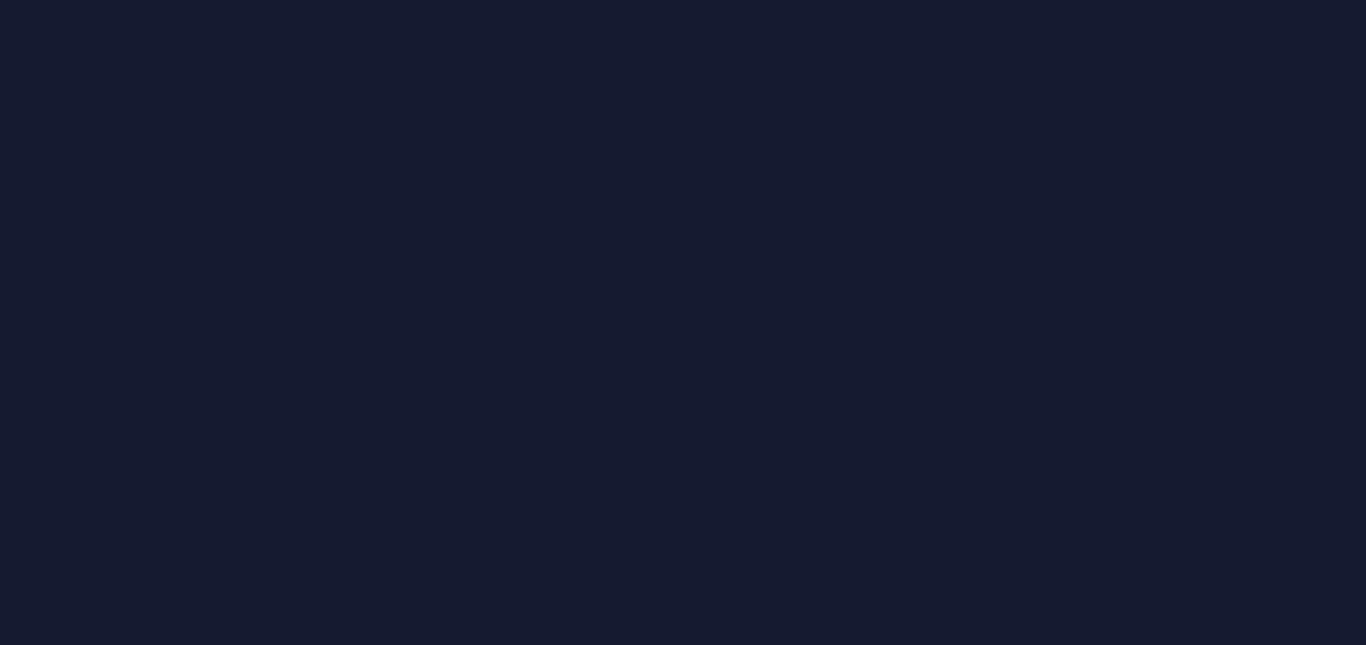 scroll, scrollTop: 0, scrollLeft: 0, axis: both 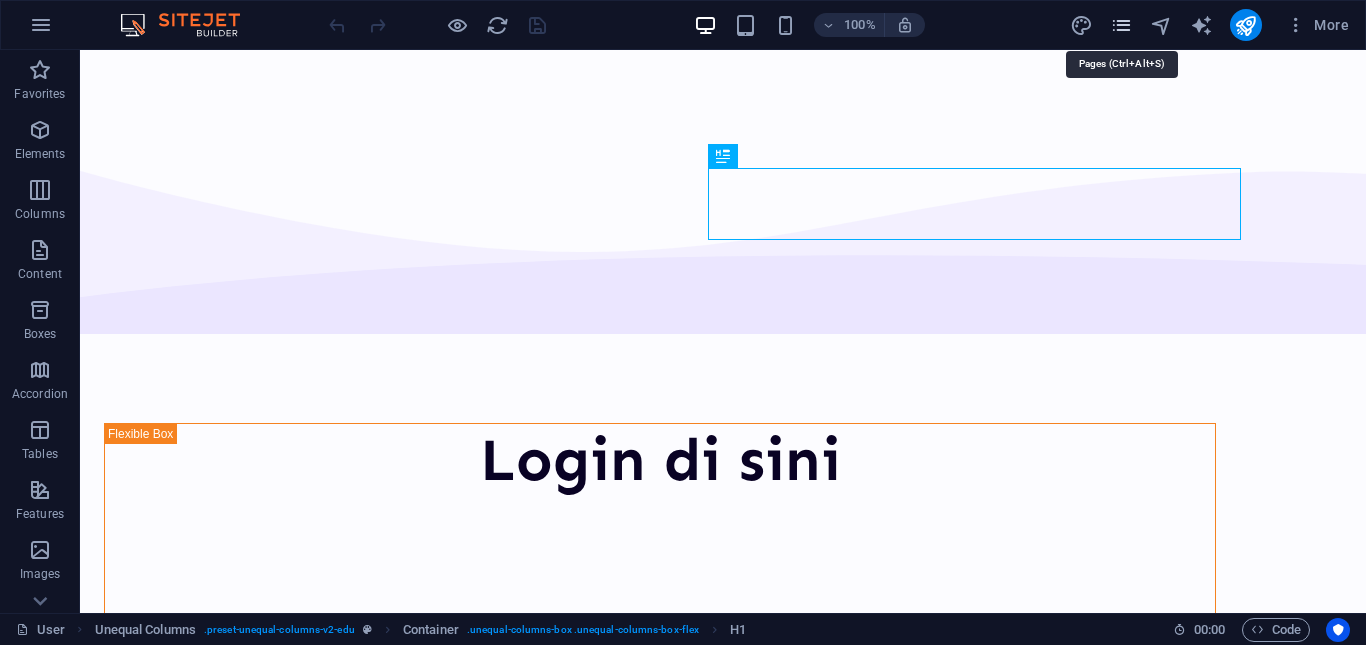 click at bounding box center (1121, 25) 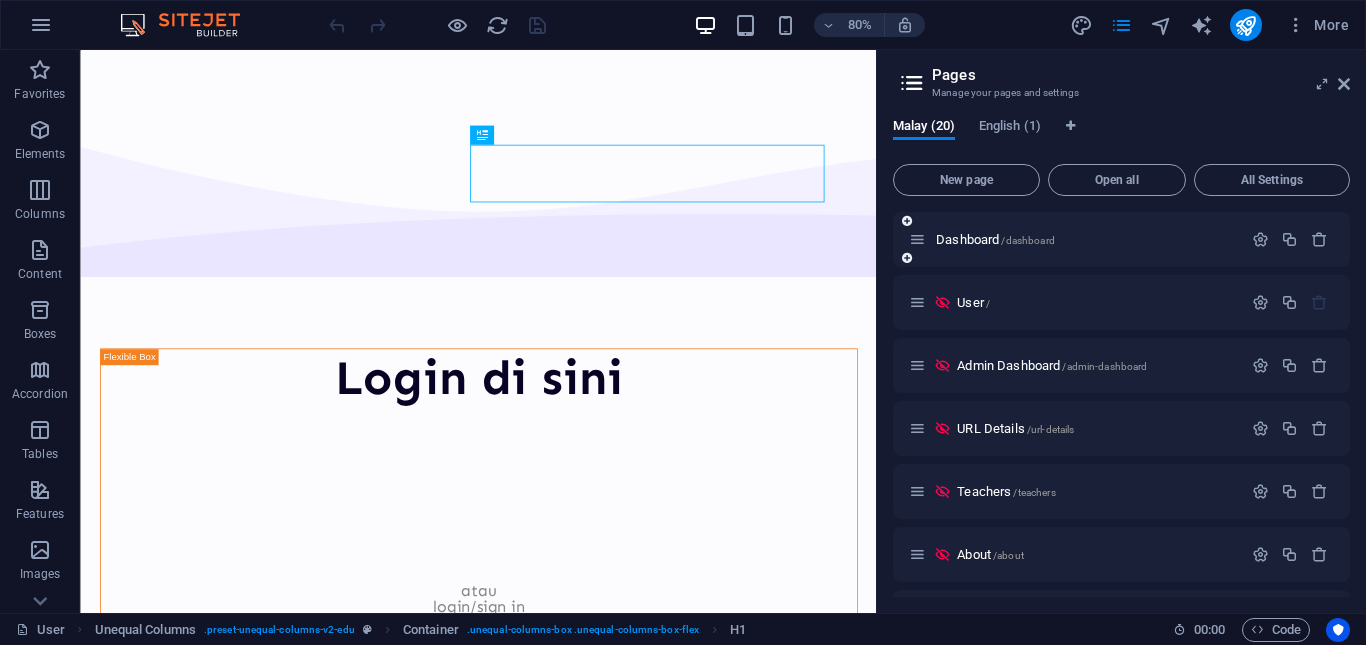click on "Dashboard /dashboard" at bounding box center [995, 239] 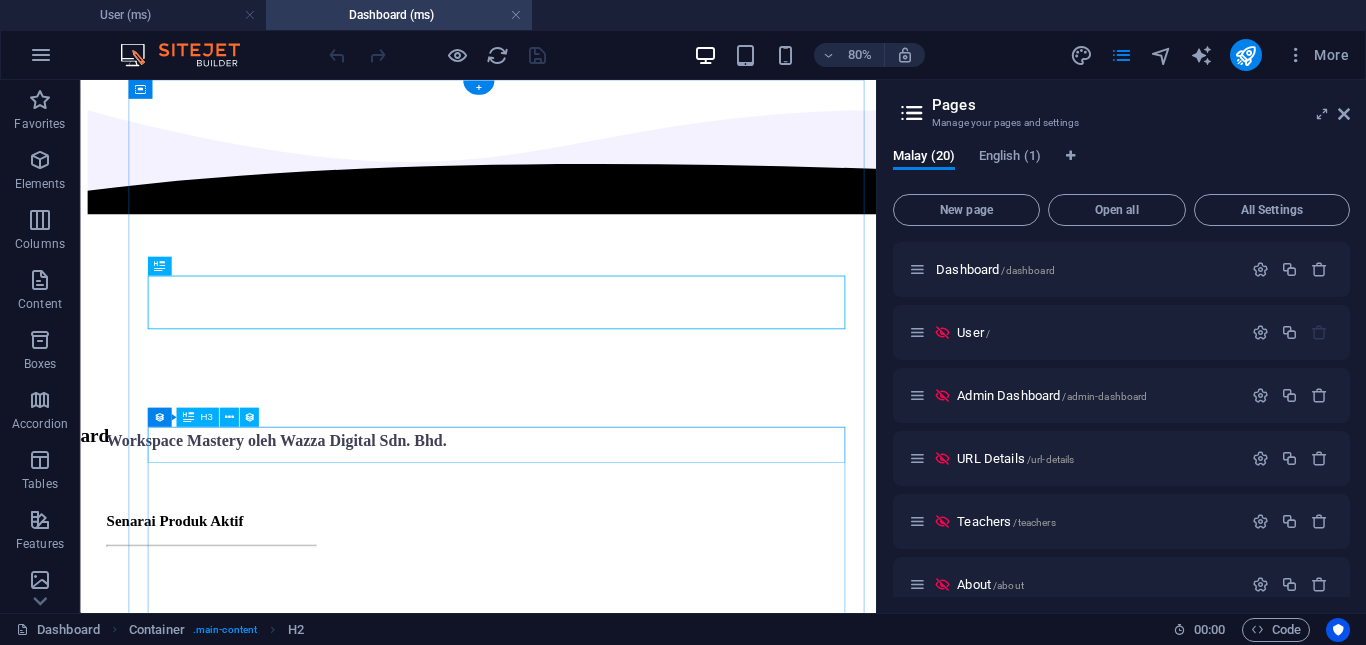 scroll, scrollTop: 0, scrollLeft: 0, axis: both 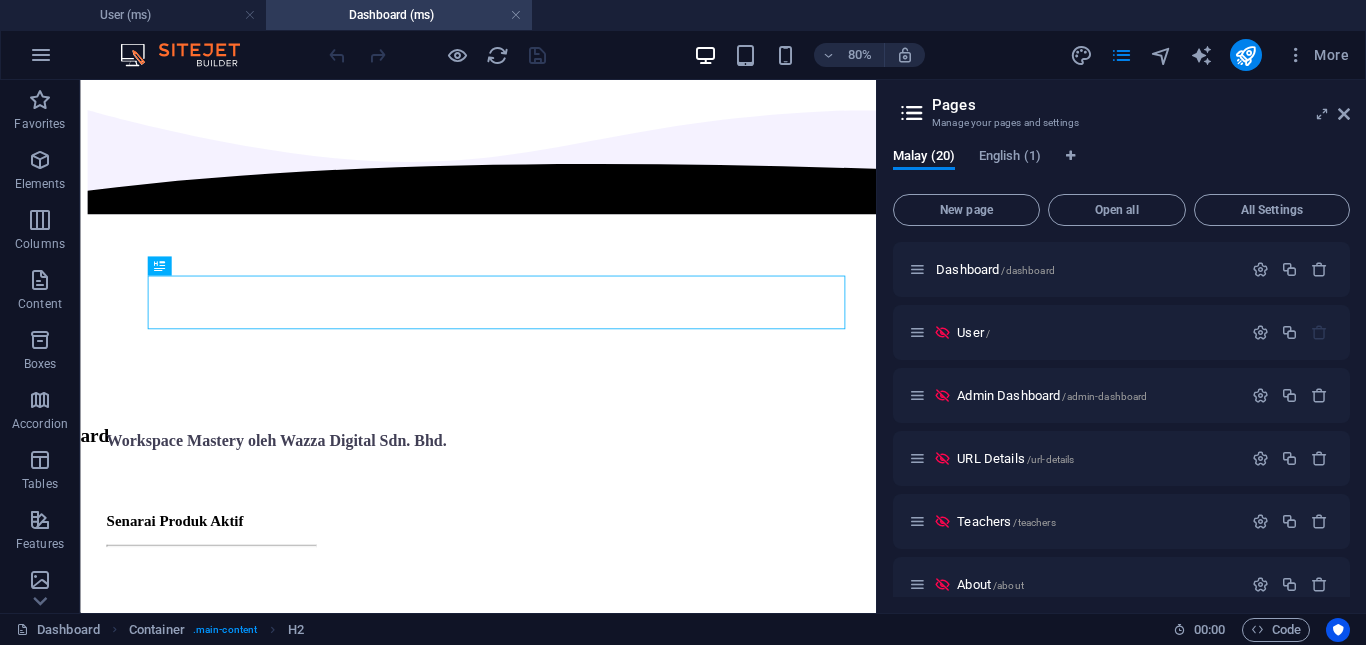 click on "Pages Manage your pages and settings Malay (20) English (1) New page Open all All Settings Dashboard /dashboard User / Admin Dashboard /admin-dashboard URL Details /url-details Teachers /teachers About /about Blog /blog Admin Login /admin-login Legal Notice /legal-notice Privacy /privacy Product List: Single Page Layout /product-list-single-page-layout Teachers List: Single Page Layout /teachers-list-single-page-layout Blog Articles: Single Page Layout /blog-articles-single-page-layout Dashboard Upper Menu /dashboard-upper-menu Google Sheets /google-sheets Looker Studio /looker-studio Beejak Slip /beejak-slip Private Coaching /private-coaching Stor /stor Coach Kami /coach-kami" at bounding box center [1121, 346] 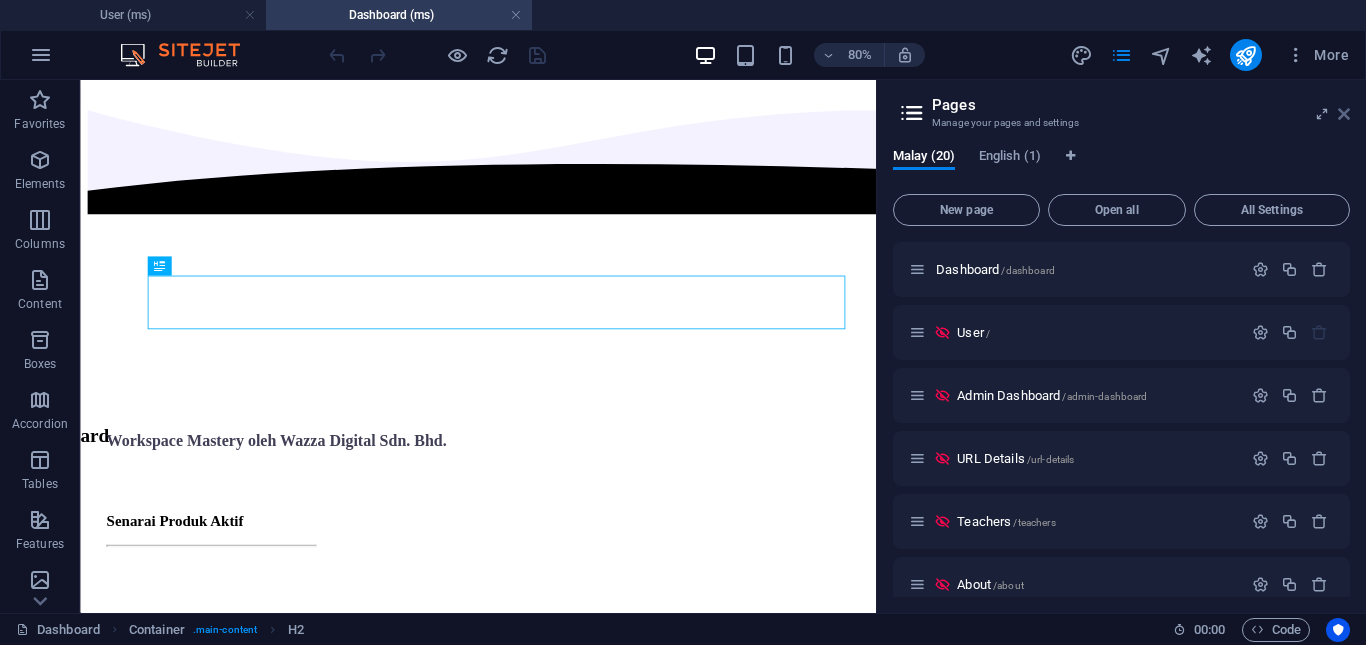 drag, startPoint x: 1343, startPoint y: 118, endPoint x: 1215, endPoint y: 27, distance: 157.05095 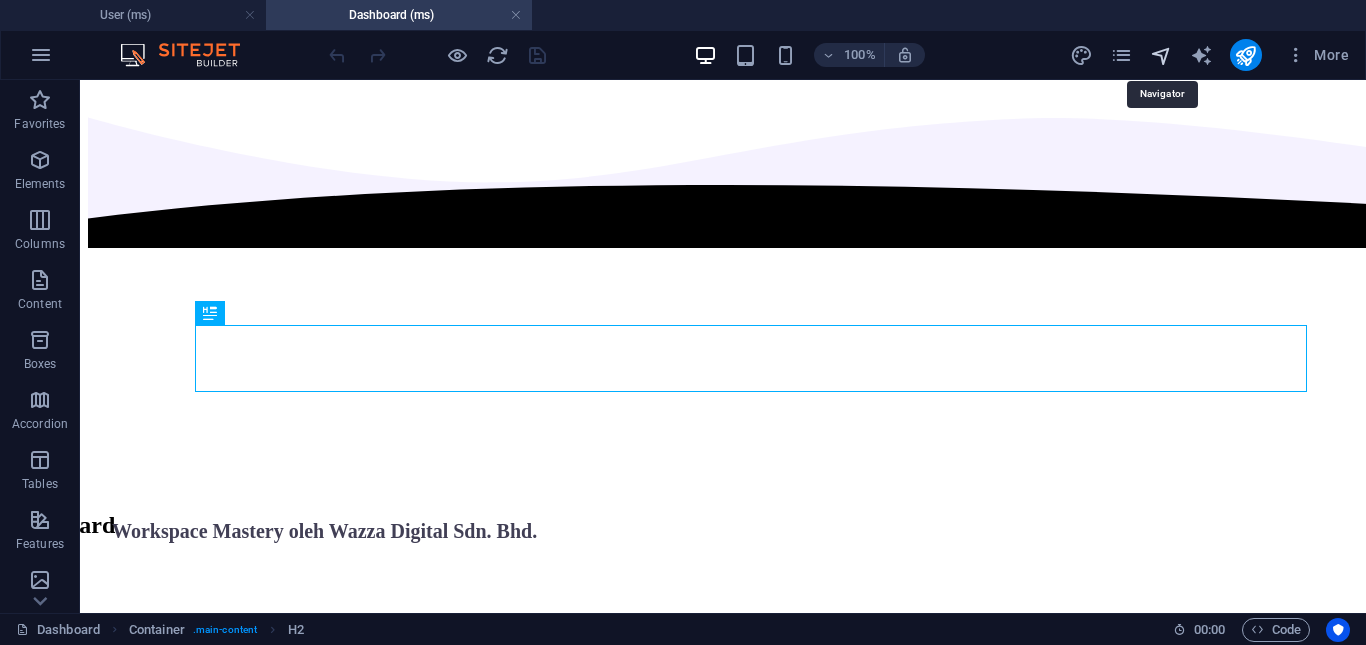 click at bounding box center (1161, 55) 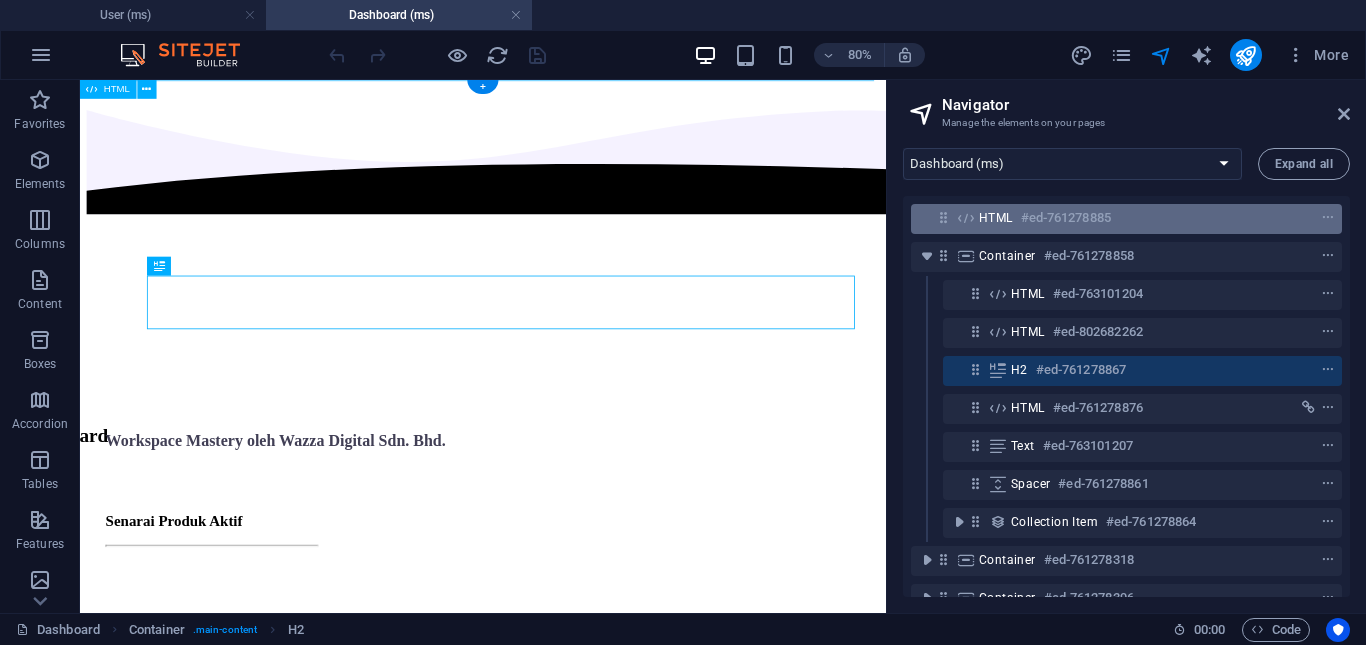 click at bounding box center [966, 218] 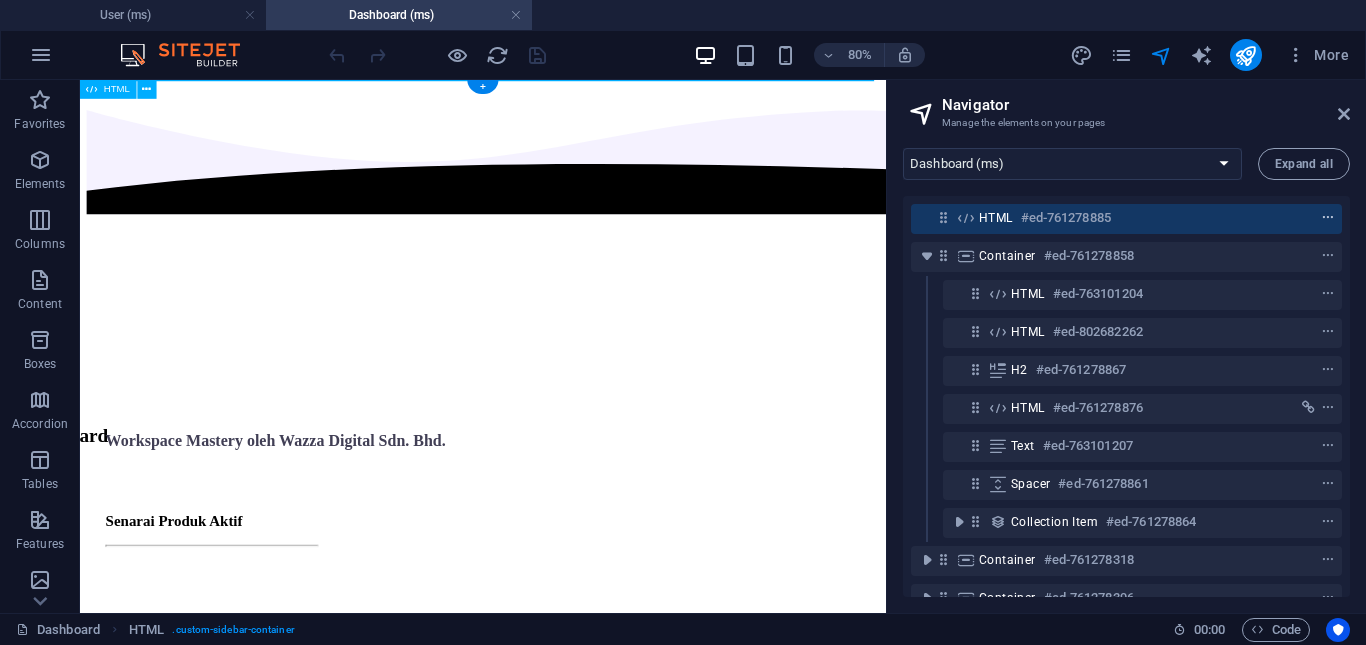 click at bounding box center [1328, 218] 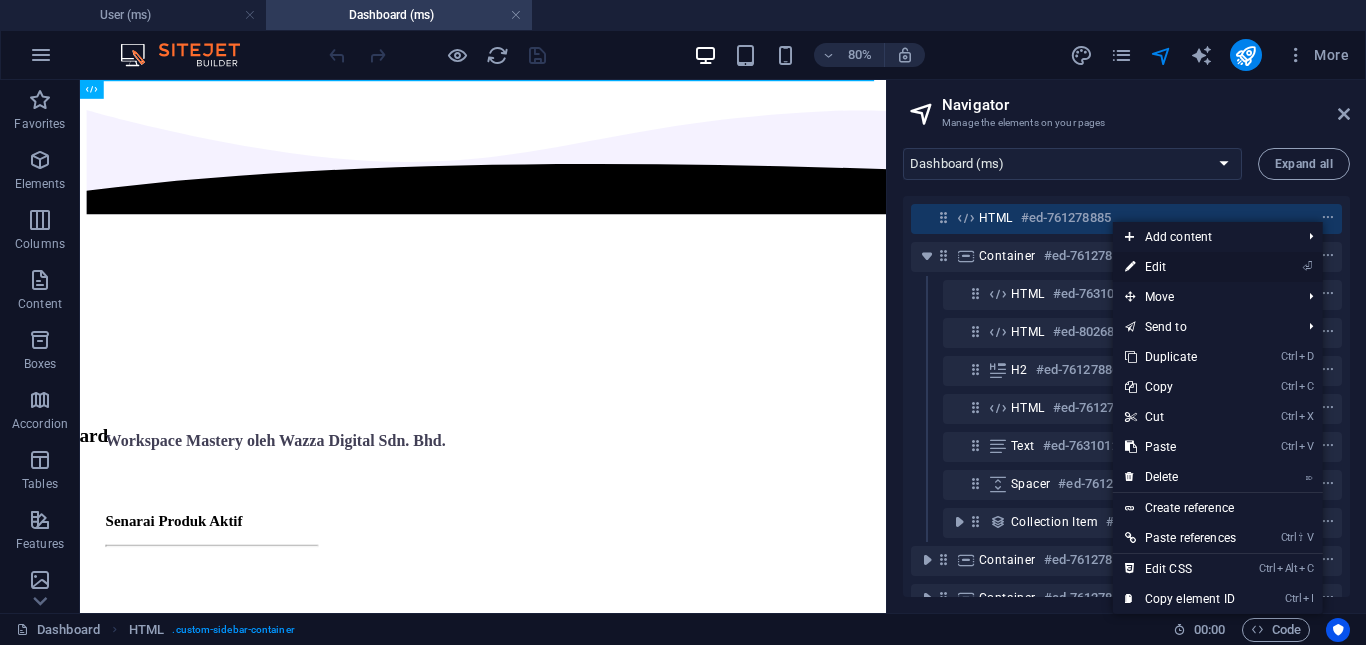 click on "⏎  Edit" at bounding box center [1180, 267] 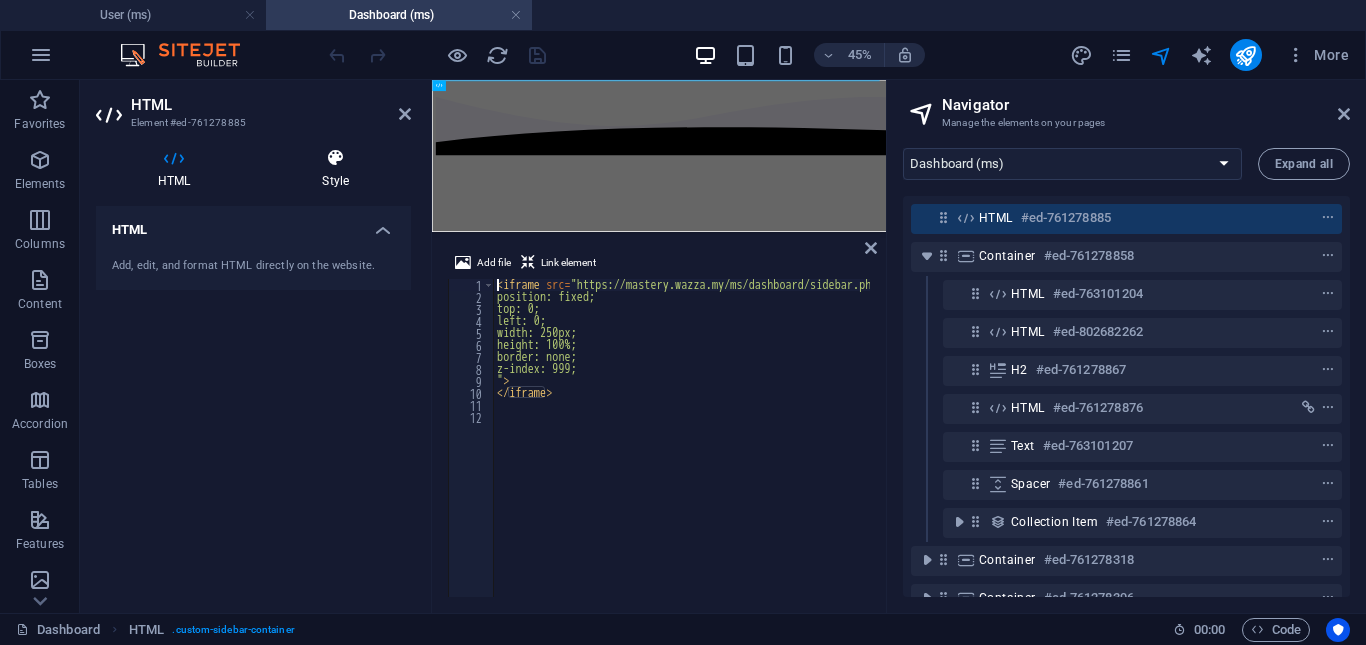 click on "Style" at bounding box center [335, 169] 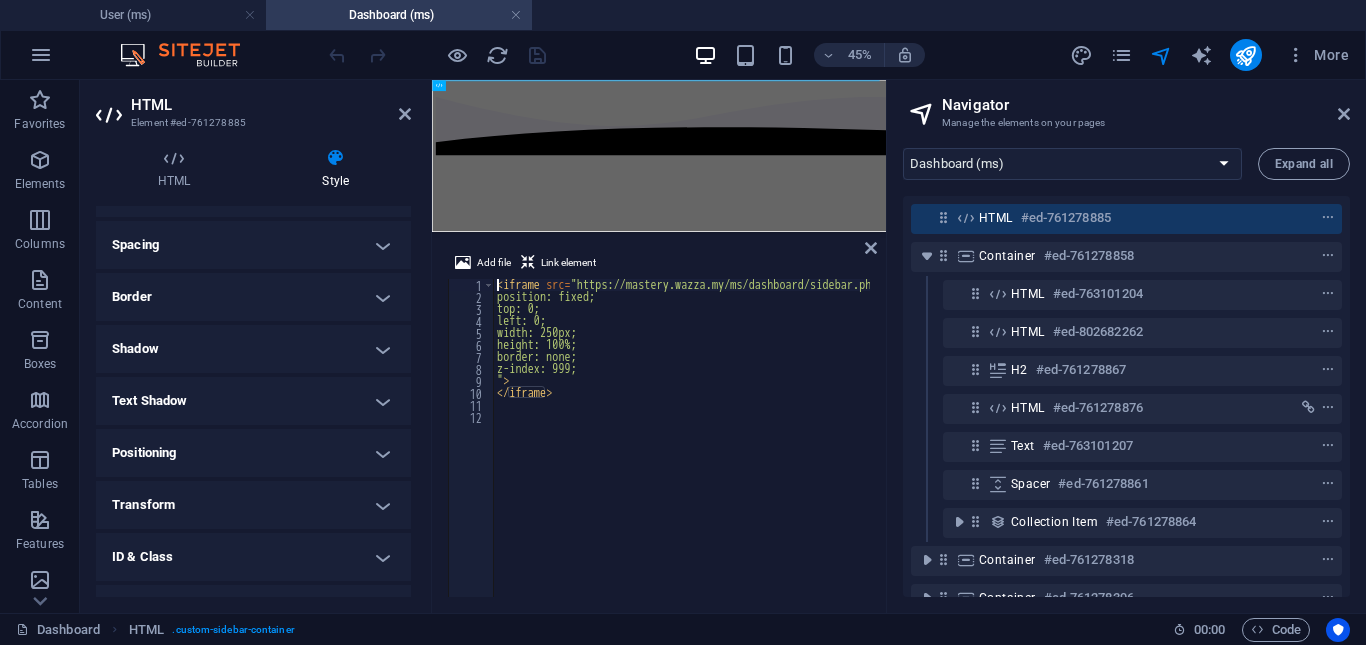 scroll, scrollTop: 240, scrollLeft: 0, axis: vertical 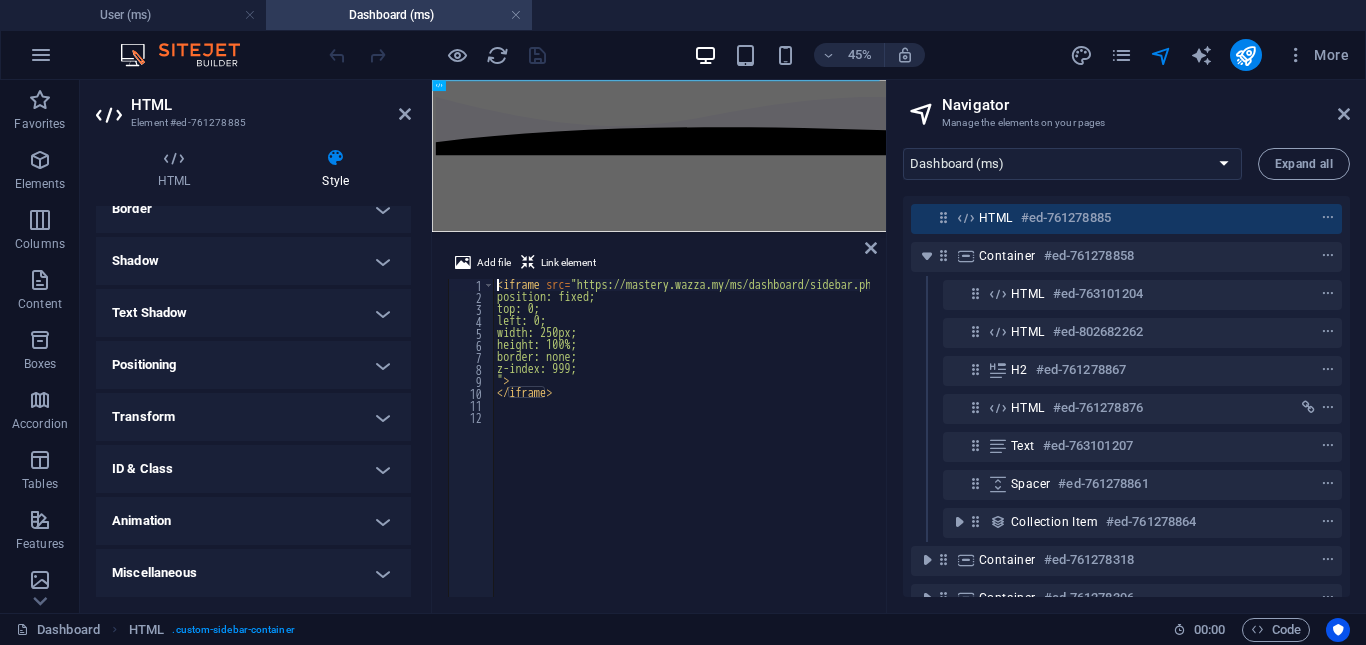click on "Animation" at bounding box center (253, 521) 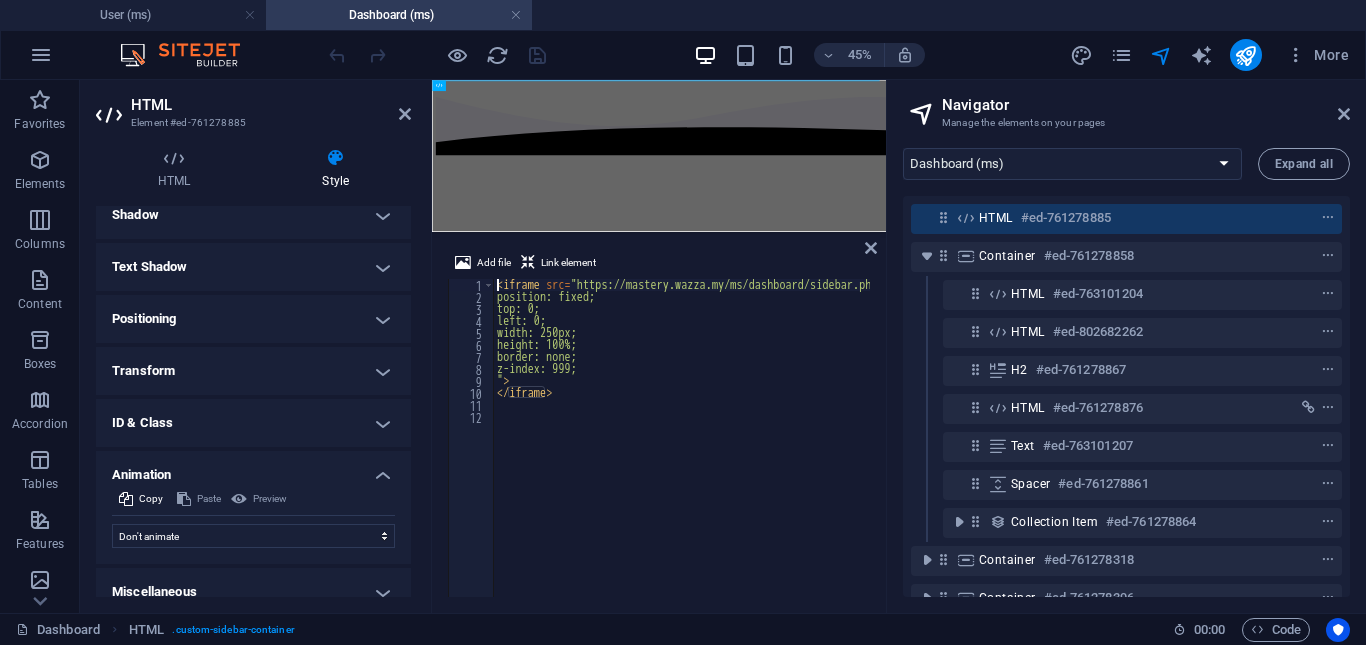 scroll, scrollTop: 305, scrollLeft: 0, axis: vertical 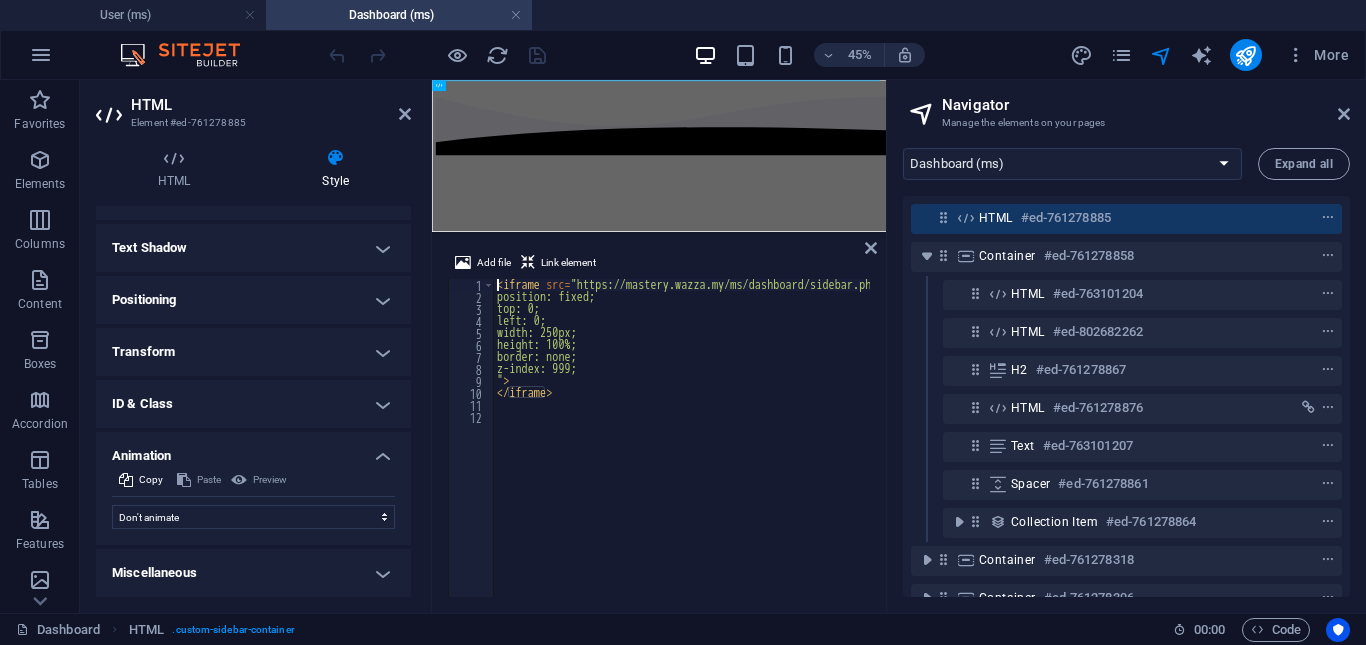 click on "Animation" at bounding box center (253, 450) 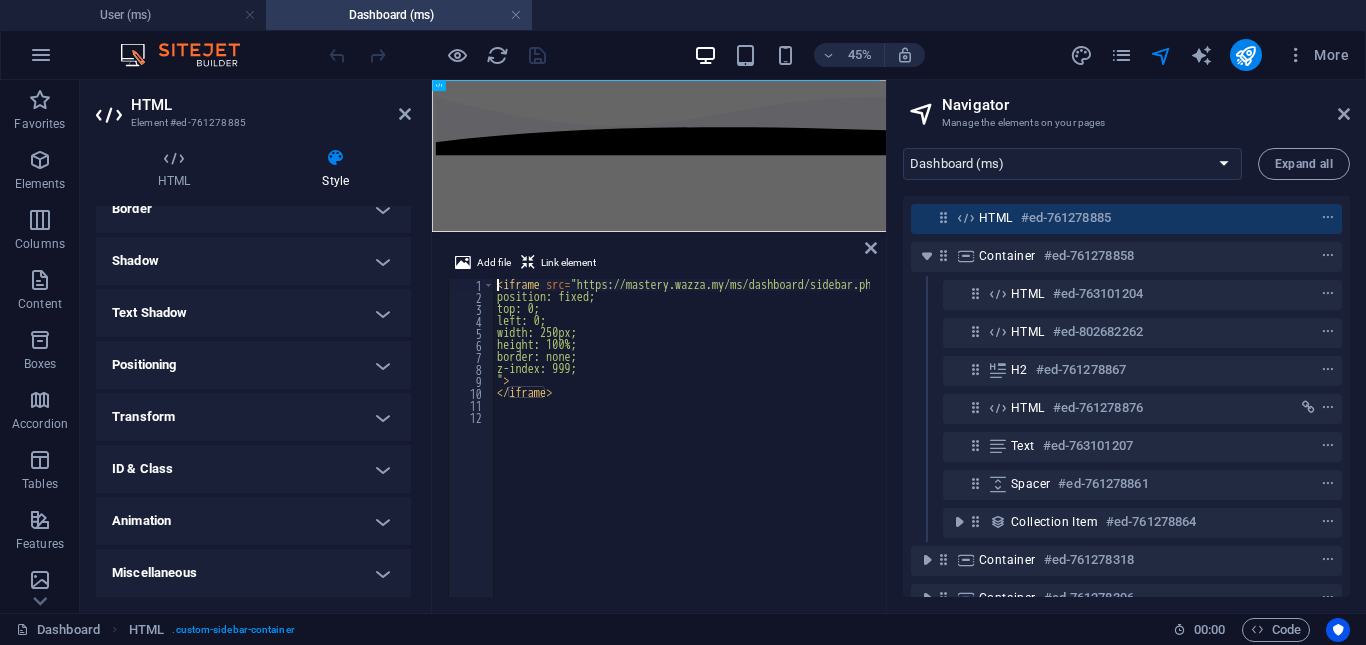 click on "Transform" at bounding box center [253, 417] 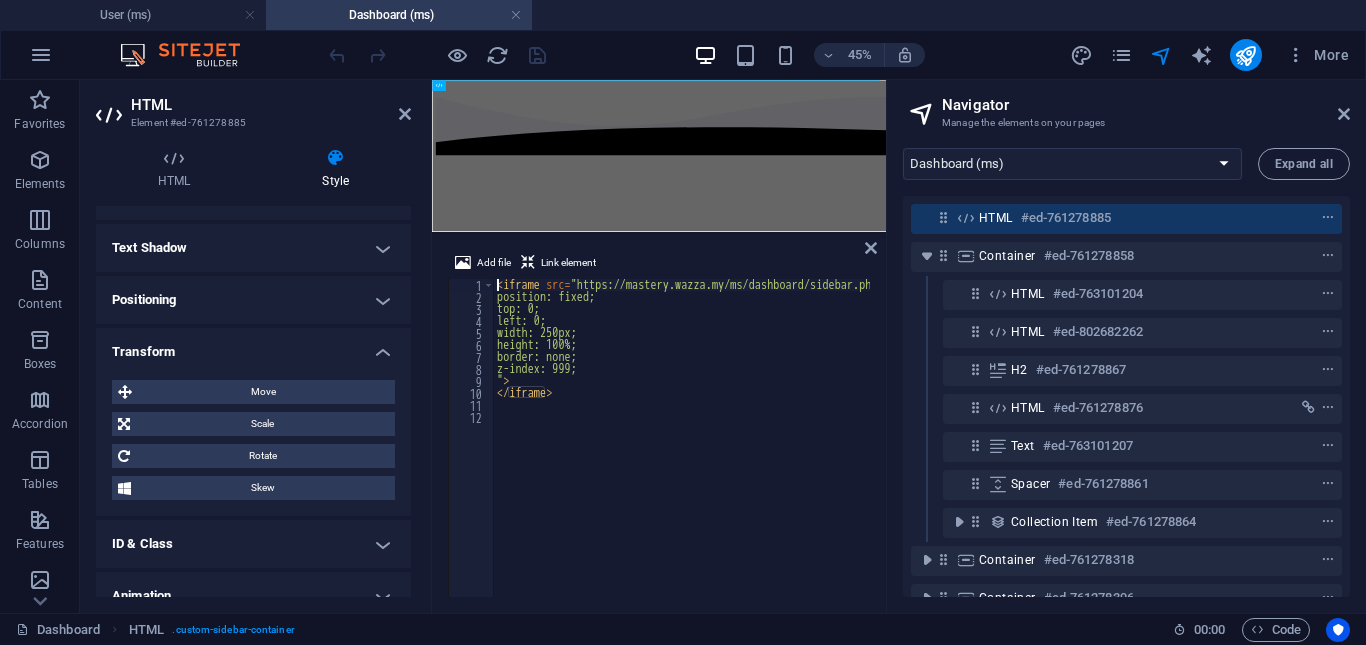 click on "Transform" at bounding box center [253, 346] 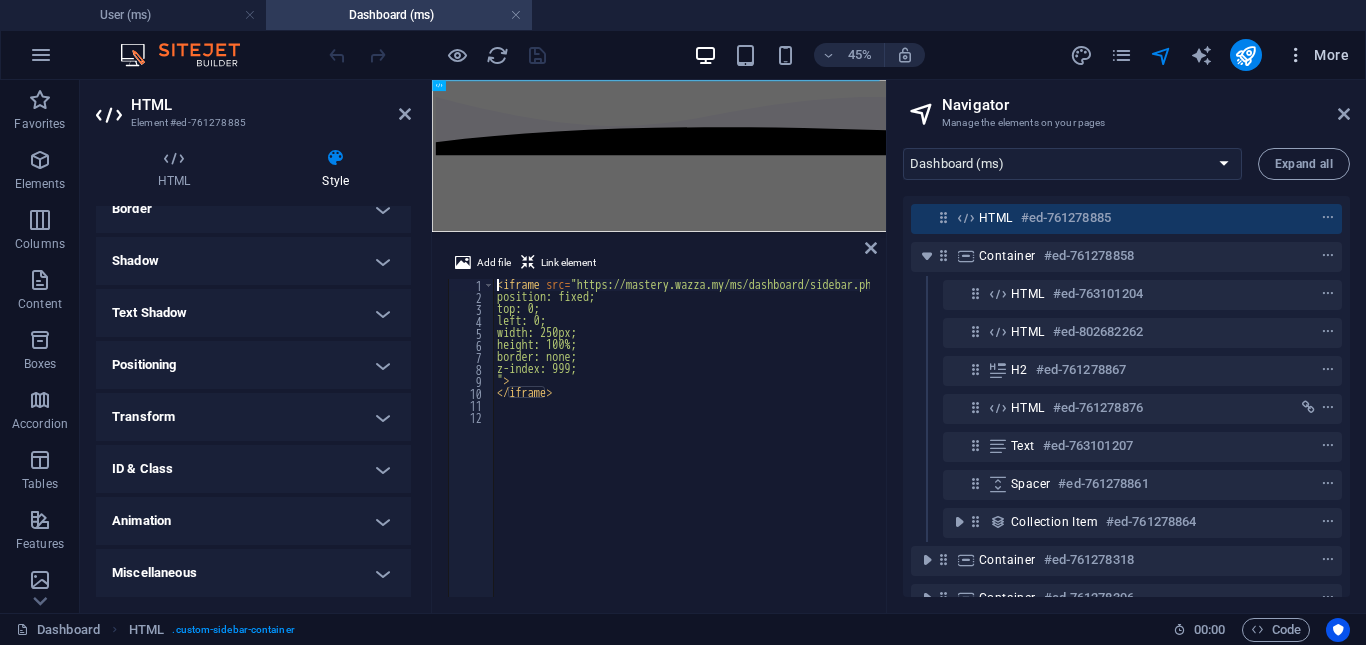 click at bounding box center [1296, 55] 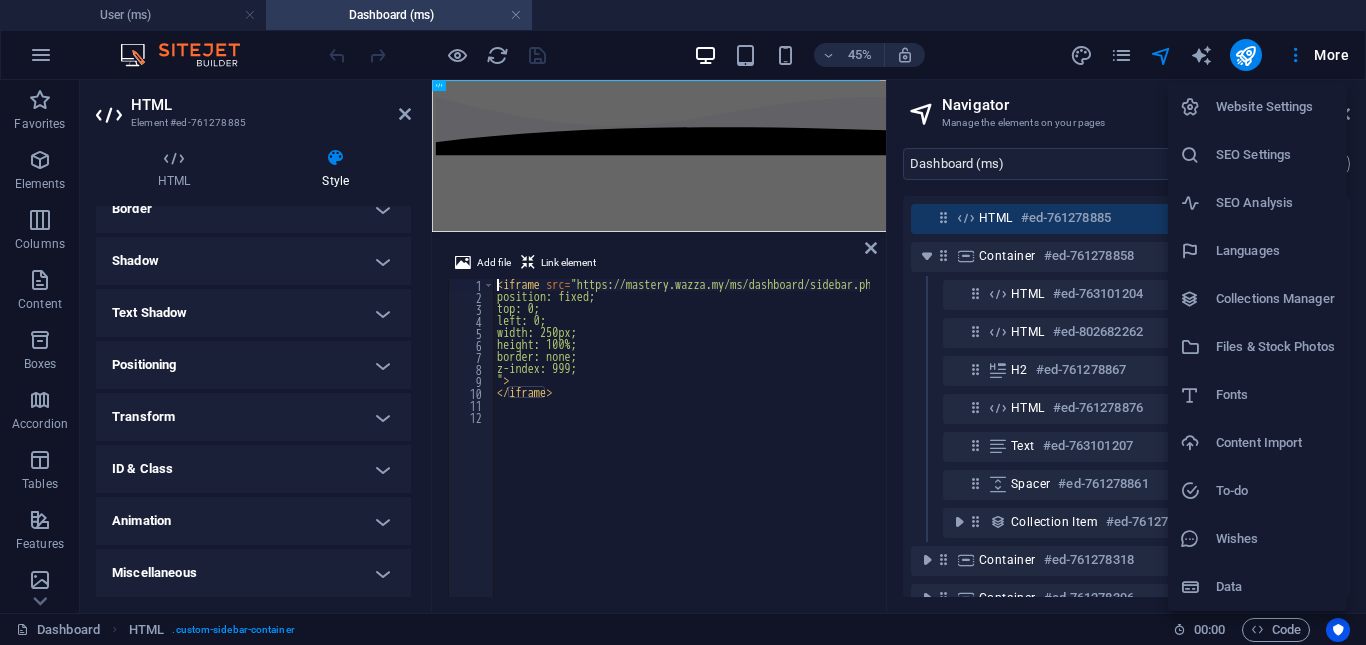 click on "Website Settings" at bounding box center (1275, 107) 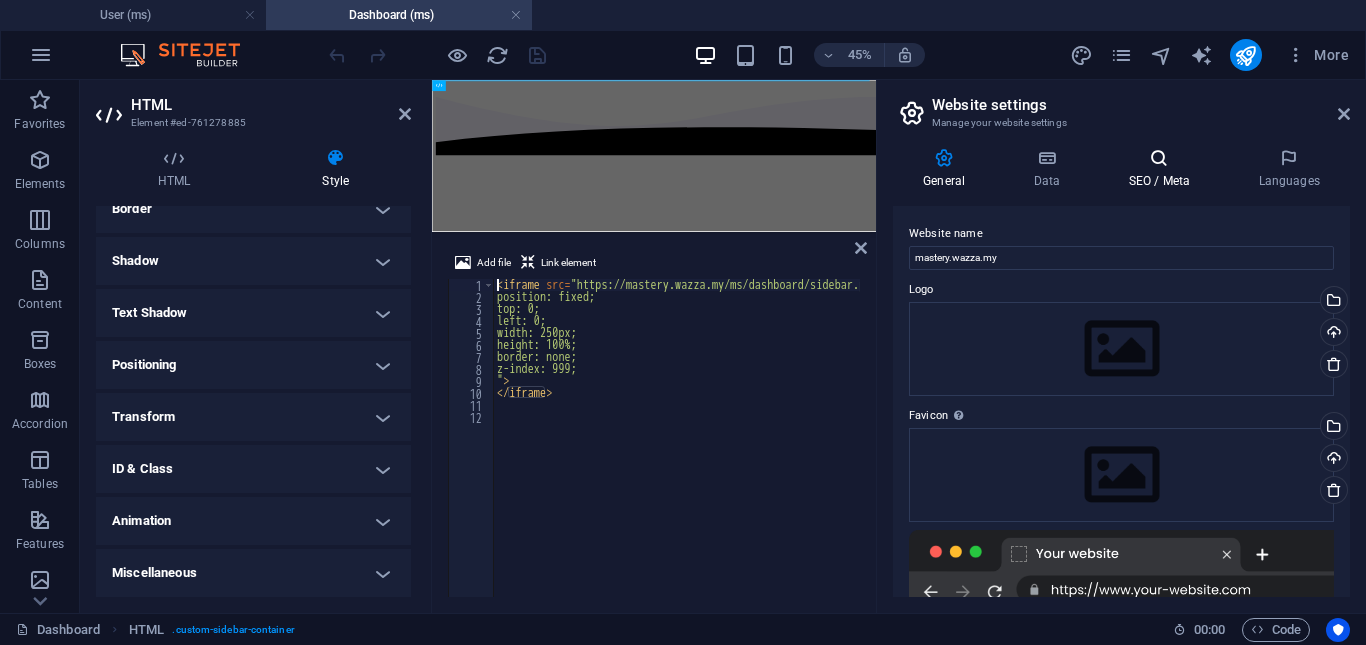 click on "SEO / Meta" at bounding box center (1163, 169) 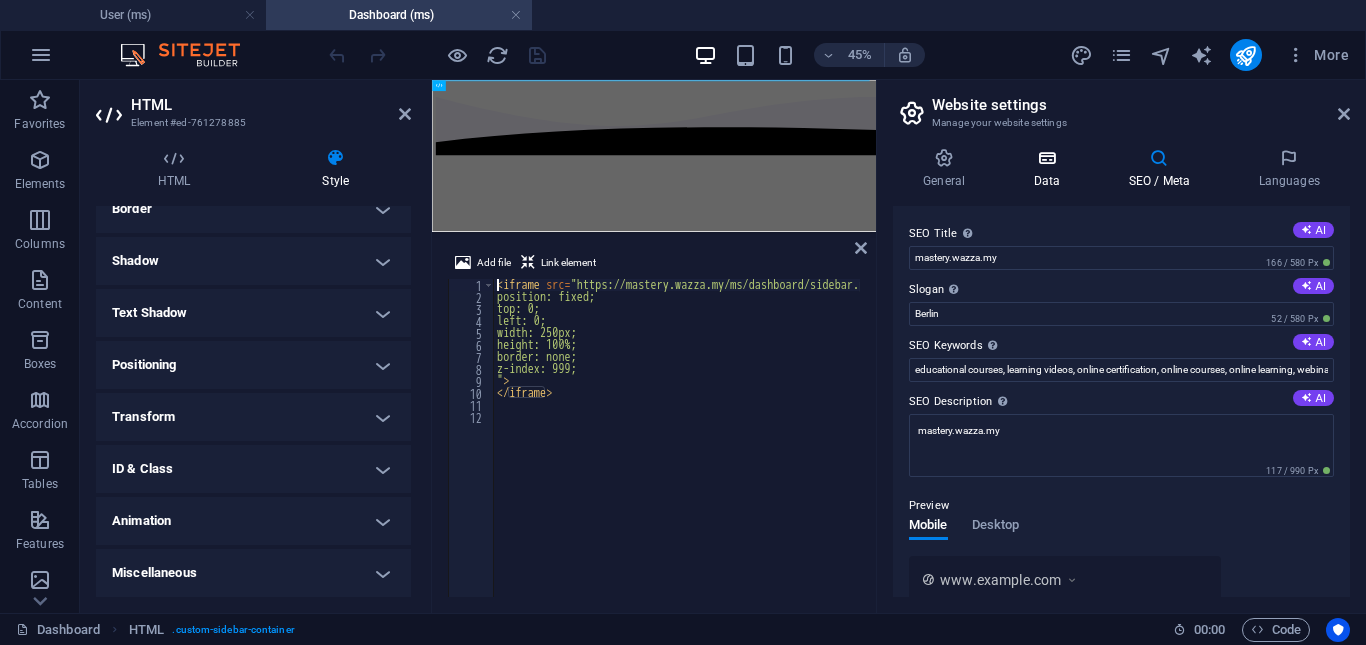 click on "Data" at bounding box center [1050, 169] 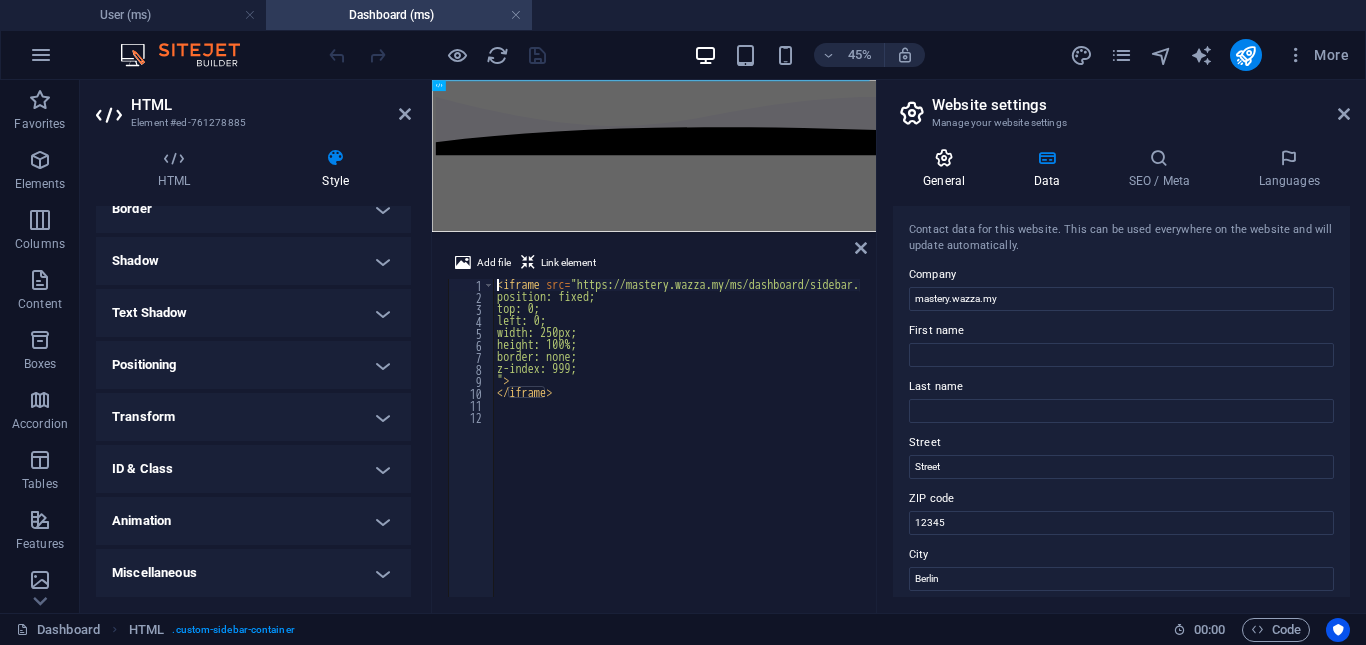 click on "General" at bounding box center [948, 169] 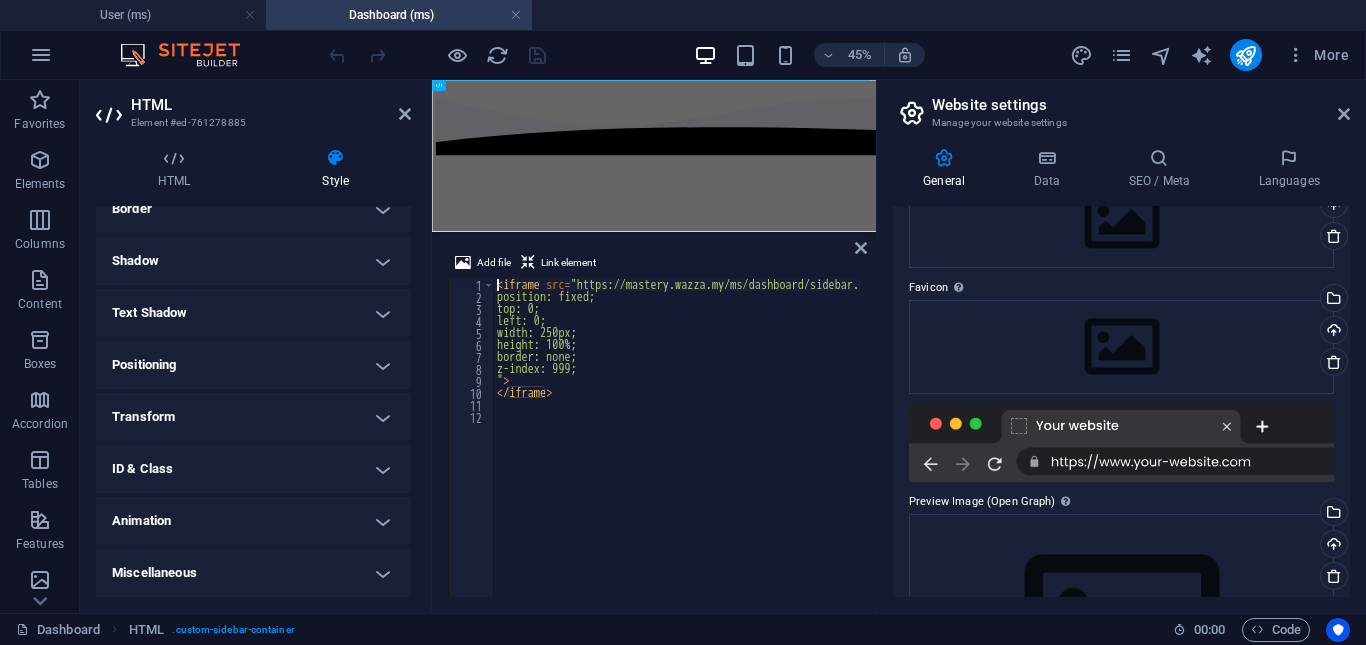 scroll, scrollTop: 0, scrollLeft: 0, axis: both 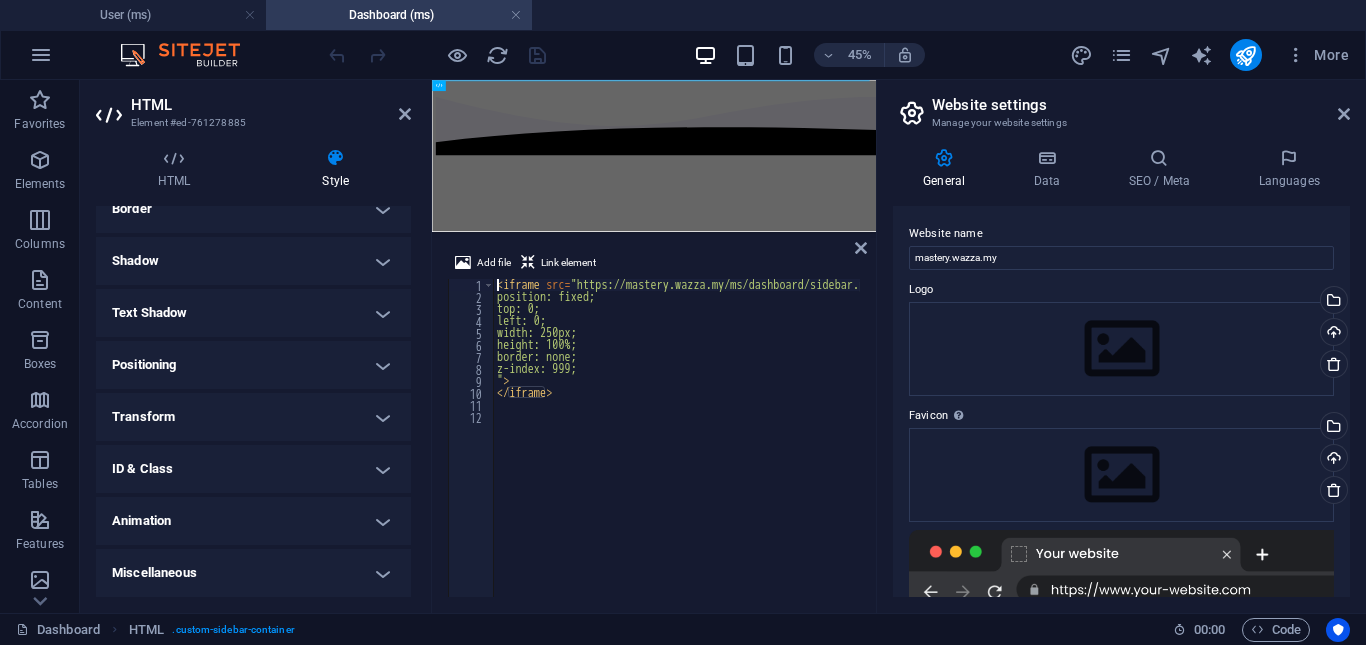 click on "ID & Class" at bounding box center (253, 469) 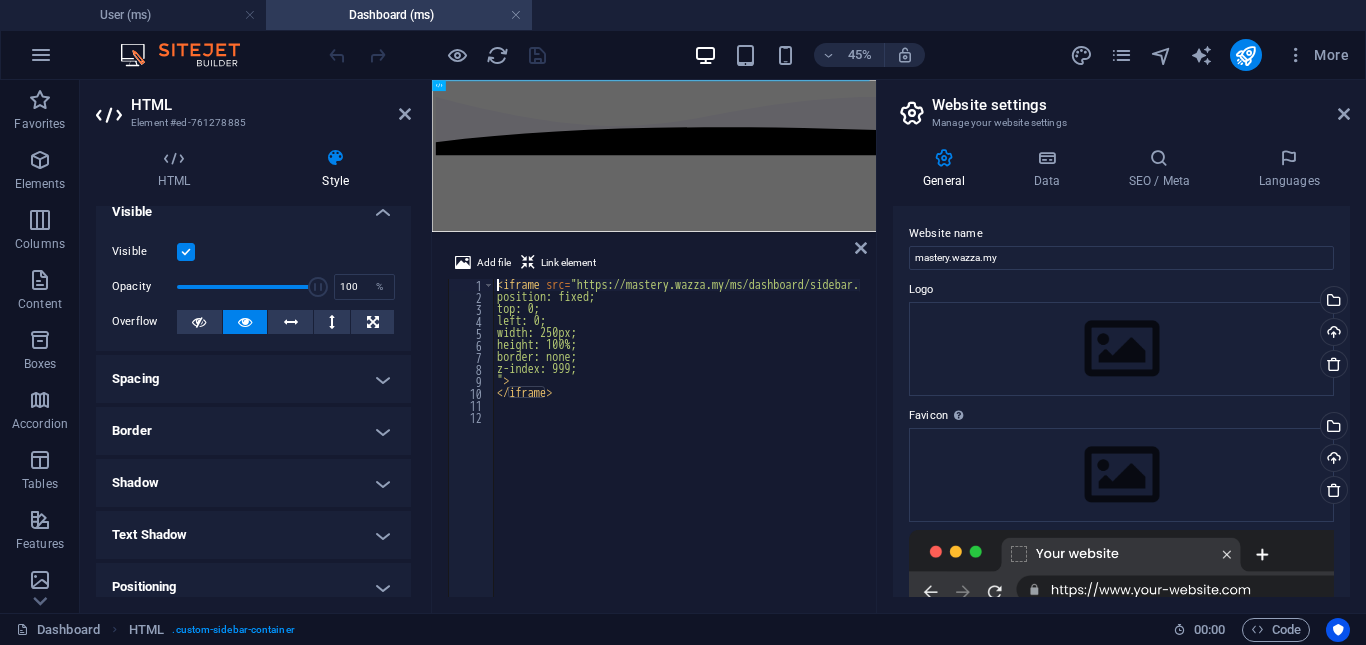 scroll, scrollTop: 0, scrollLeft: 0, axis: both 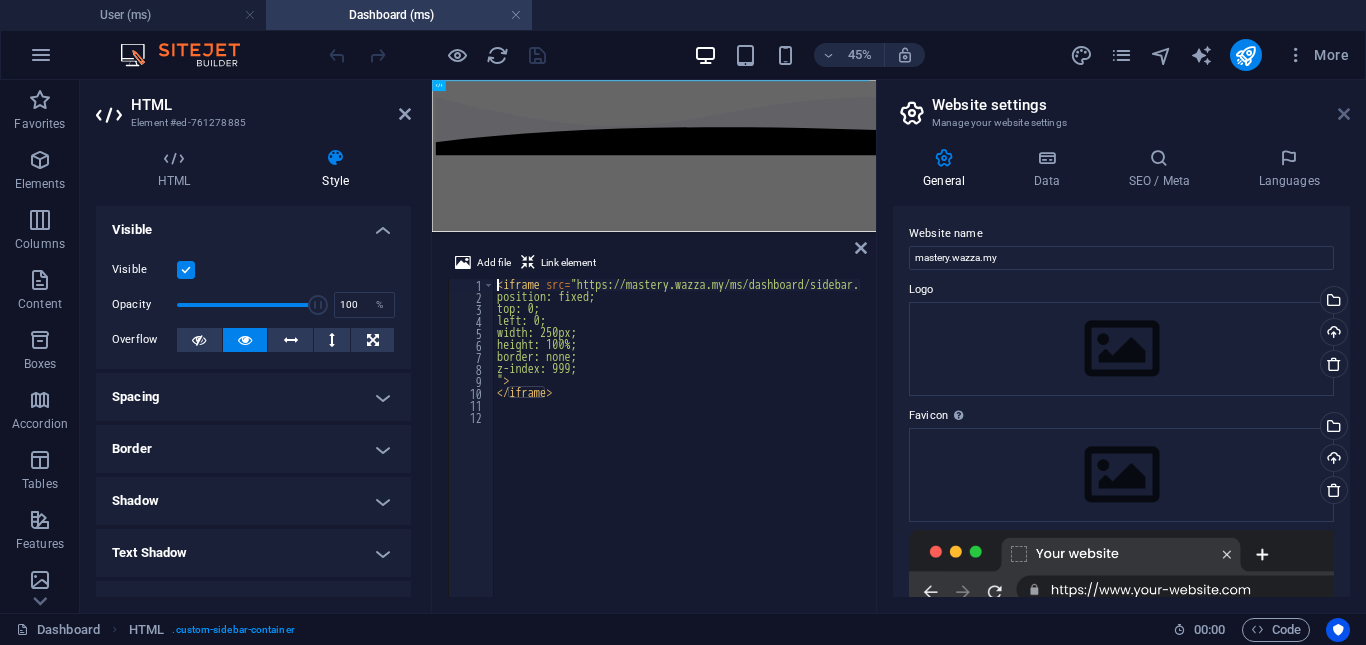 click at bounding box center (1344, 114) 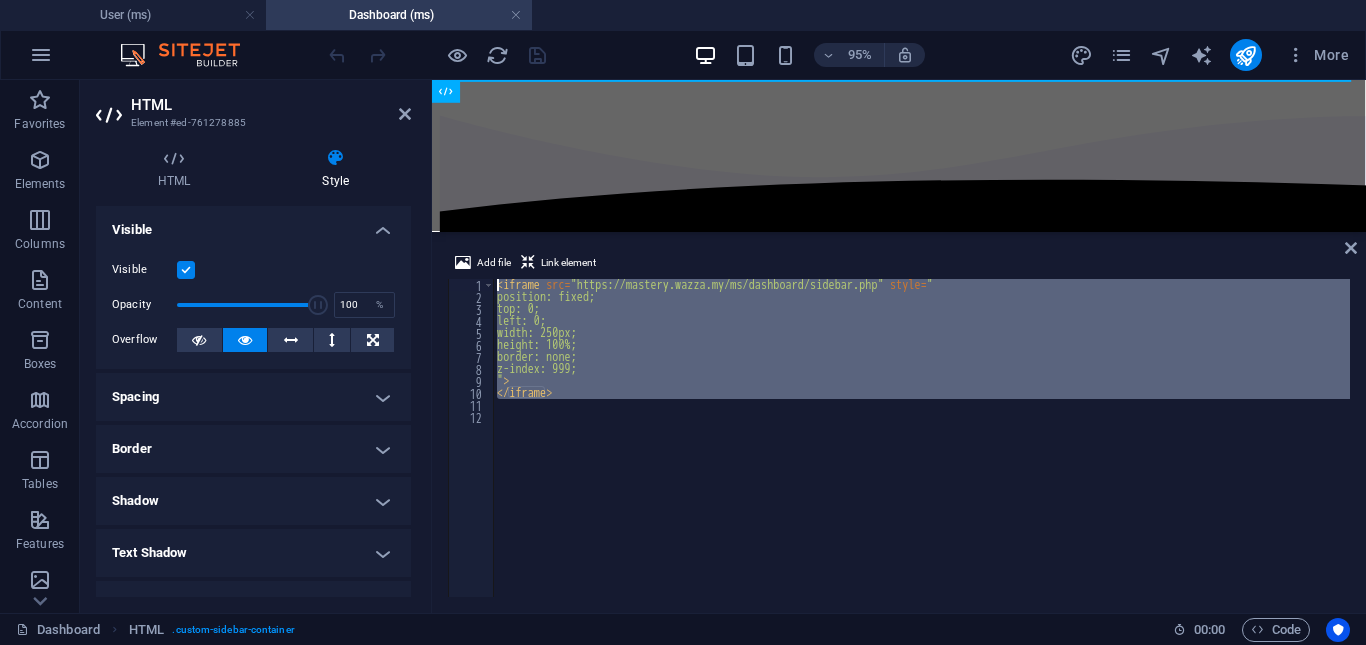 drag, startPoint x: 560, startPoint y: 389, endPoint x: 433, endPoint y: 268, distance: 175.4138 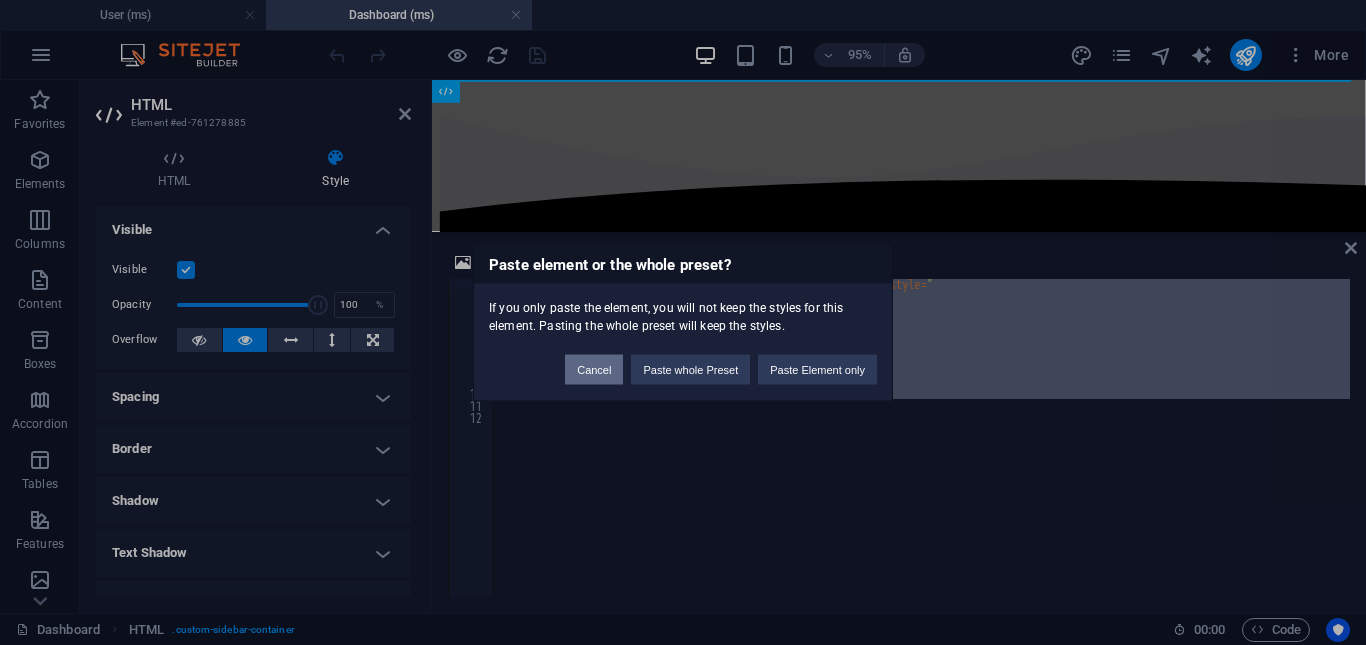 click on "Cancel" at bounding box center (594, 369) 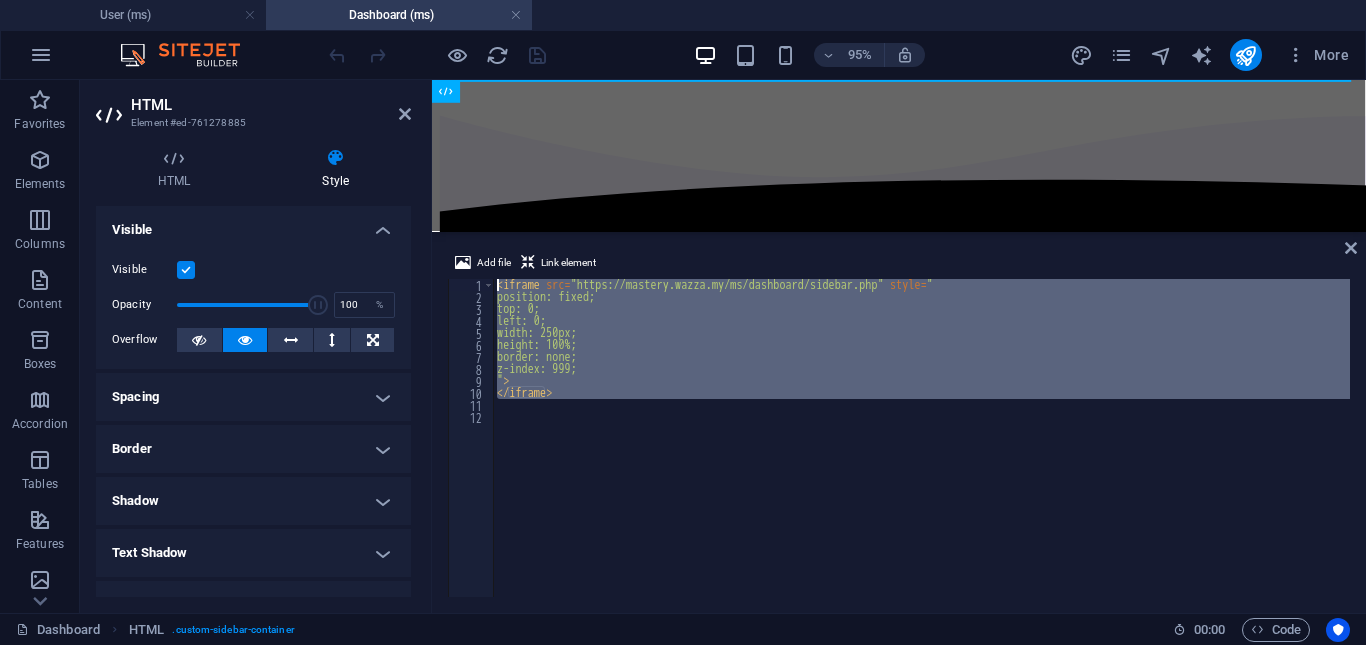 click on "< iframe   src = "https://mastery.wazza.my/ms/dashboard/sidebar.php"   style = "     position: fixed;     top: 0;     left: 0;     width: 250px;     height: 100%;     border: none;     z-index: 999;   " > </ iframe >" at bounding box center [921, 438] 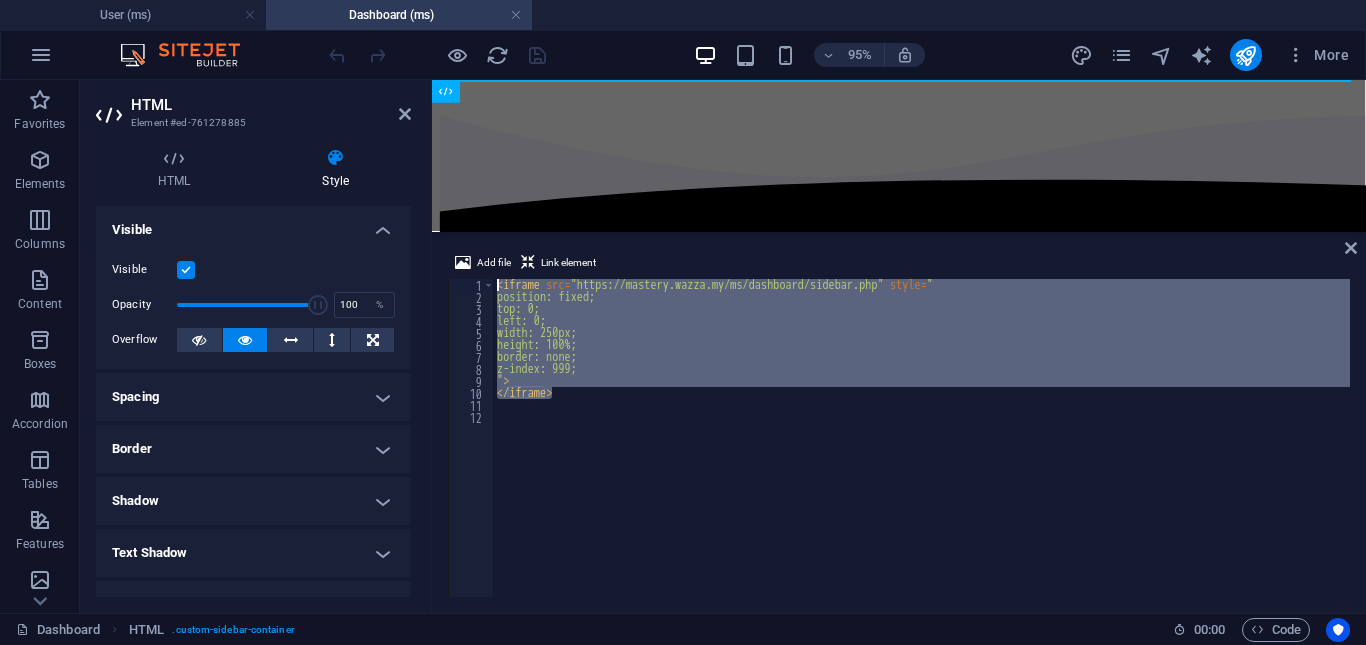 drag, startPoint x: 600, startPoint y: 392, endPoint x: 482, endPoint y: 278, distance: 164.07315 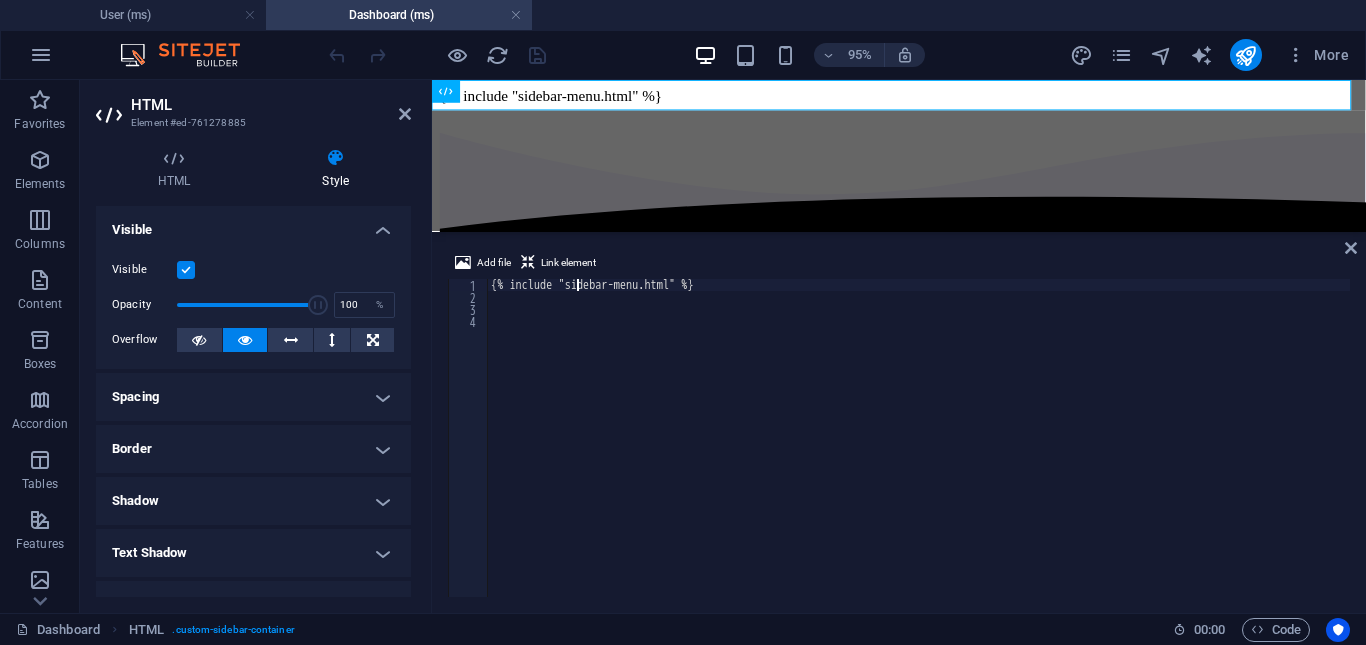 click on "{% include "sidebar-menu.html" %}" at bounding box center [918, 450] 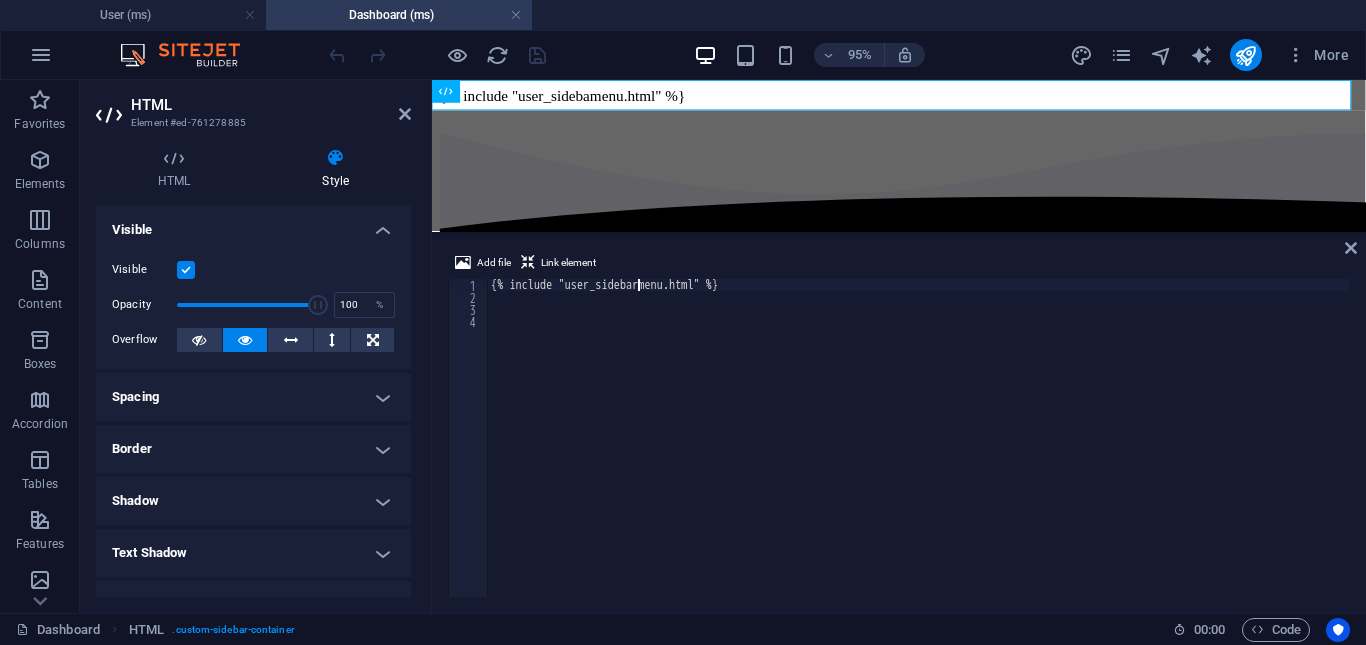 scroll, scrollTop: 0, scrollLeft: 12, axis: horizontal 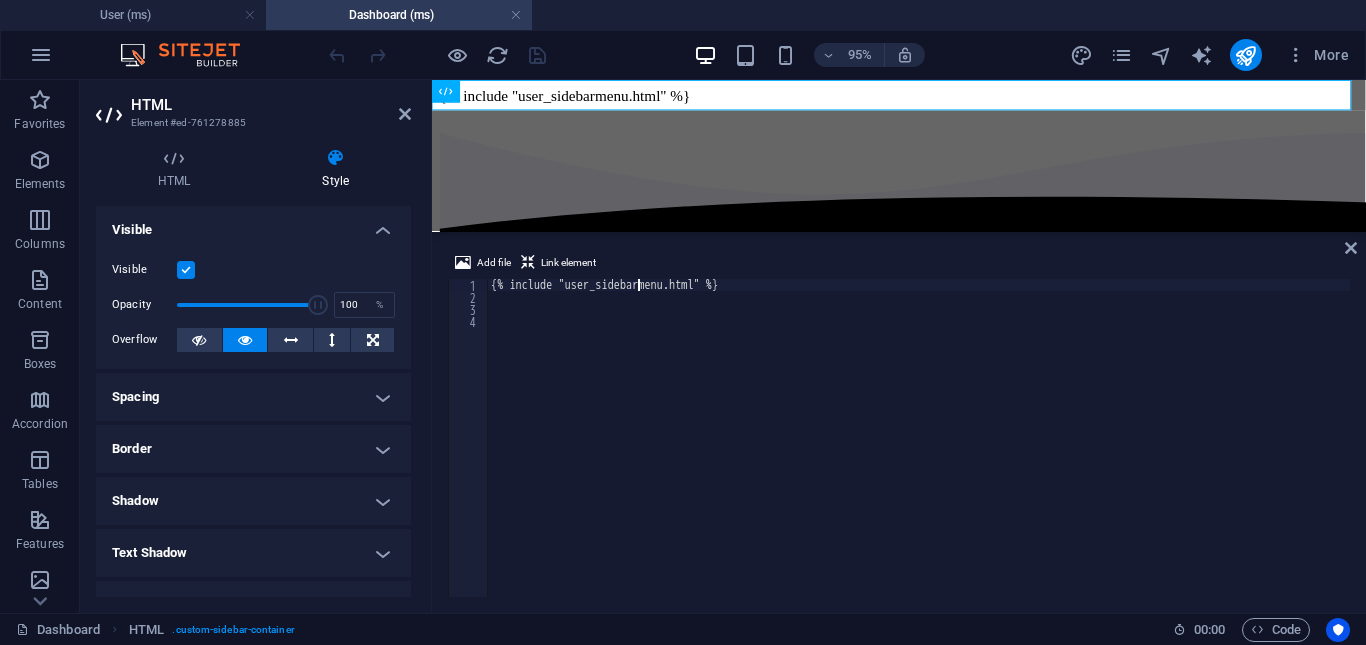 type on "{% include "user_sidebar_menu.html" %}" 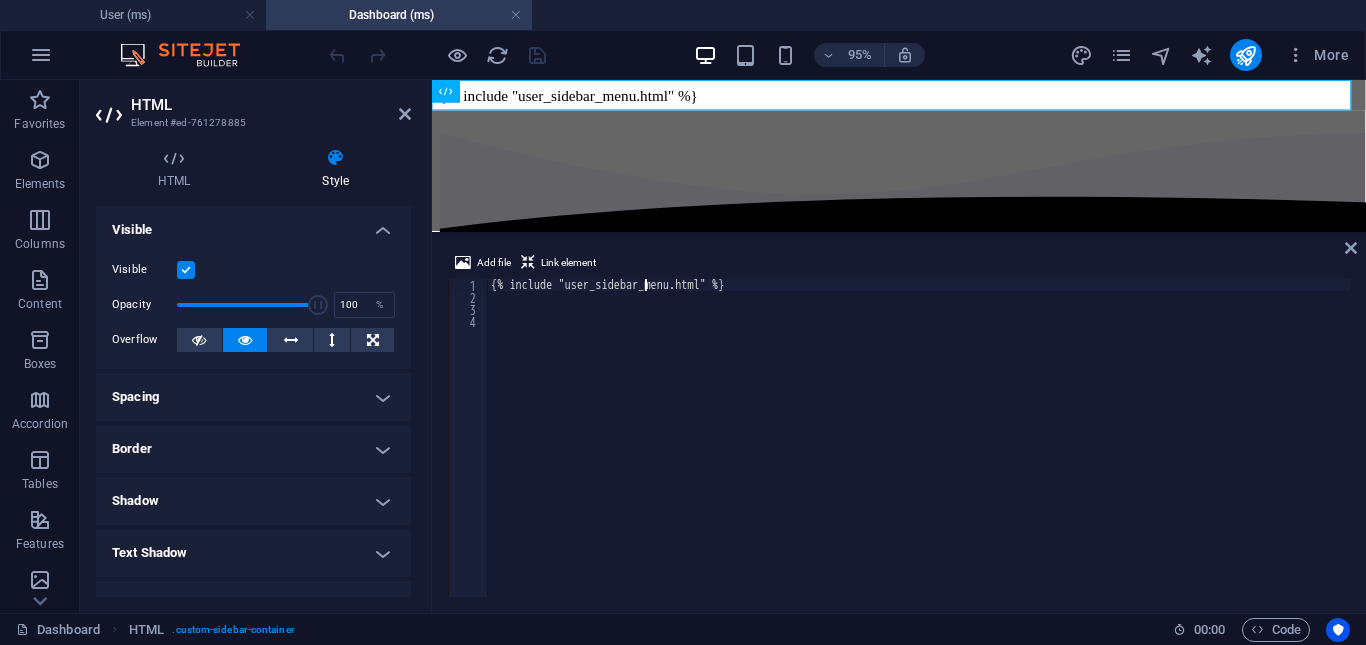click on "{% include "user_sidebar_menu.html" %}" at bounding box center (918, 450) 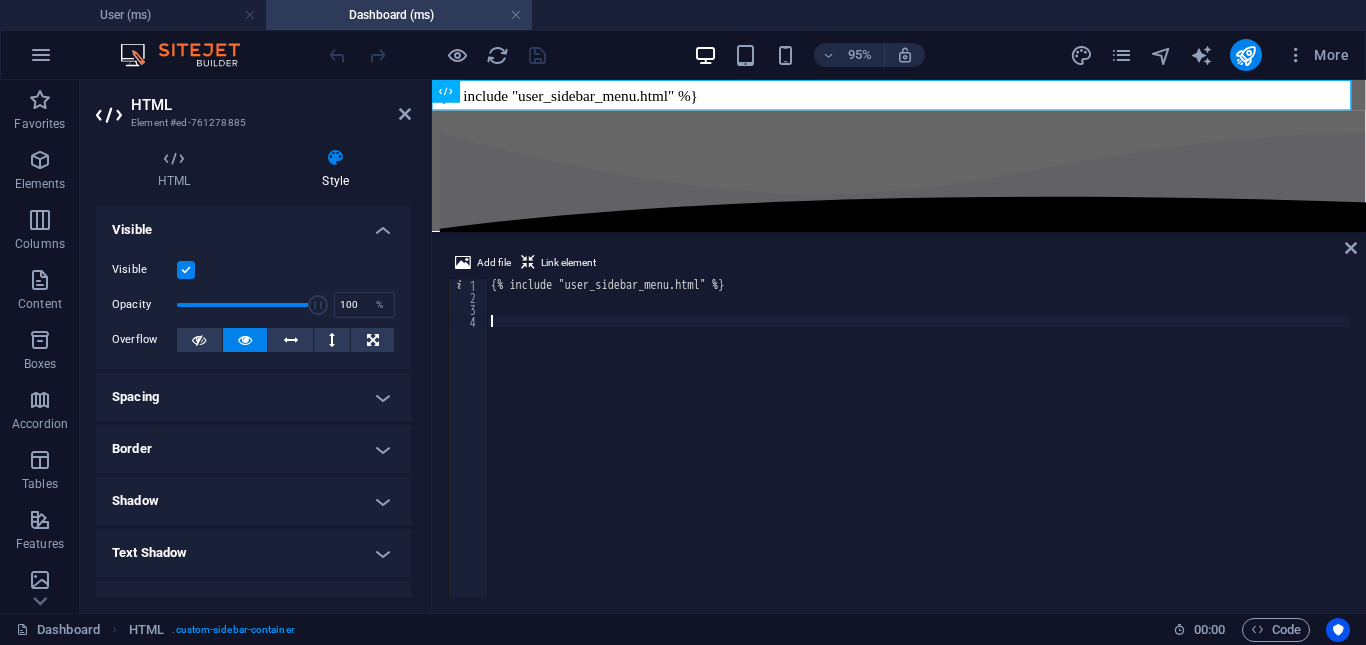 scroll, scrollTop: 0, scrollLeft: 0, axis: both 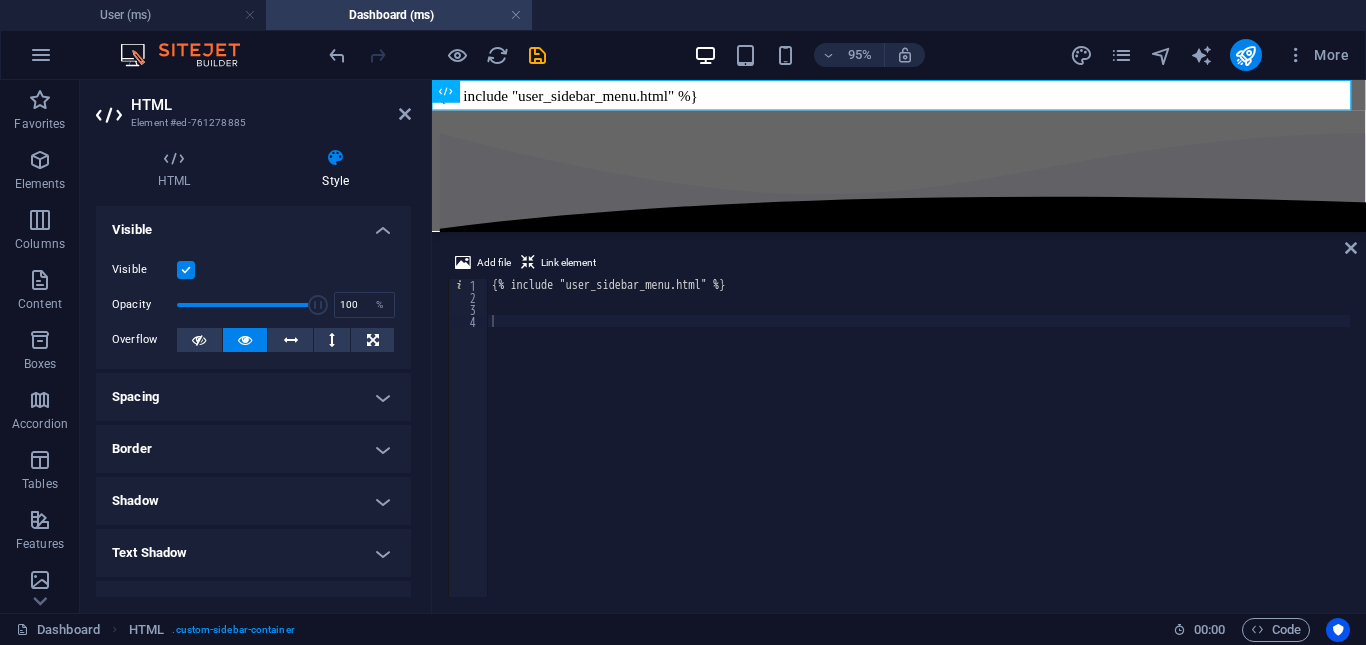 click on "Add file Link element" at bounding box center [899, 265] 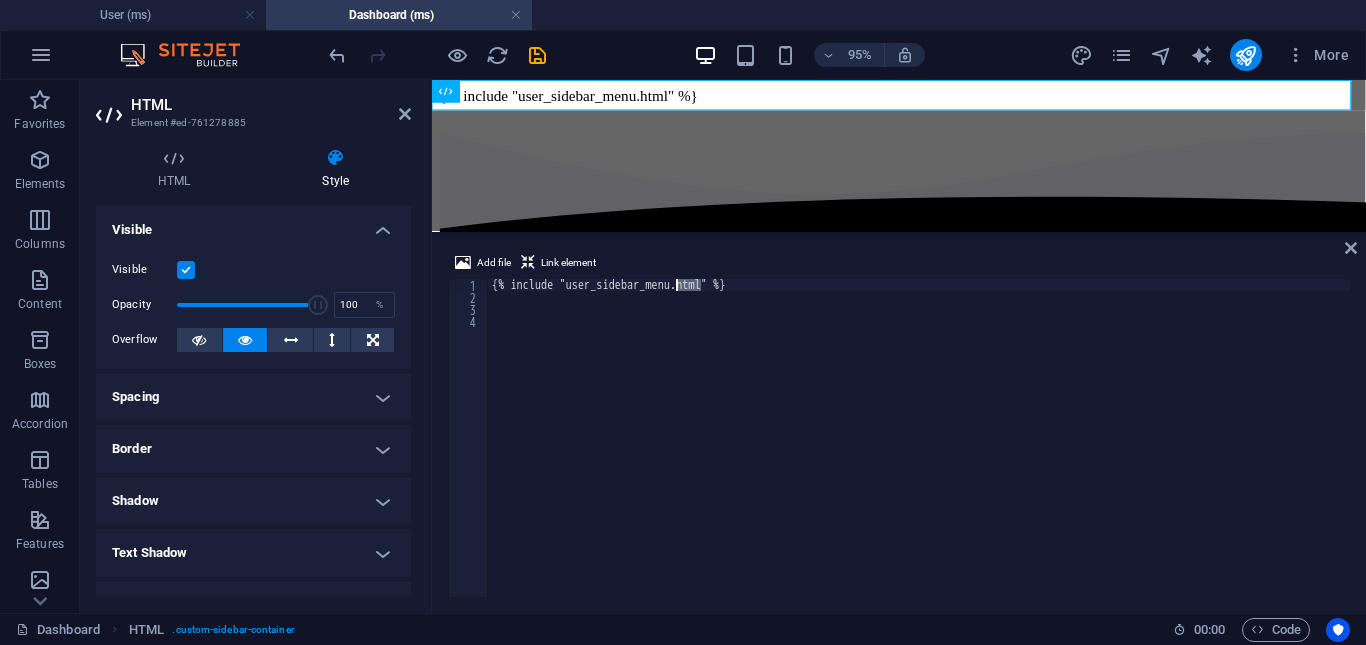 click on "{% include "user_sidebar_menu.html" %}" at bounding box center (919, 450) 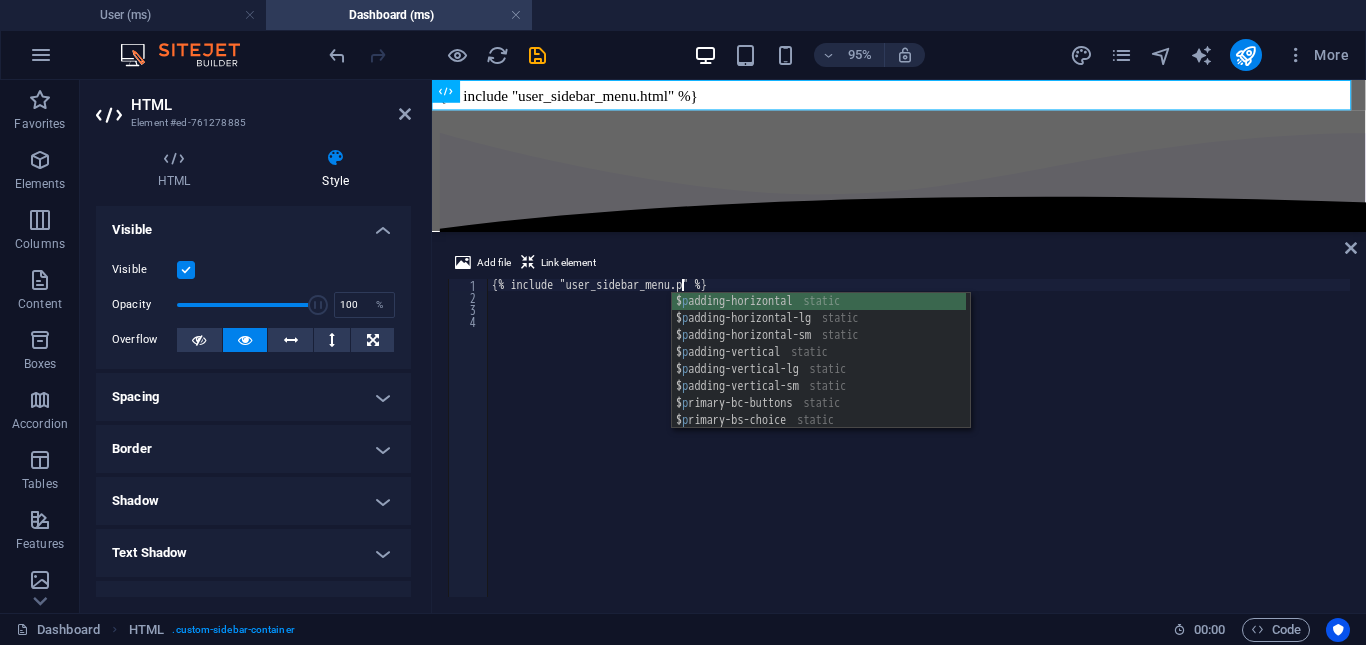 scroll, scrollTop: 0, scrollLeft: 16, axis: horizontal 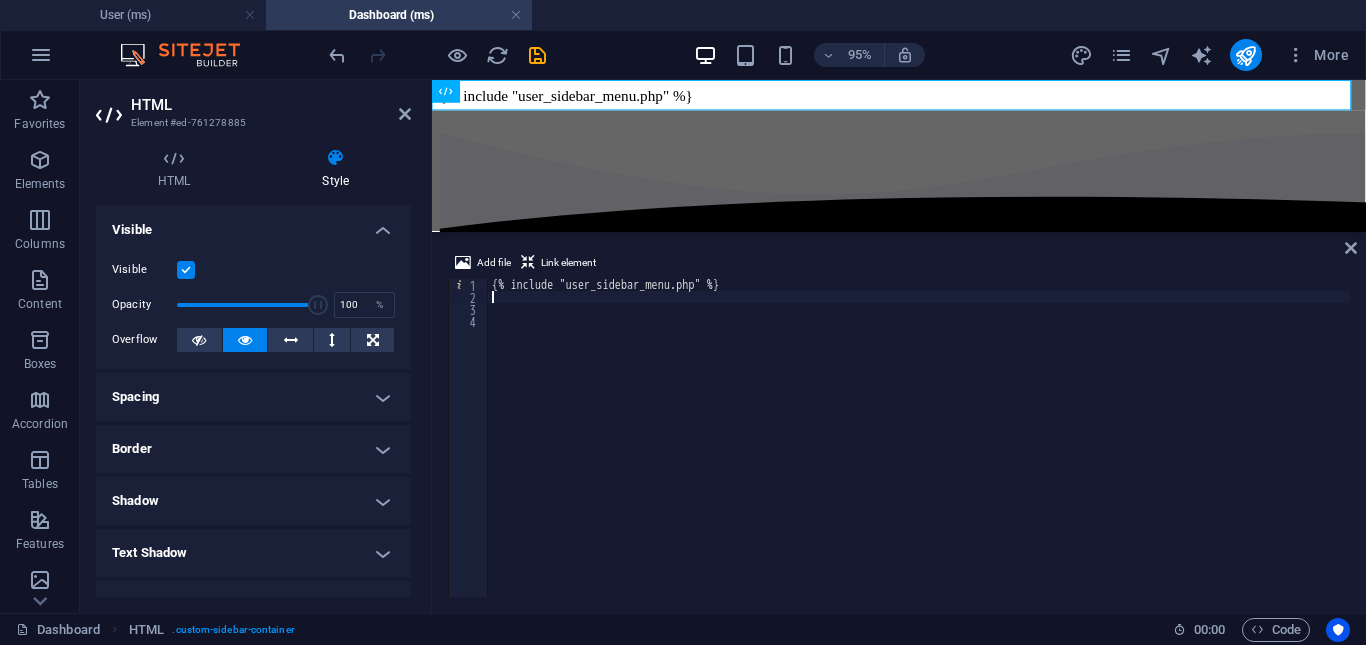 click on "{% include "user_sidebar_menu.php" %}" at bounding box center (919, 450) 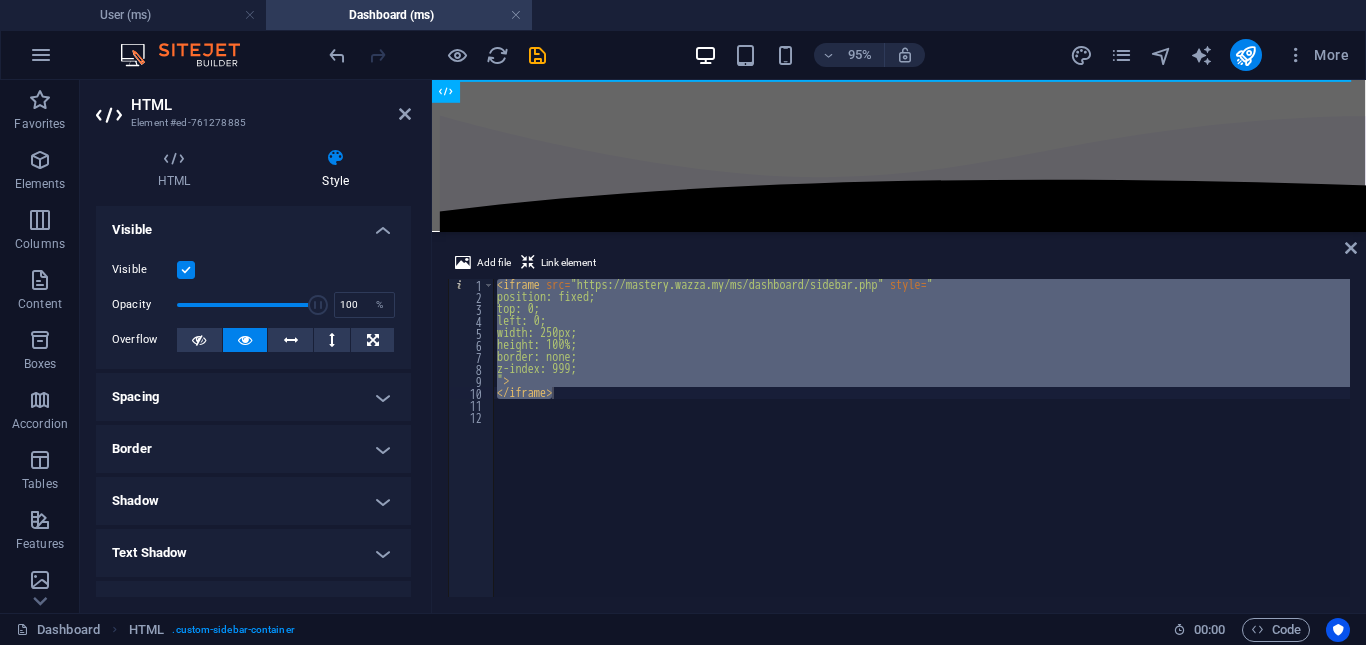 click on "< iframe   src = "https://mastery.wazza.my/ms/dashboard/sidebar.php"   style = "     position: fixed;     top: 0;     left: 0;     width: 250px;     height: 100%;     border: none;     z-index: 999;   " > </ iframe >" at bounding box center [921, 438] 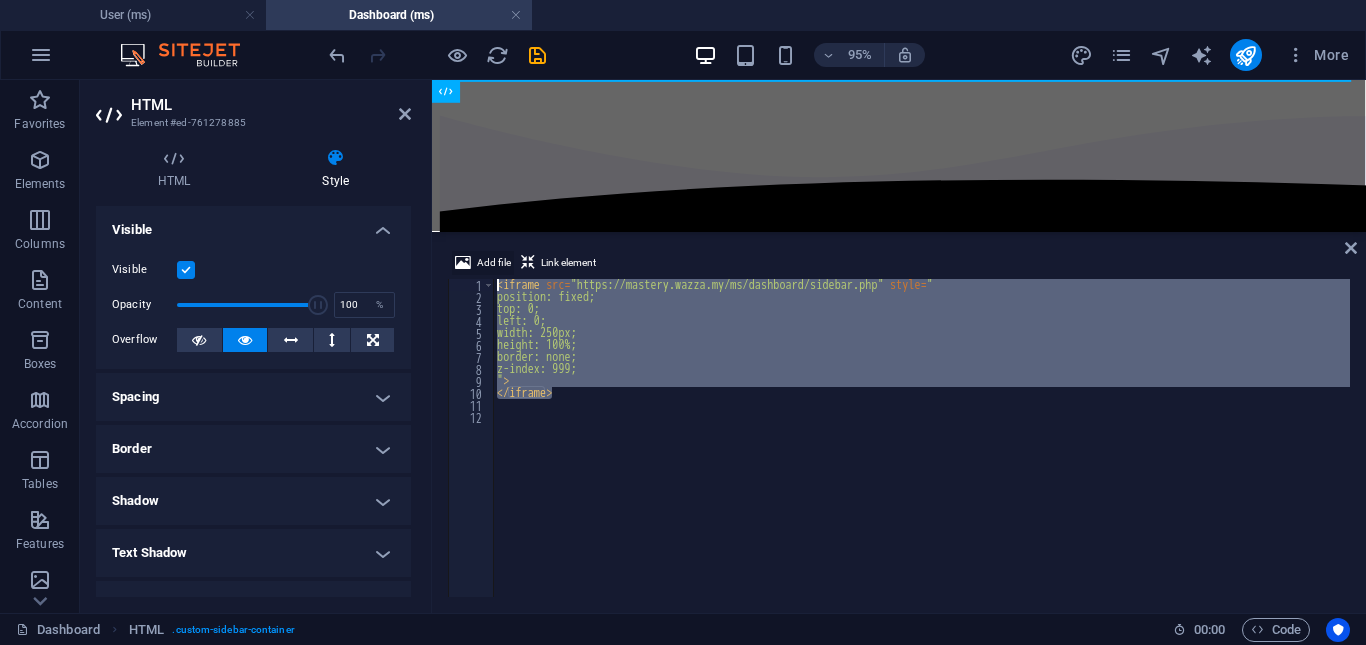 drag, startPoint x: 523, startPoint y: 360, endPoint x: 455, endPoint y: 272, distance: 111.21151 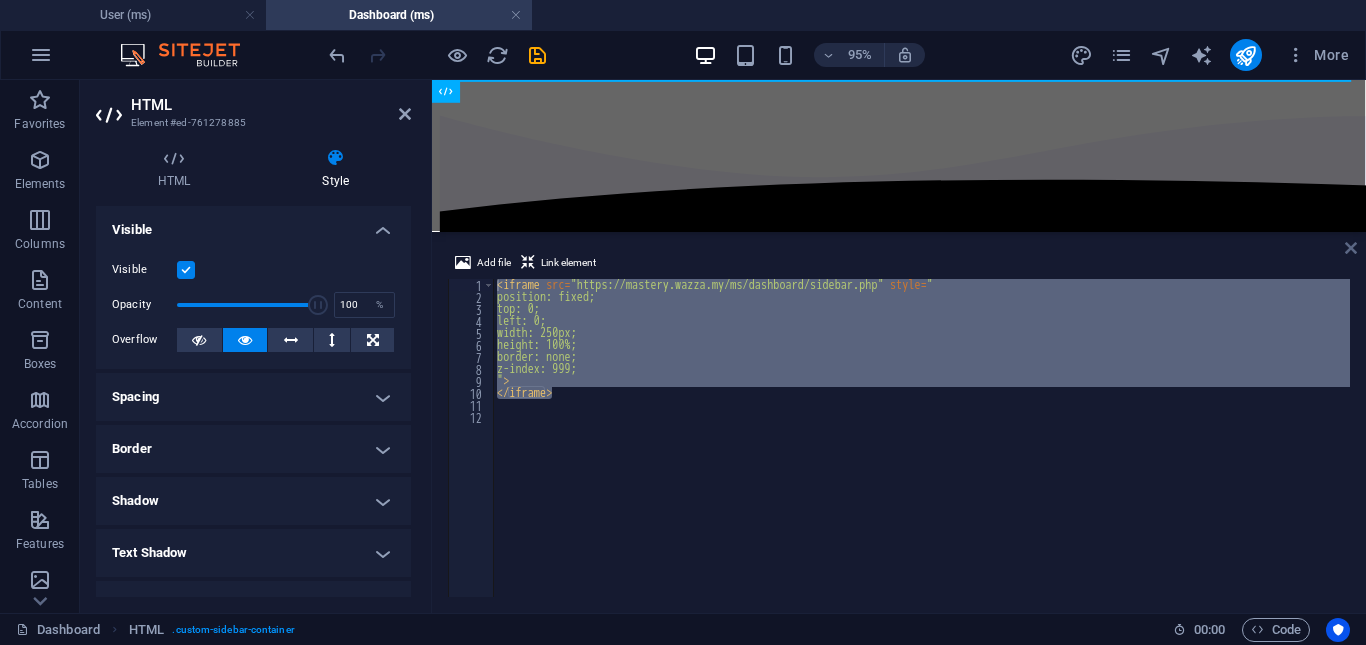 click at bounding box center (1351, 248) 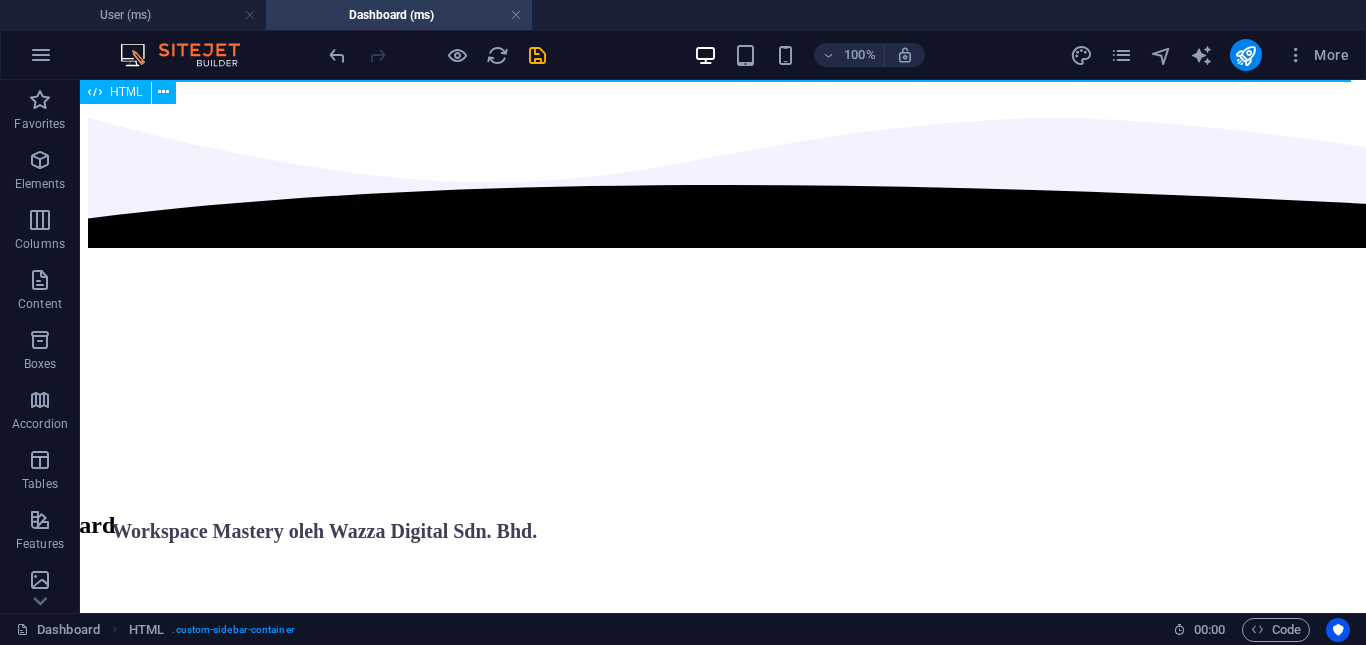 click on "HTML" at bounding box center (115, 92) 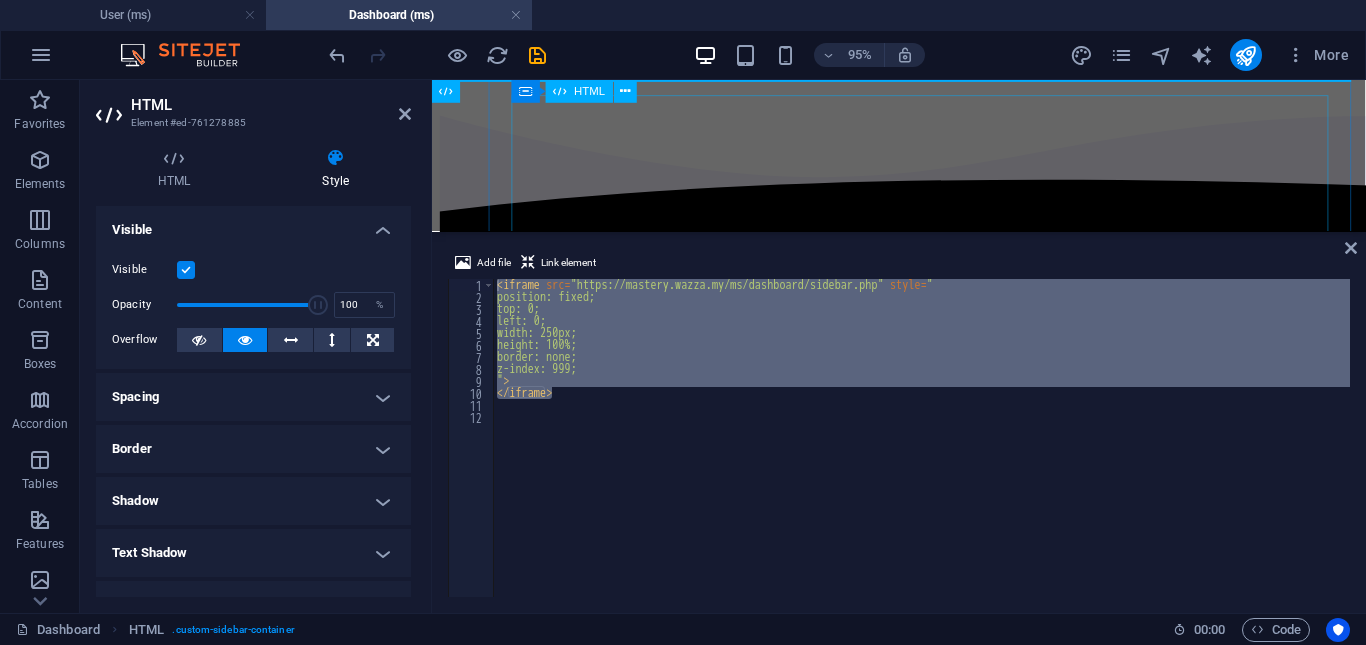 drag, startPoint x: 518, startPoint y: 174, endPoint x: 516, endPoint y: 139, distance: 35.057095 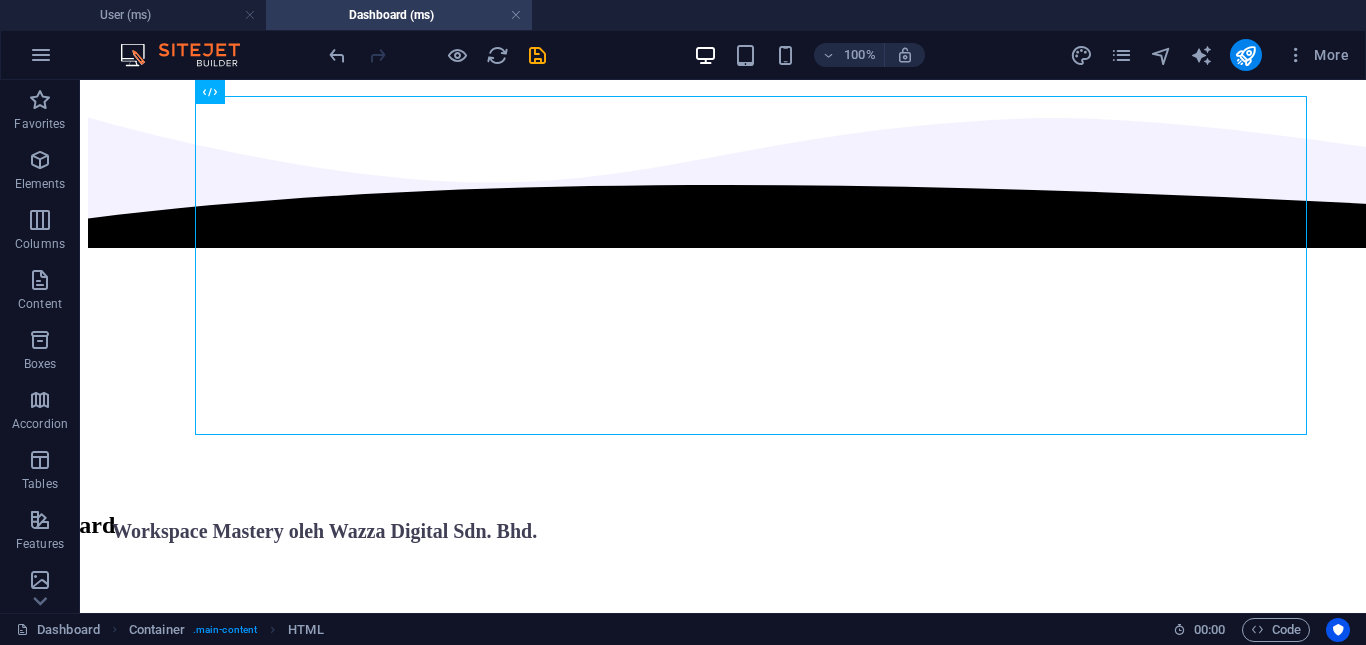 drag, startPoint x: 110, startPoint y: 105, endPoint x: 499, endPoint y: 182, distance: 396.5476 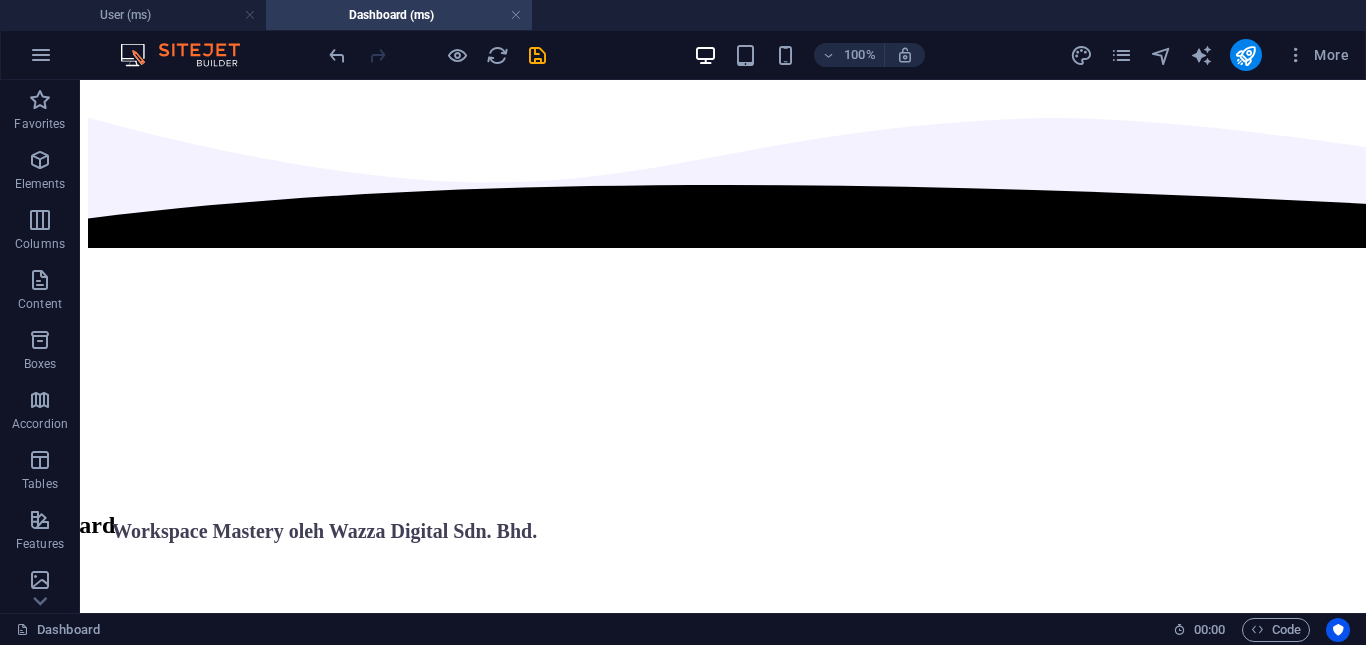 click on "Dashboard Workspace Mastery oleh Wazza Digital Sdn. Bhd. Senarai Produk Aktif Affiliate Lorem ipsum dolor sit amet consectetur. Commodo morbi quisque eget amet netus semper egestas. Learning community World-class skills Time  efficiency Maximum productivity Profil
Sentiasa mendapatkan berita terkini daripada kami STOP! Do this before you start studying! Lorem ipsum dolor sit amet, consectetur adipiscing elit, sed do eiusmod tempor... READ MORE How to avoid study burnout Lorem ipsum dolor sit amet, consectetur adipiscing elit, sed do eiusmod tempor... READ MORE Top methods for studying success Lorem ipsum dolor sit amet, consectetur adipiscing elit, sed do eiusmod tempor... READ MORE  Vorherige Nächste  More stories “...memudahkan kerja analisa...” Menudahkan kerja analisa terutamanya untuk penyelaras peperiksaan “...amat reponsif dan menbantu...” Mudah digunakan. Support Team Beejak juga amat responsif and membantu “...boleh apply dalam daily work routine...” 1 2 3 4 5 Quick Links" at bounding box center (723, 7724) 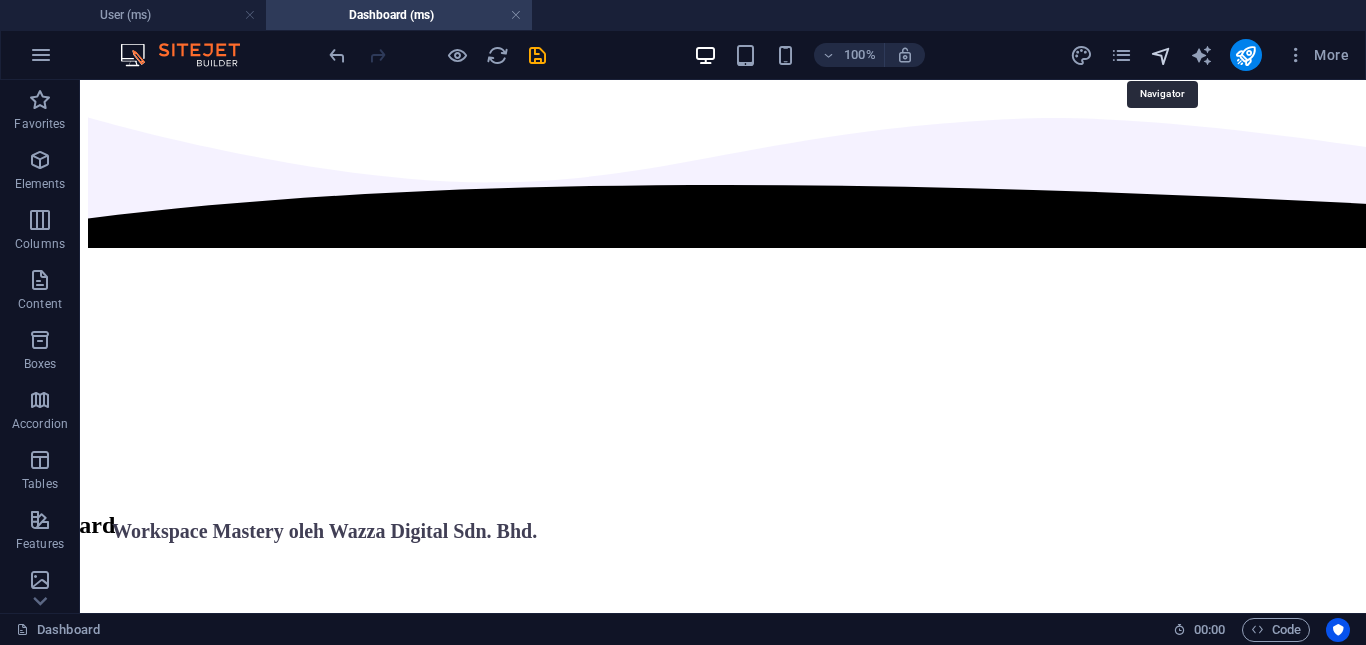 click at bounding box center (1161, 55) 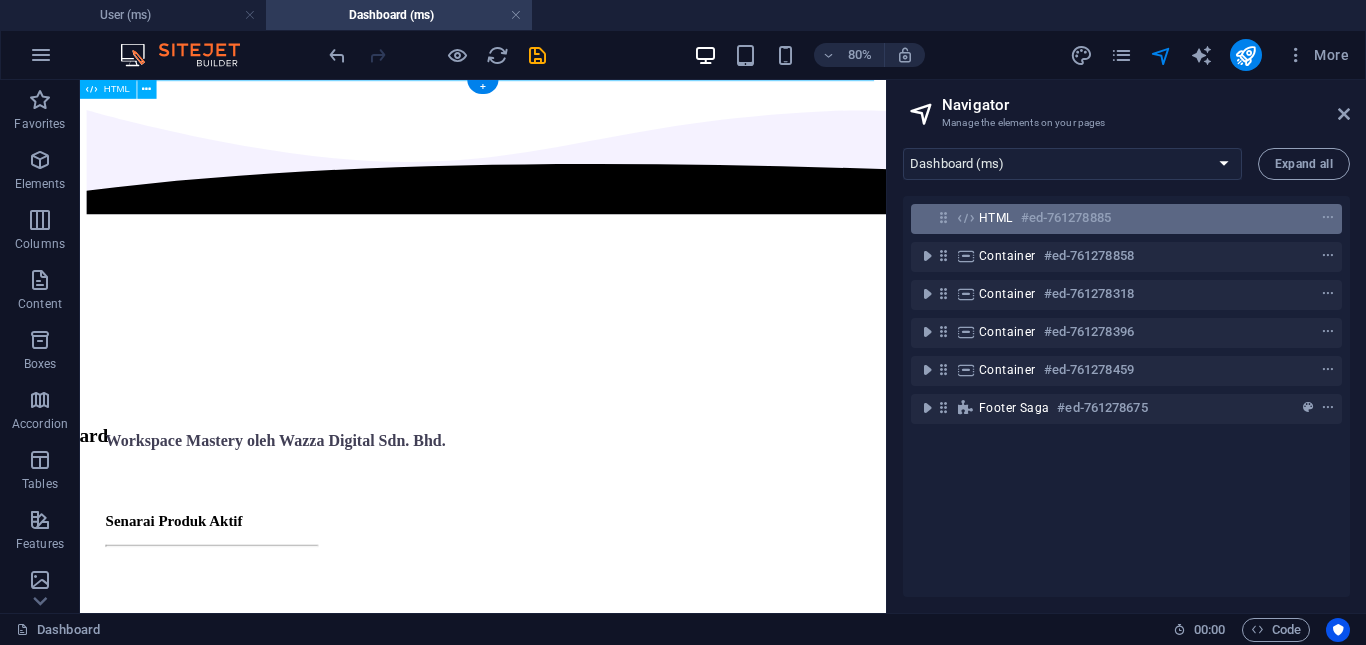 click on "HTML" at bounding box center (996, 218) 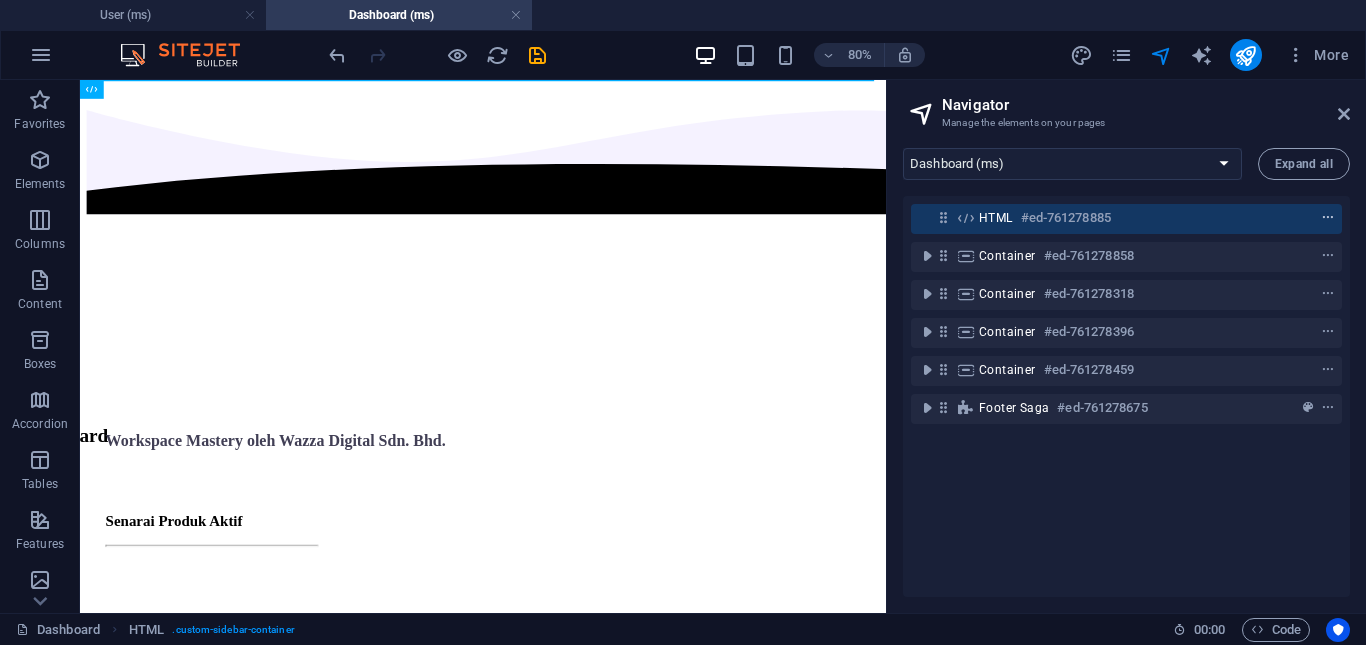 drag, startPoint x: 37, startPoint y: 27, endPoint x: 1324, endPoint y: 212, distance: 1300.2284 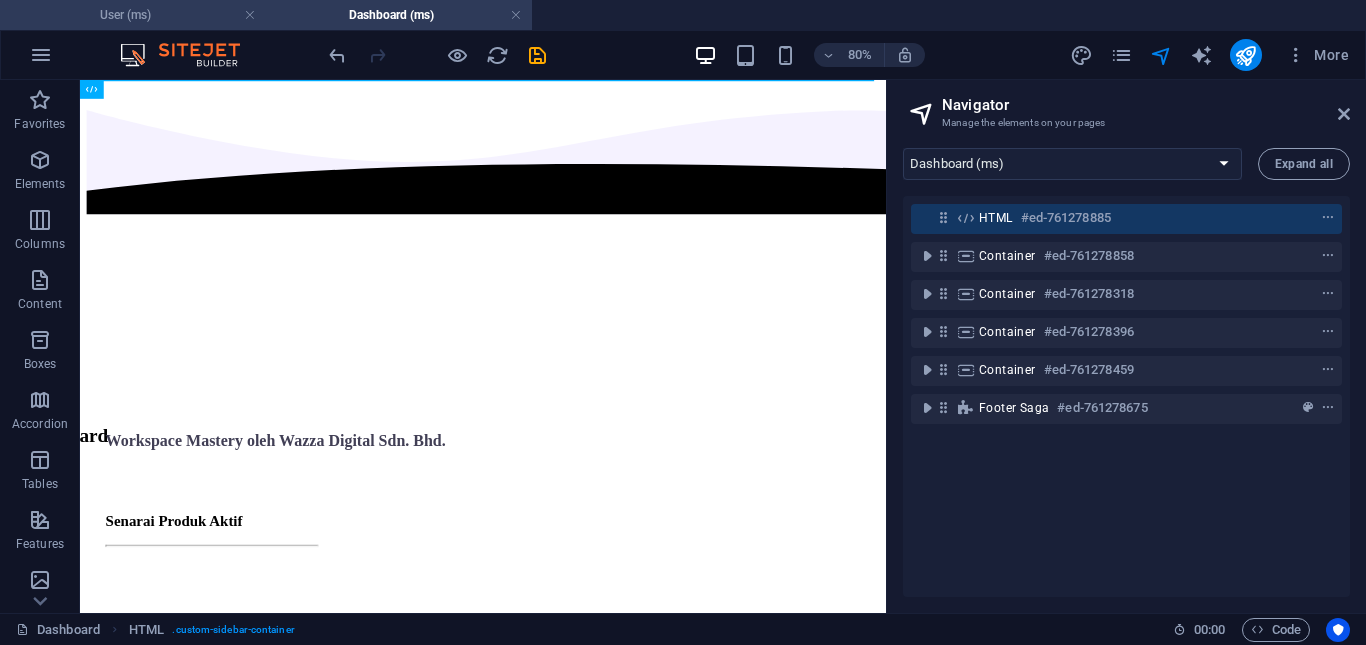 type 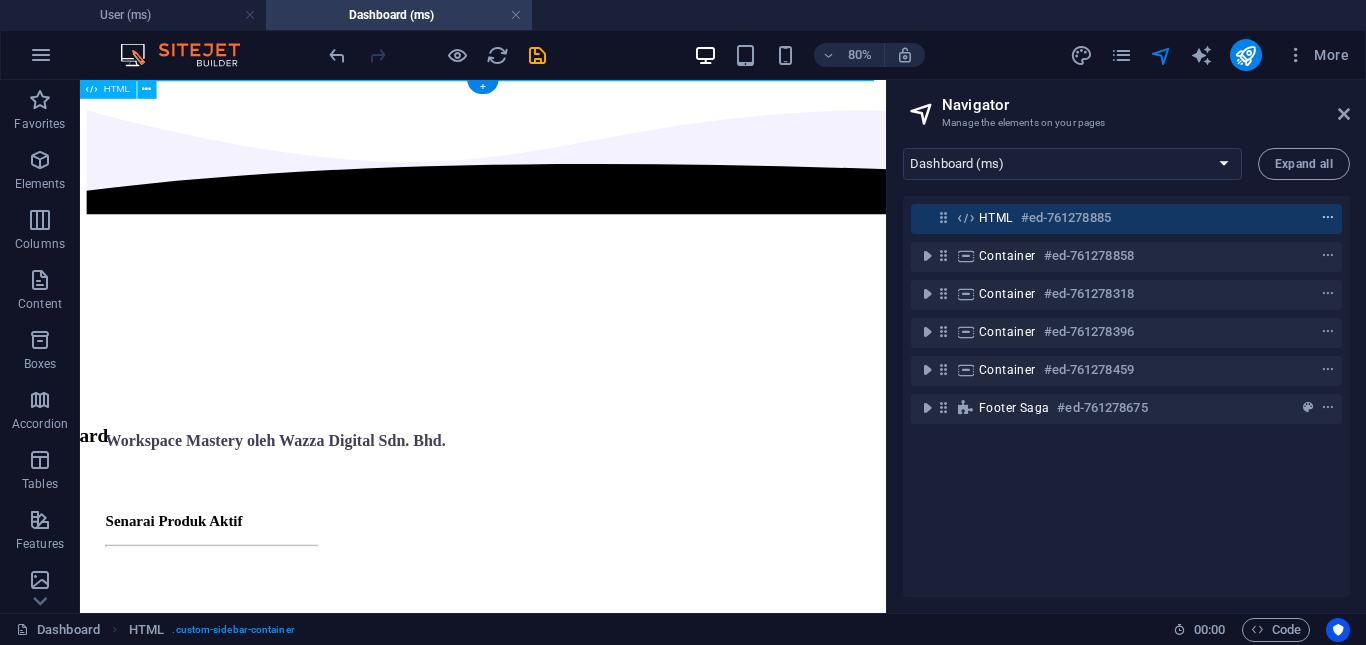 click at bounding box center [1328, 218] 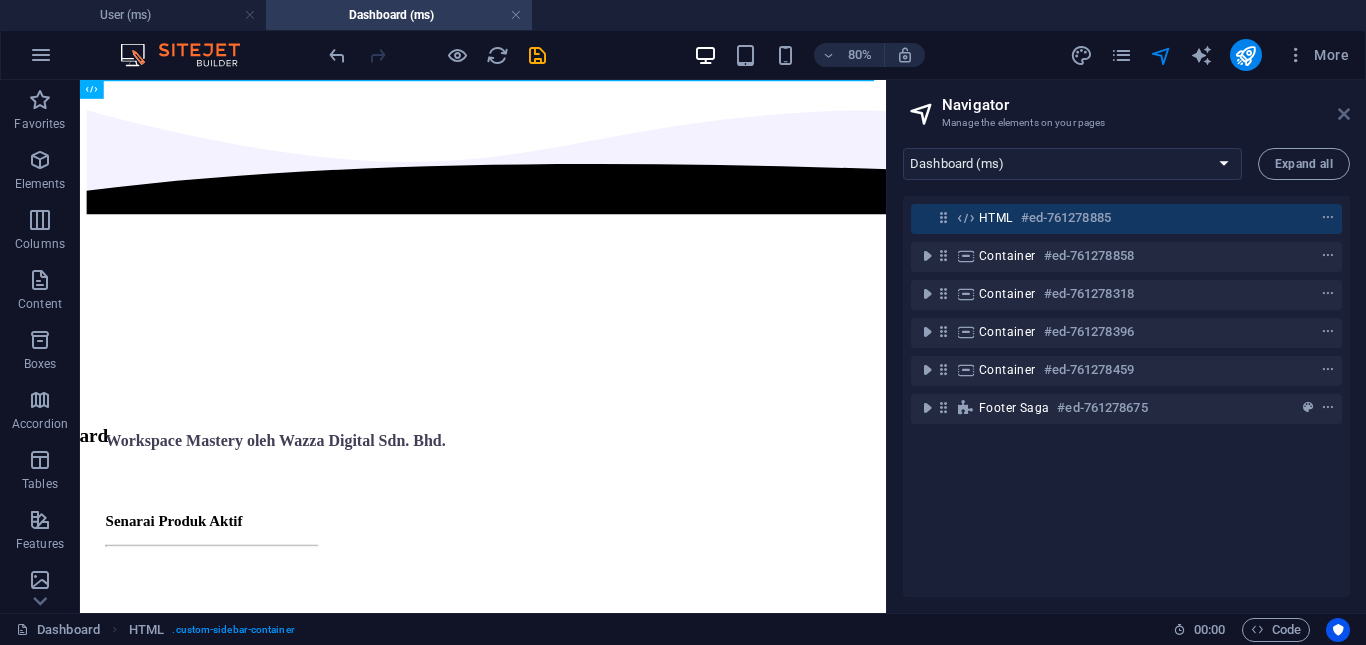 click at bounding box center (1344, 114) 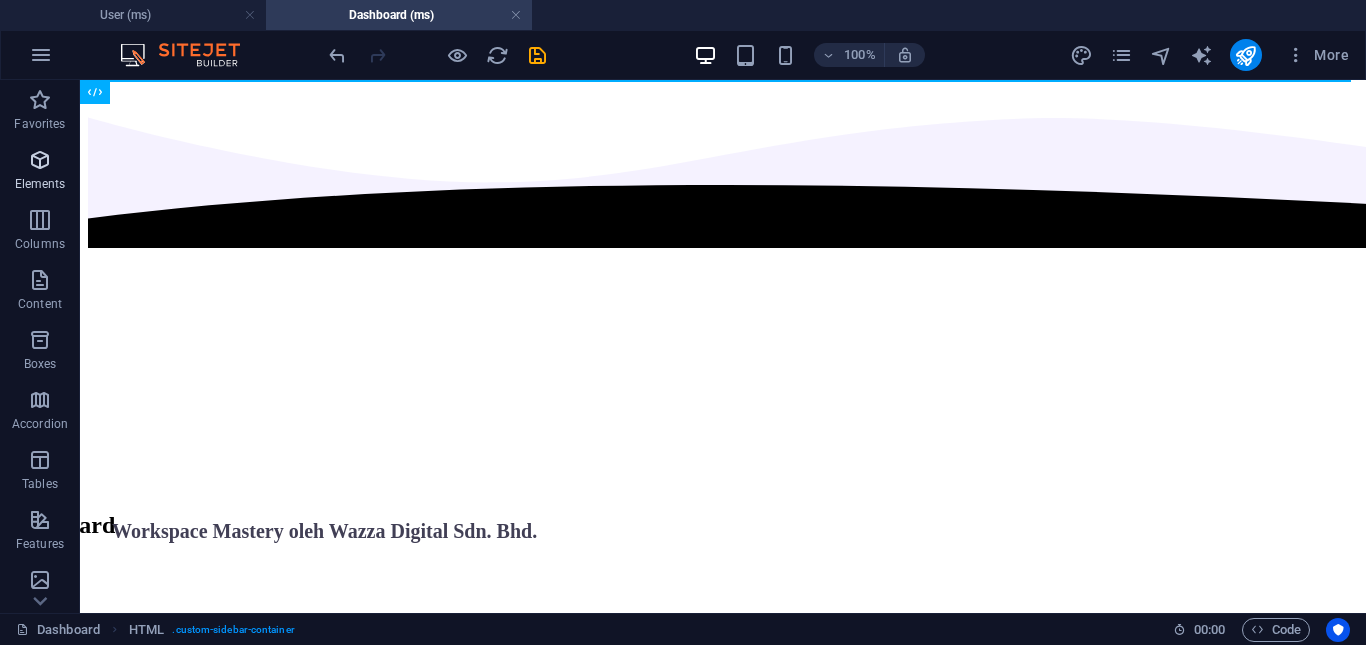 click at bounding box center [40, 160] 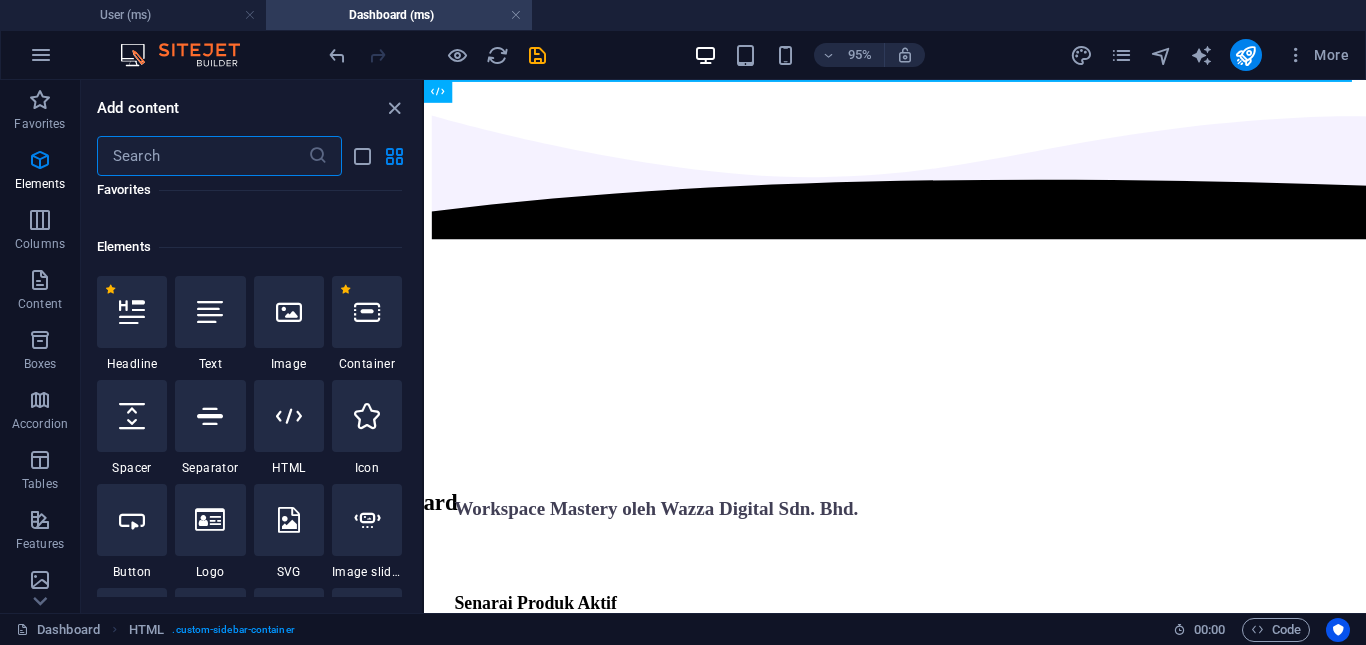 scroll, scrollTop: 213, scrollLeft: 0, axis: vertical 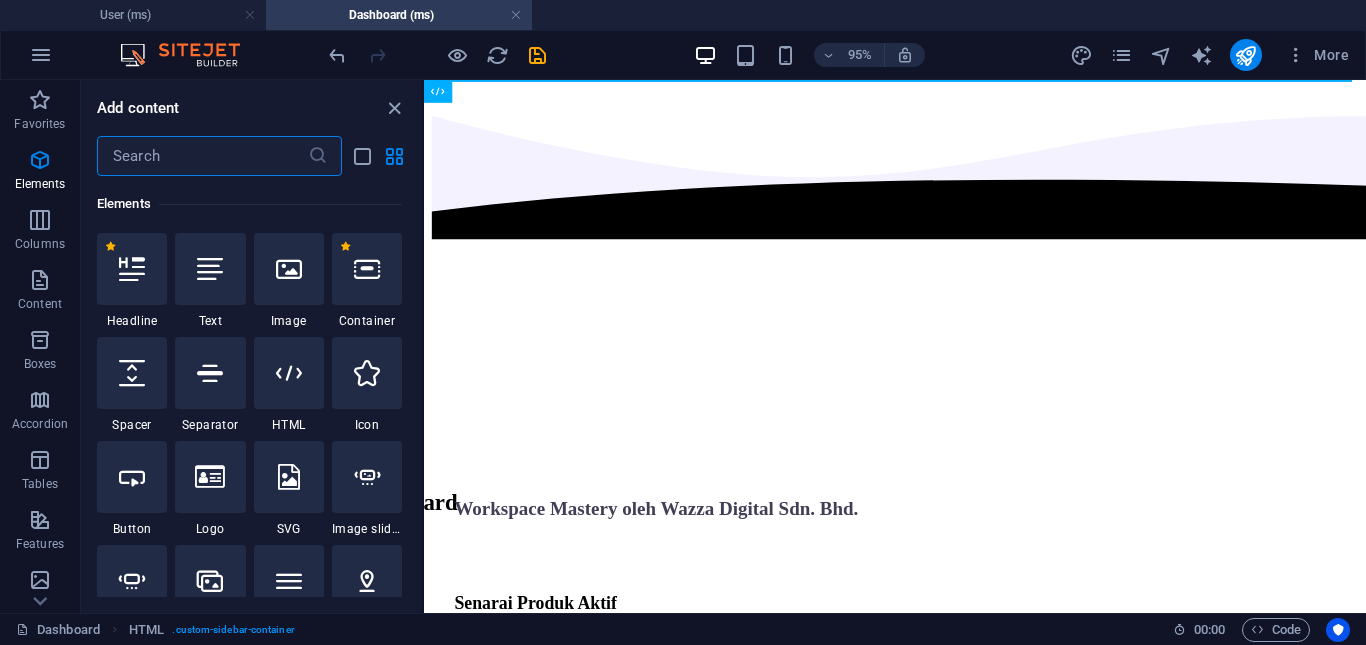 click at bounding box center [202, 156] 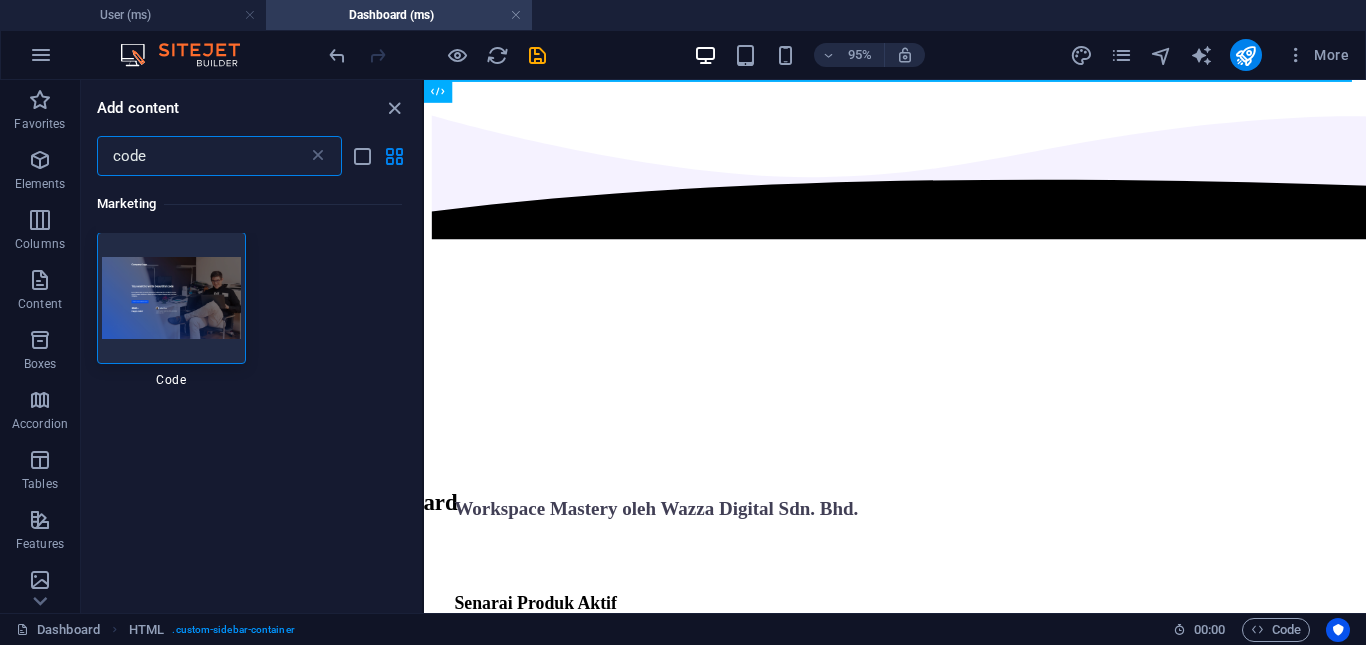 scroll, scrollTop: 0, scrollLeft: 0, axis: both 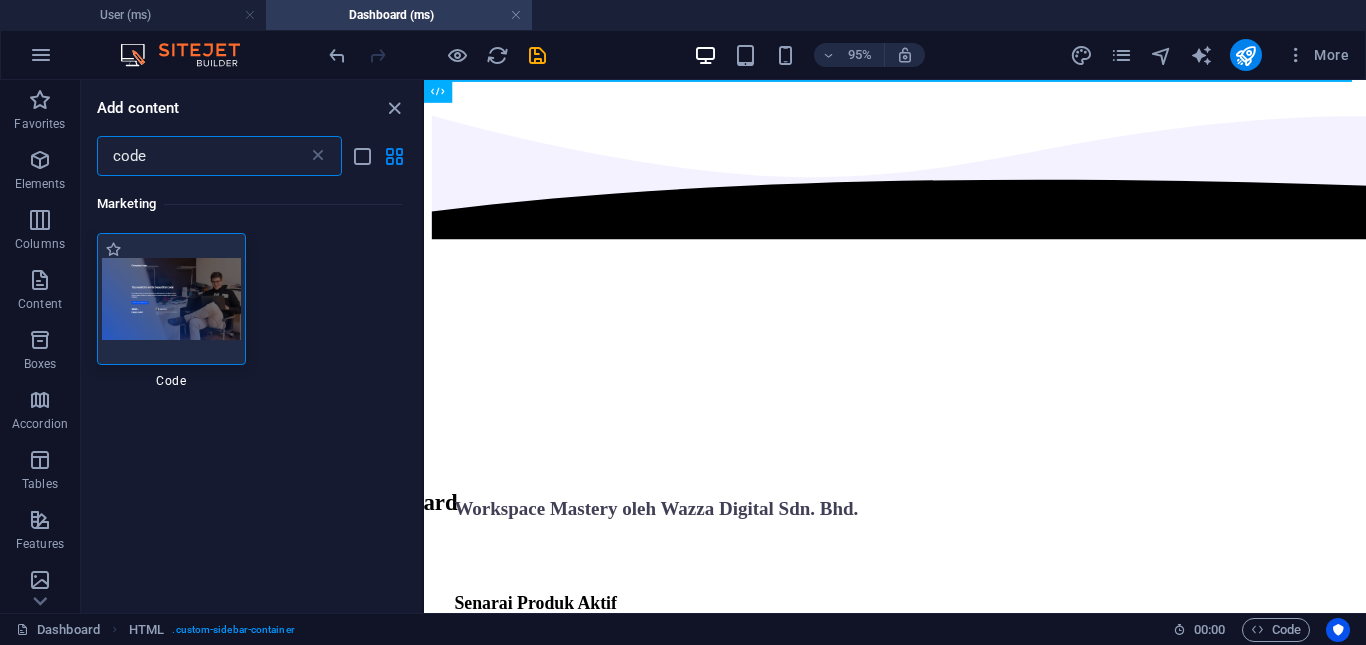 type on "code" 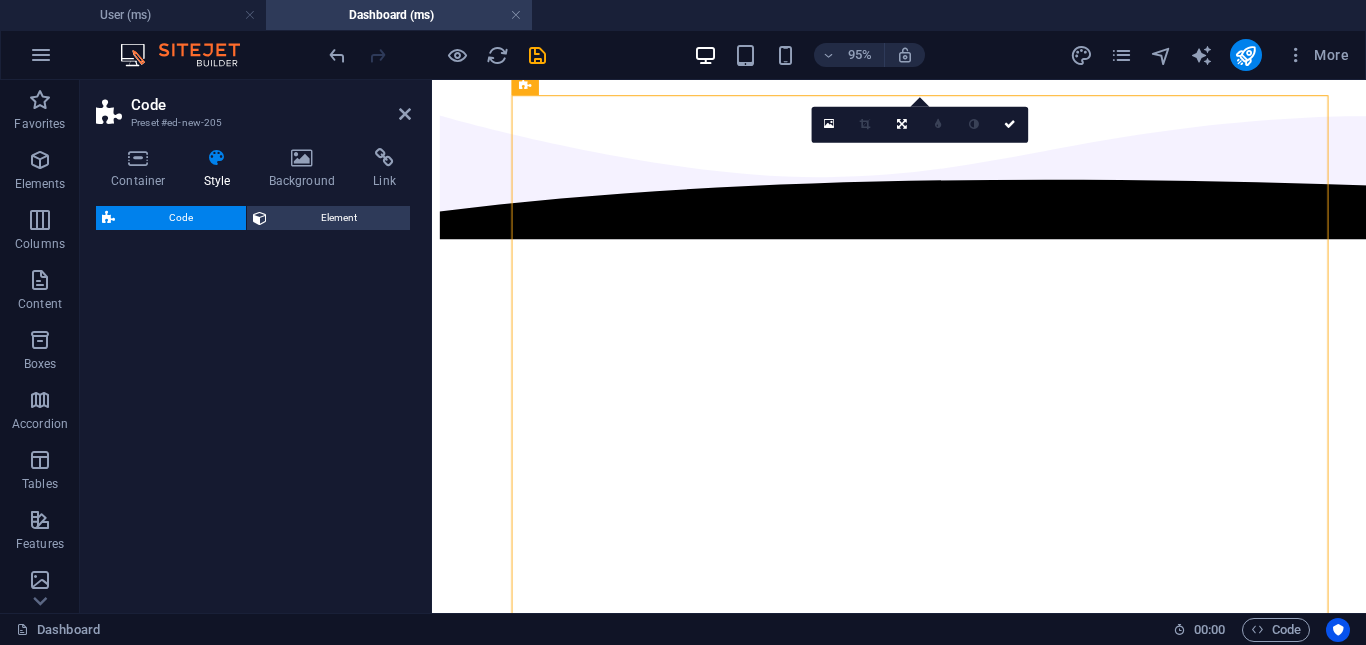 select on "%" 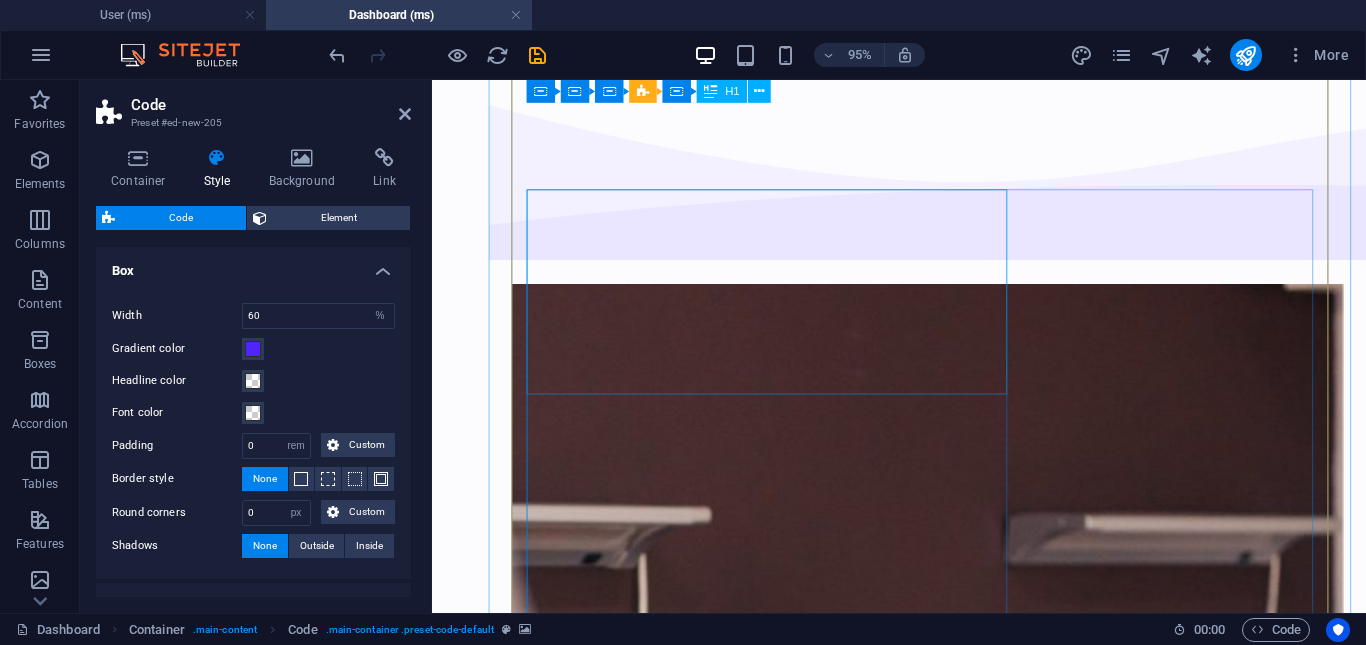 scroll, scrollTop: 0, scrollLeft: 0, axis: both 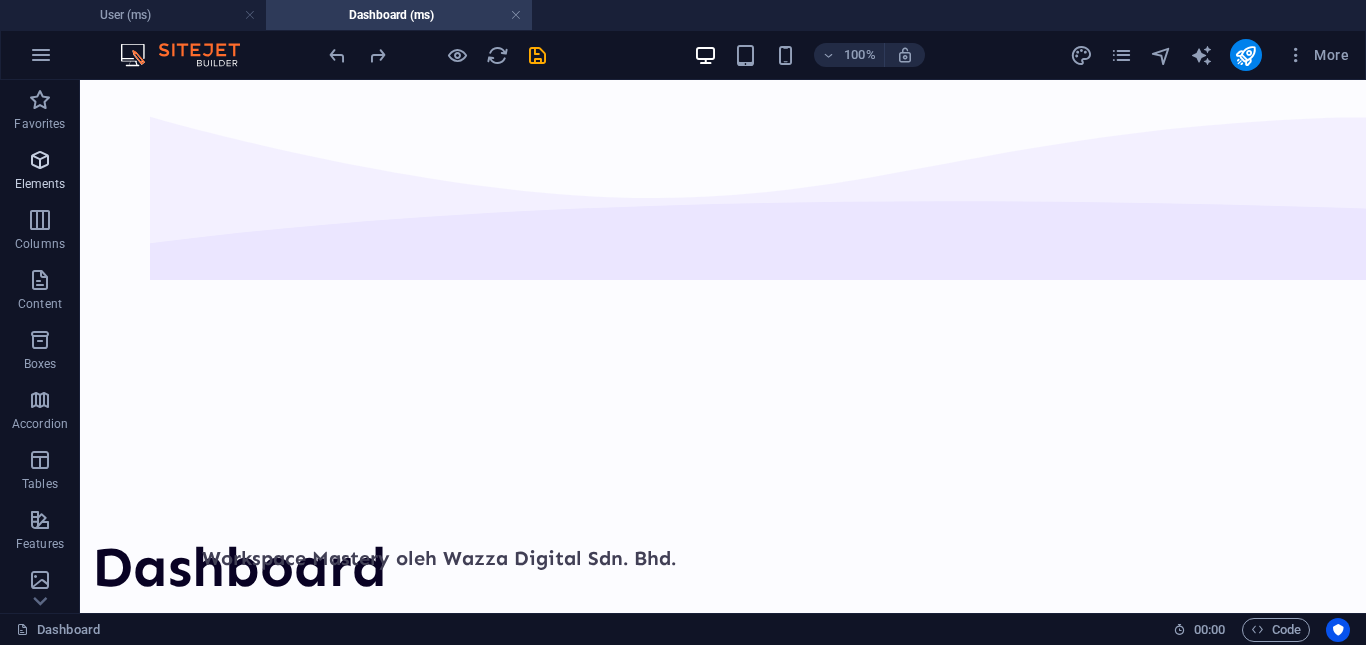 click on "Elements" at bounding box center (40, 184) 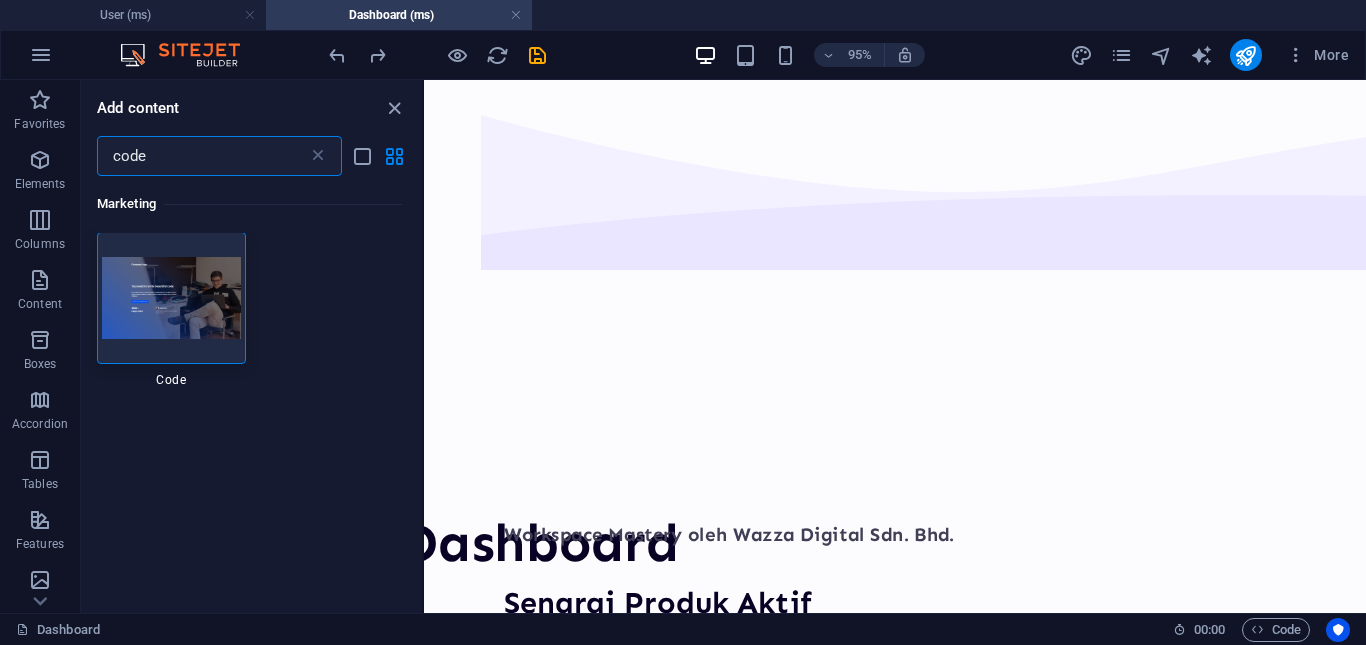 scroll, scrollTop: 0, scrollLeft: 0, axis: both 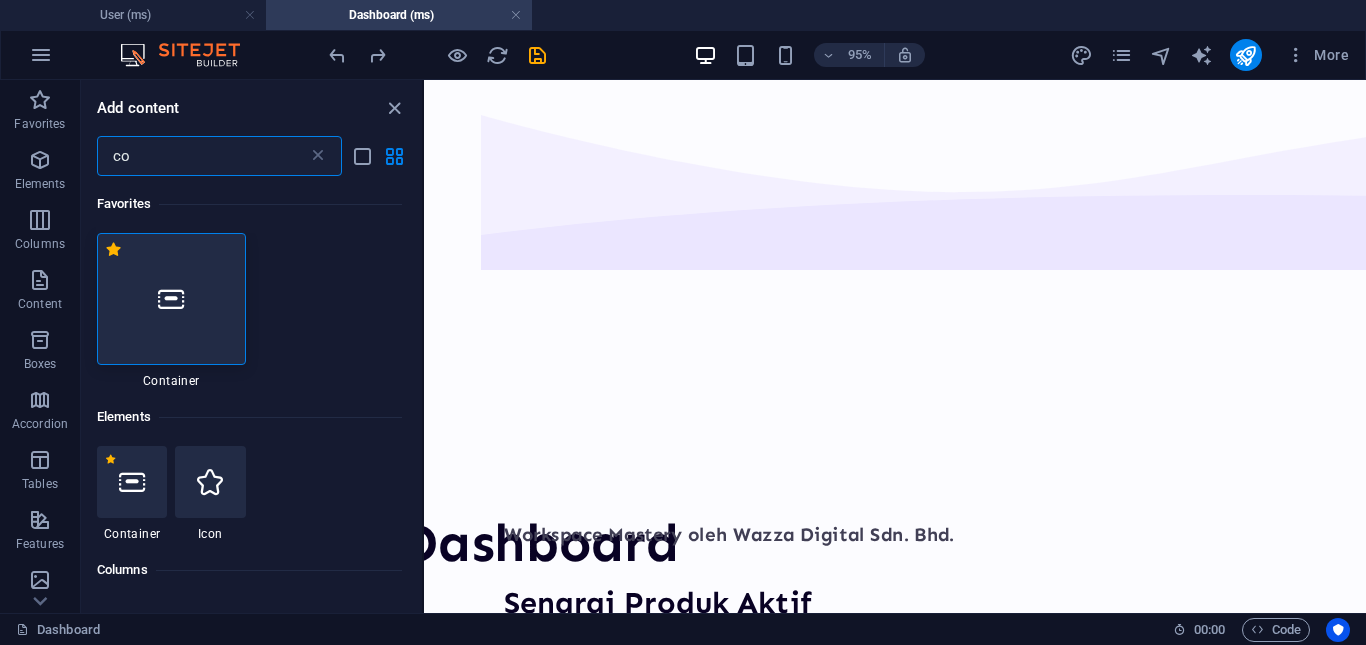type on "c" 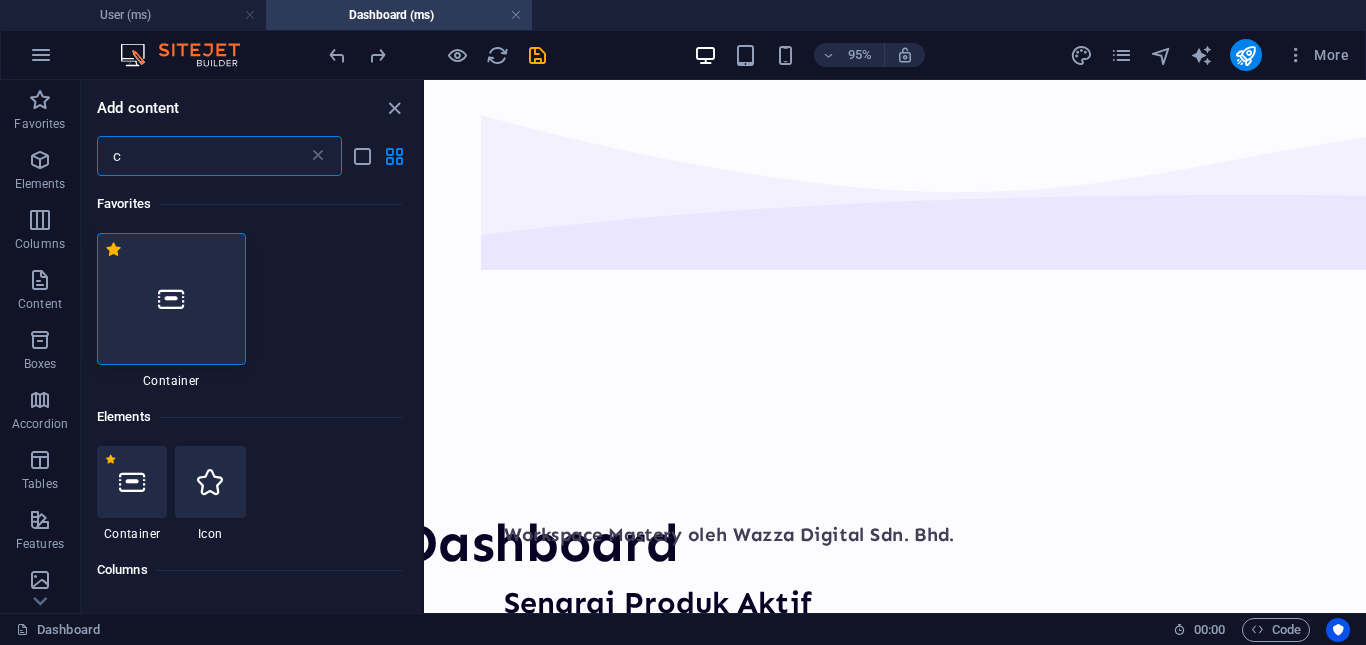 type 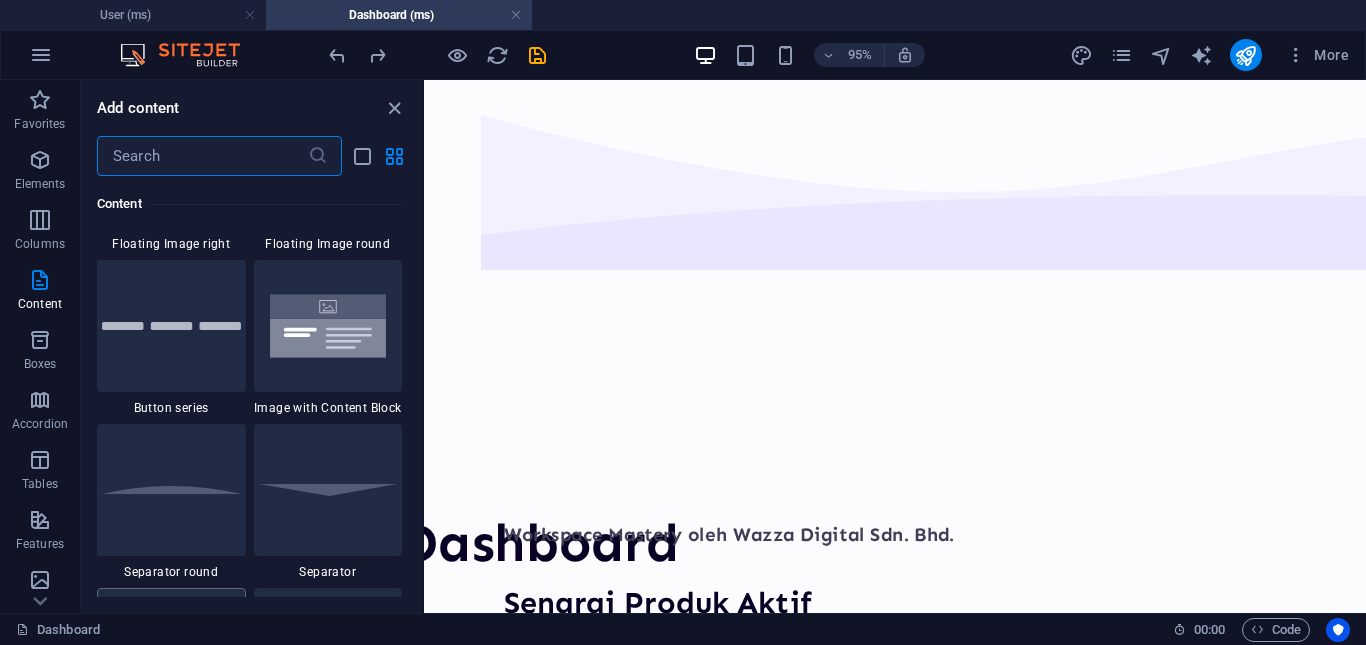 scroll, scrollTop: 4900, scrollLeft: 0, axis: vertical 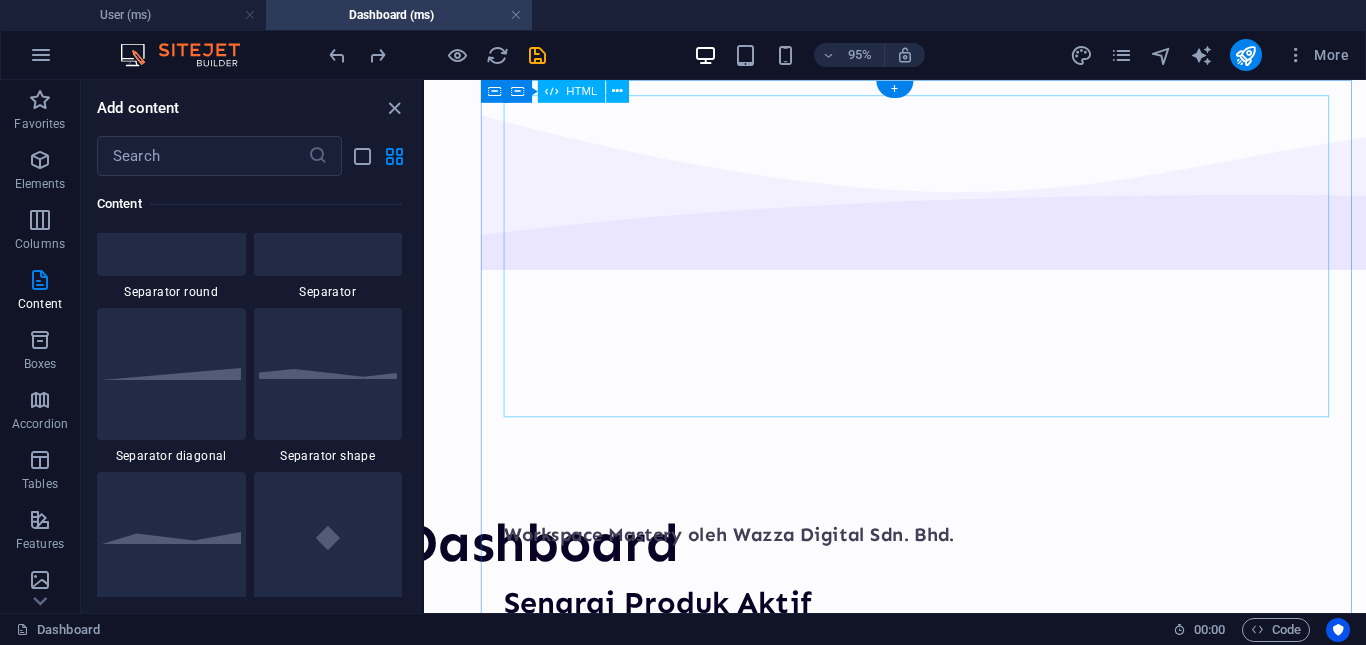 click at bounding box center (950, 474) 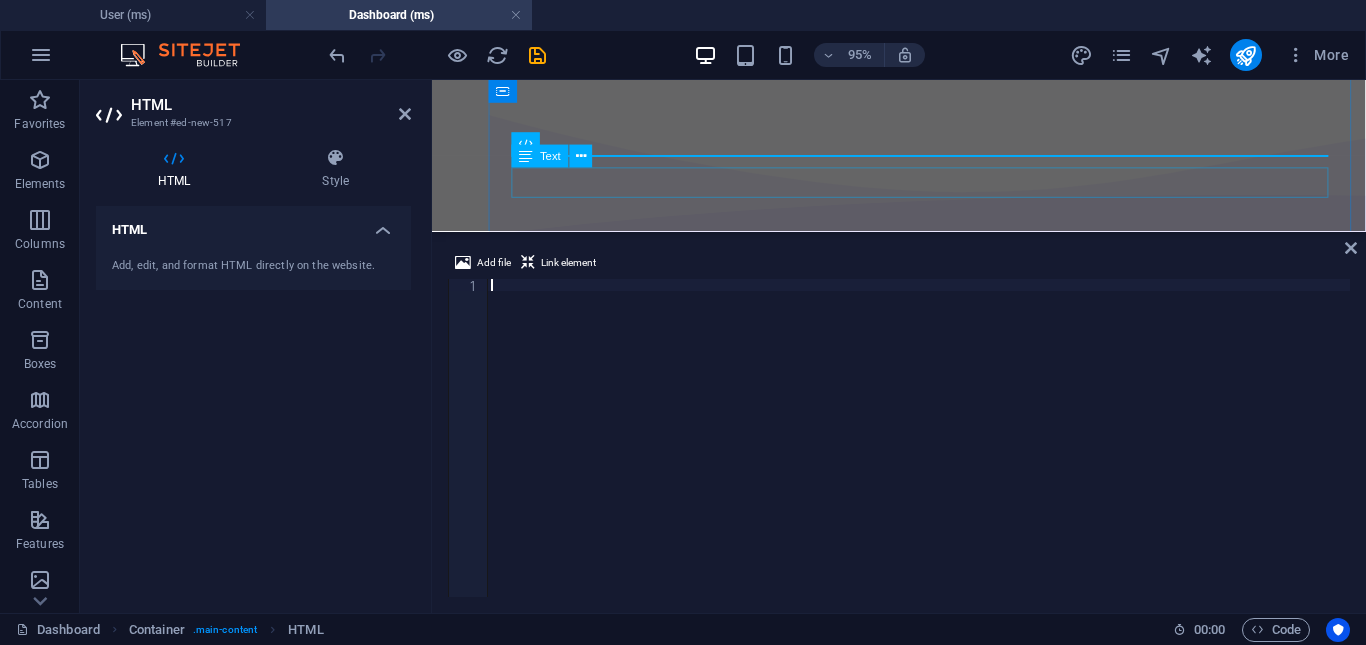 scroll, scrollTop: 276, scrollLeft: 0, axis: vertical 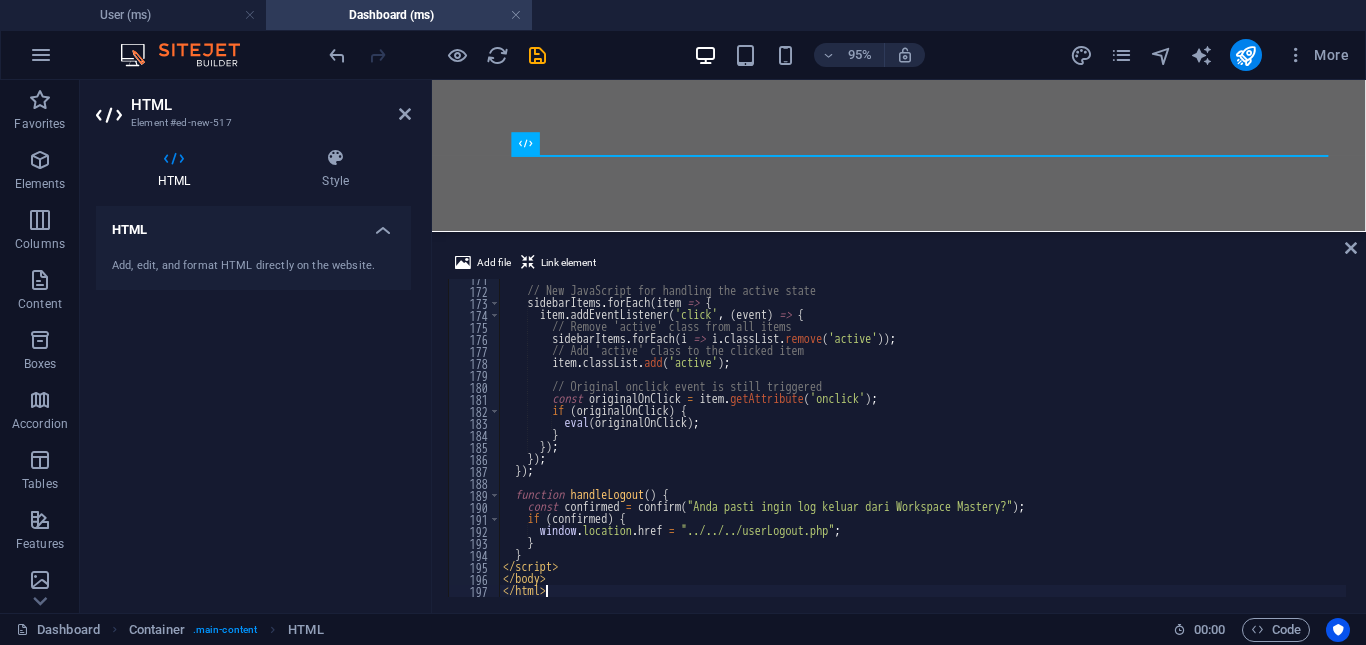 click on "// New JavaScript for handling the active state      sidebarItems . forEach ( item   =>   {         item . addEventListener ( 'click' ,   ( event )   =>   {           // Remove 'active' class from all items           sidebarItems . forEach ( i   =>   i . classList . remove ( 'active' )) ;           // Add 'active' class to the clicked item           item . classList . add ( 'active' ) ;                     // Original onclick event is still triggered           const   originalOnClick   =   item . getAttribute ( 'onclick' ) ;           if   ( originalOnClick )   {              eval ( originalOnClick ) ;           }         }) ;      }) ;    }) ;    function   handleLogout ( )   {      const   confirmed   =   confirm ( "Anda pasti ingin log keluar dari Workspace Mastery?" ) ;      if   ( confirmed )   {         window . location . href   =   "../../../userLogout.php" ;      }    } </ script > </ body > </ html >" at bounding box center (922, 444) 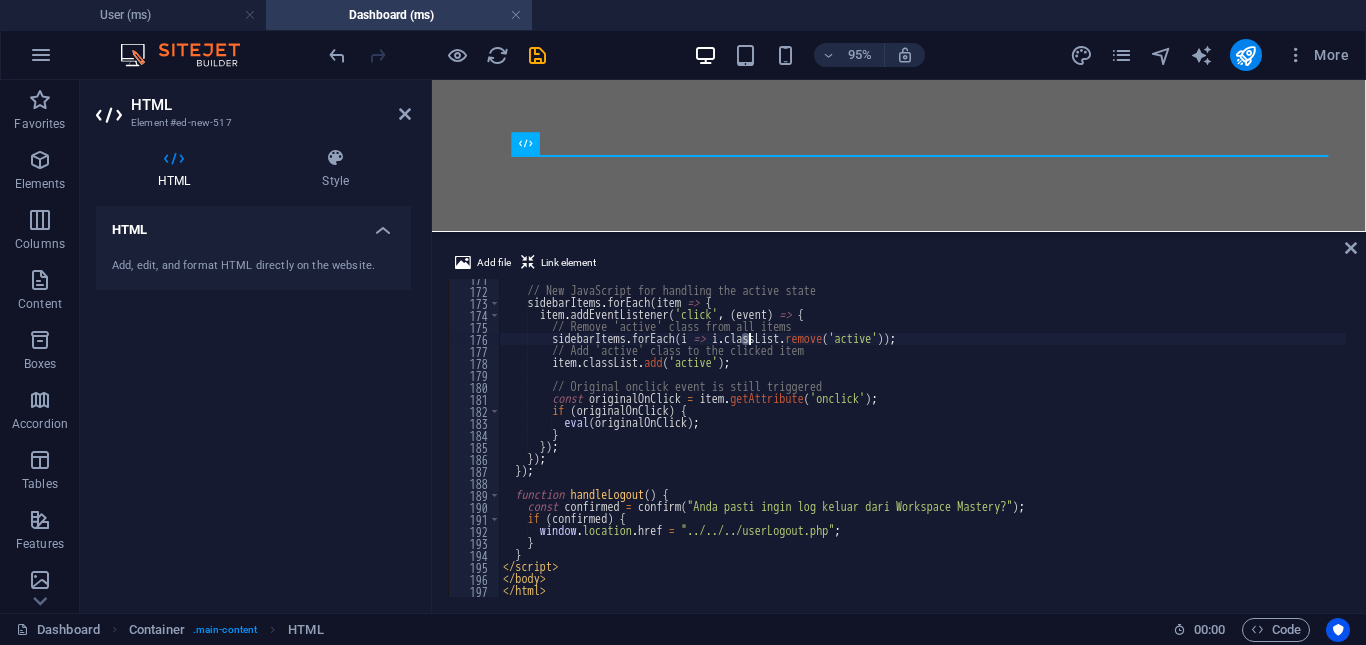 drag, startPoint x: 746, startPoint y: 340, endPoint x: 947, endPoint y: 320, distance: 201.99257 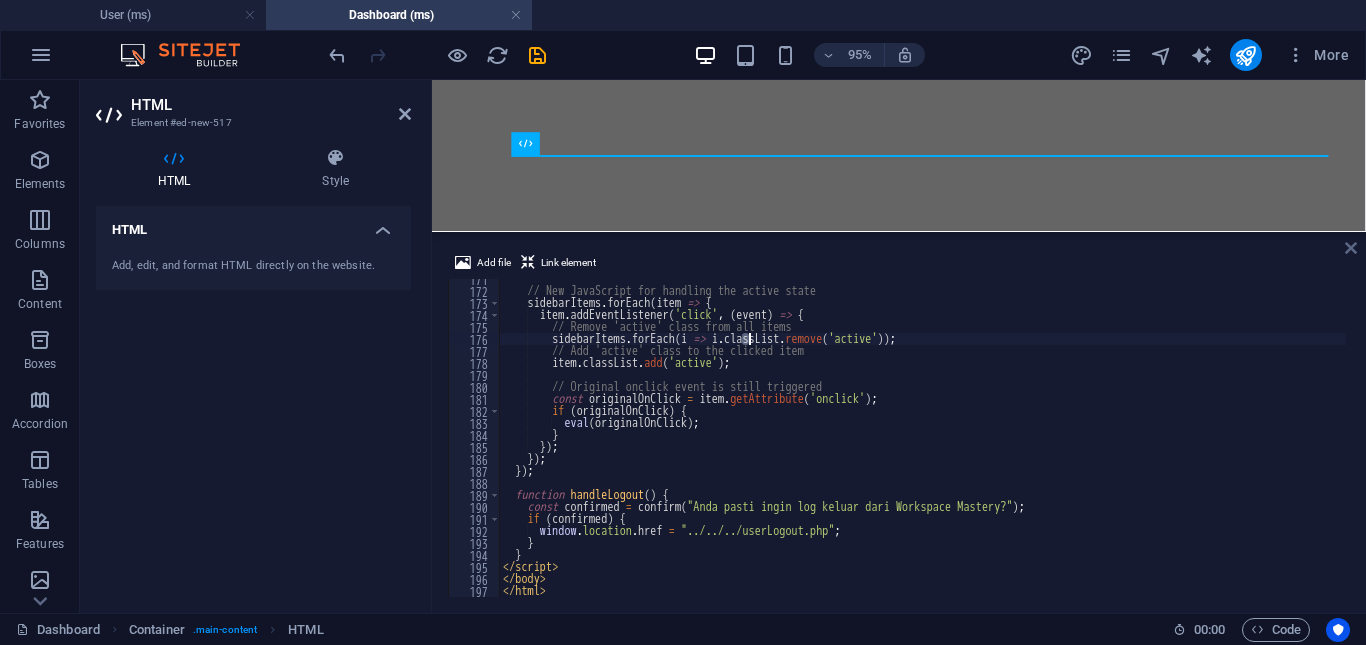 click at bounding box center (1351, 248) 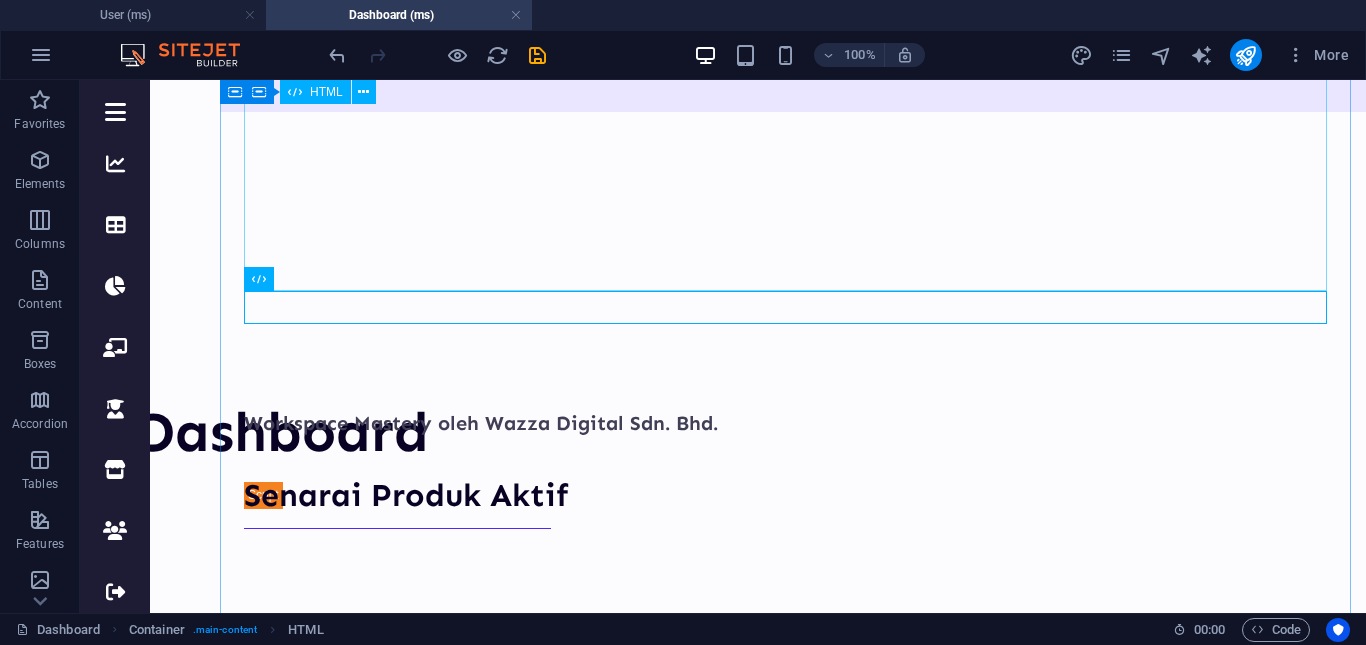 scroll, scrollTop: 0, scrollLeft: 0, axis: both 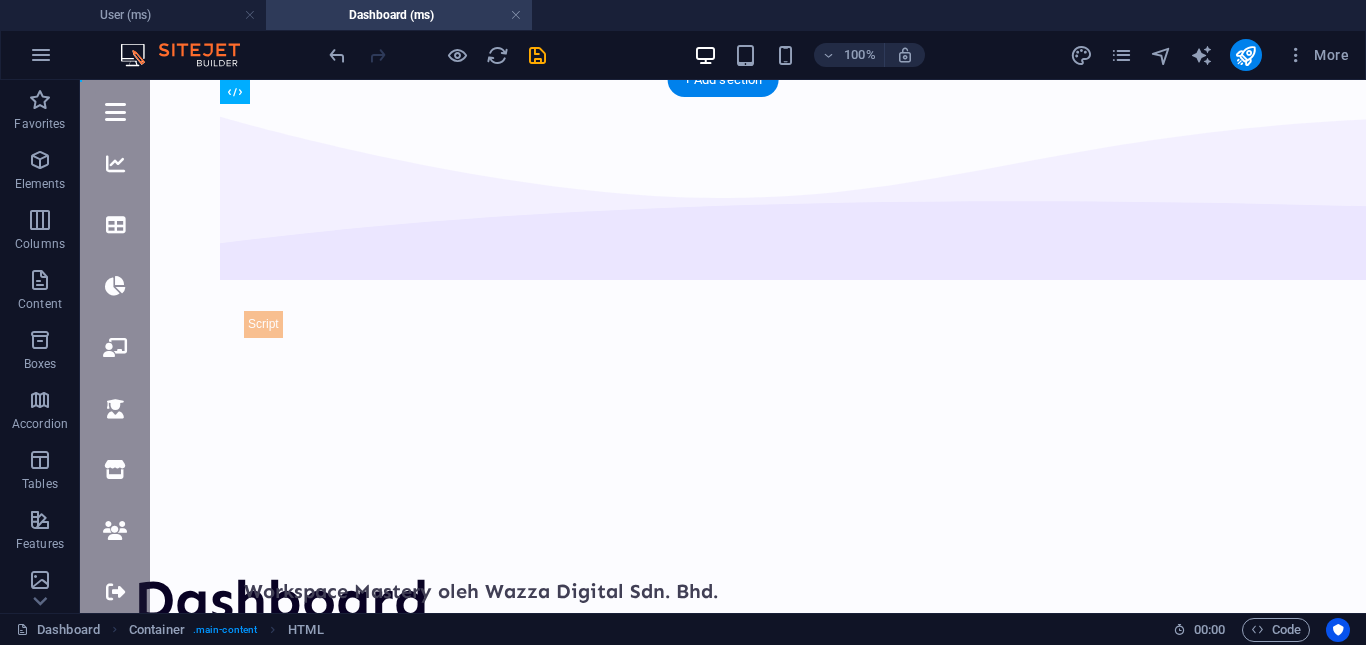 drag, startPoint x: 335, startPoint y: 505, endPoint x: 270, endPoint y: 129, distance: 381.577 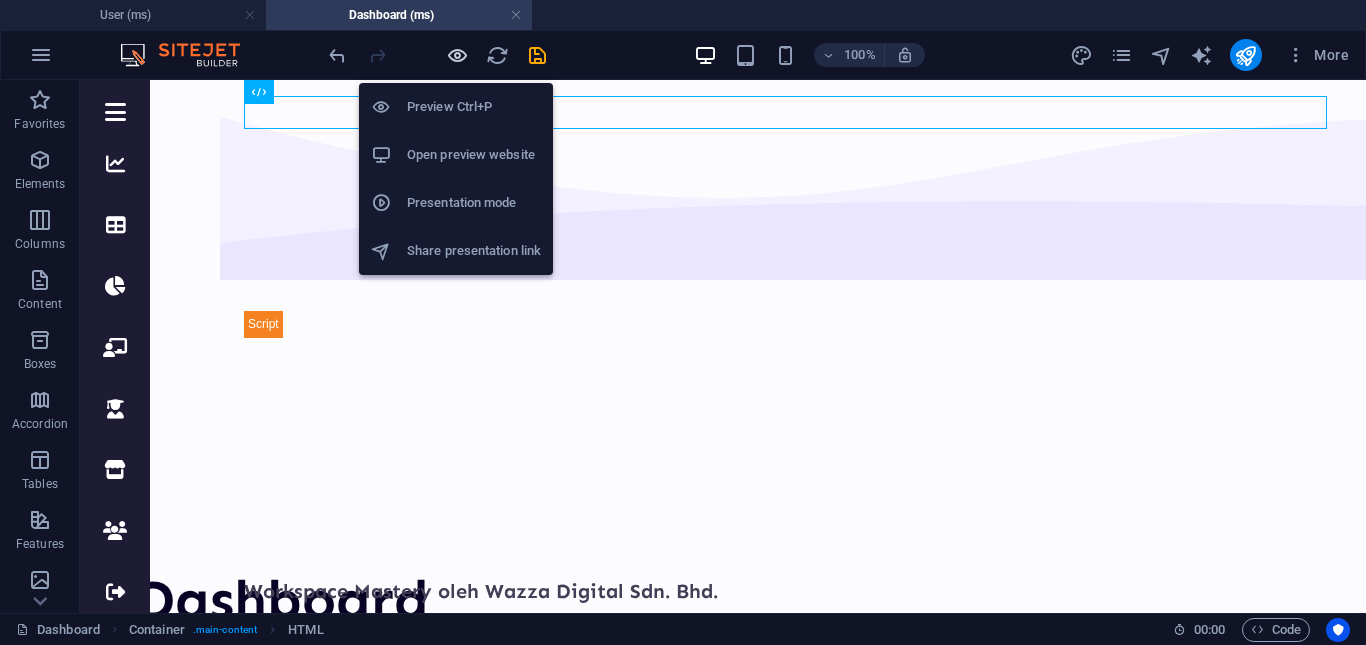 click at bounding box center (457, 55) 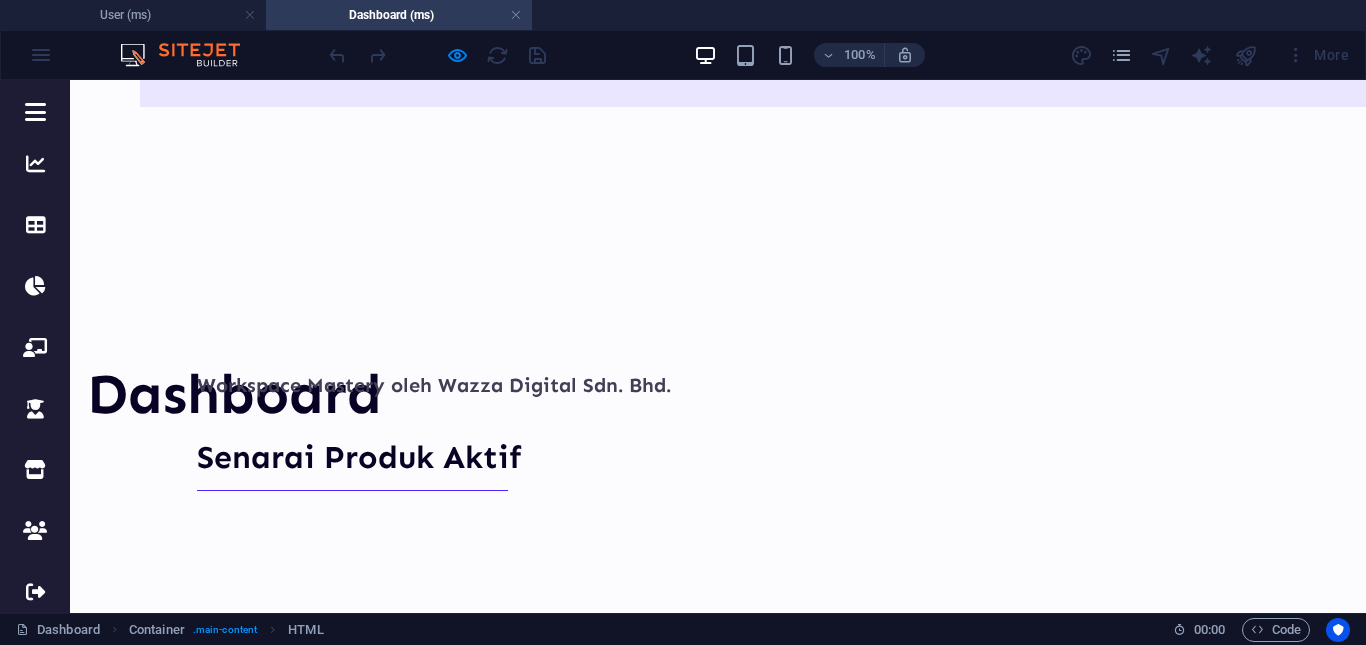 scroll, scrollTop: 0, scrollLeft: 0, axis: both 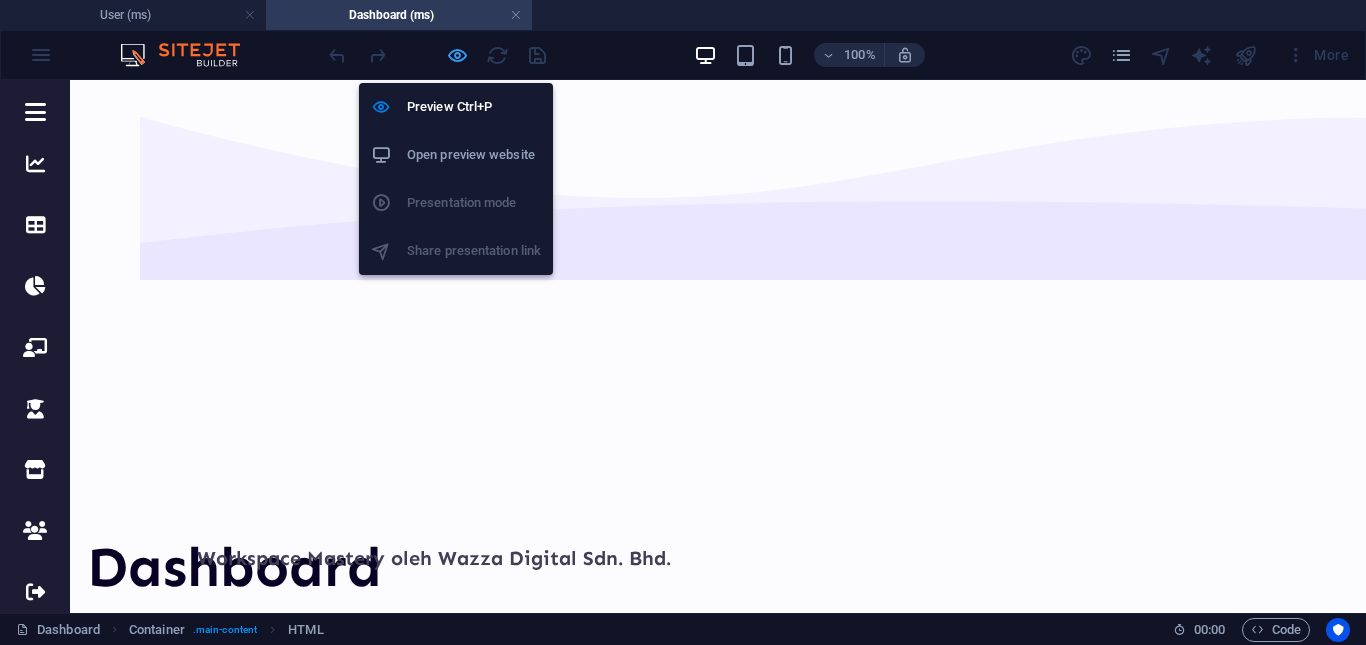 click at bounding box center (457, 55) 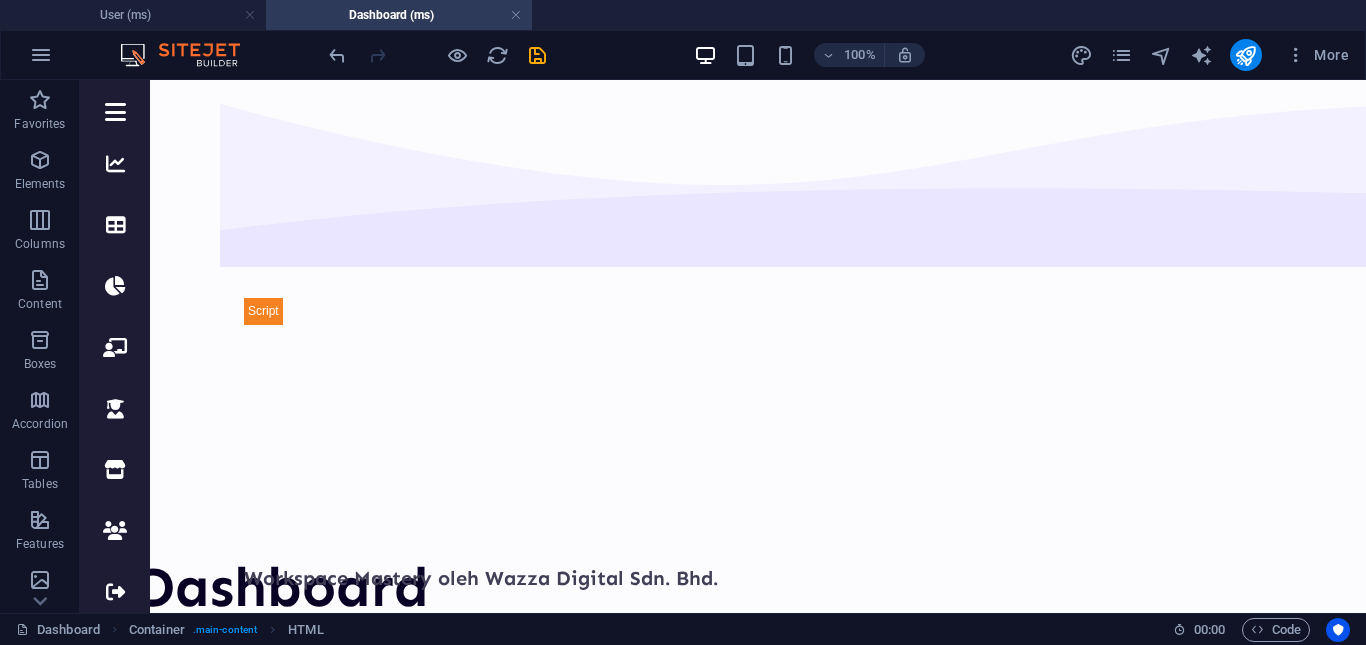 scroll, scrollTop: 0, scrollLeft: 0, axis: both 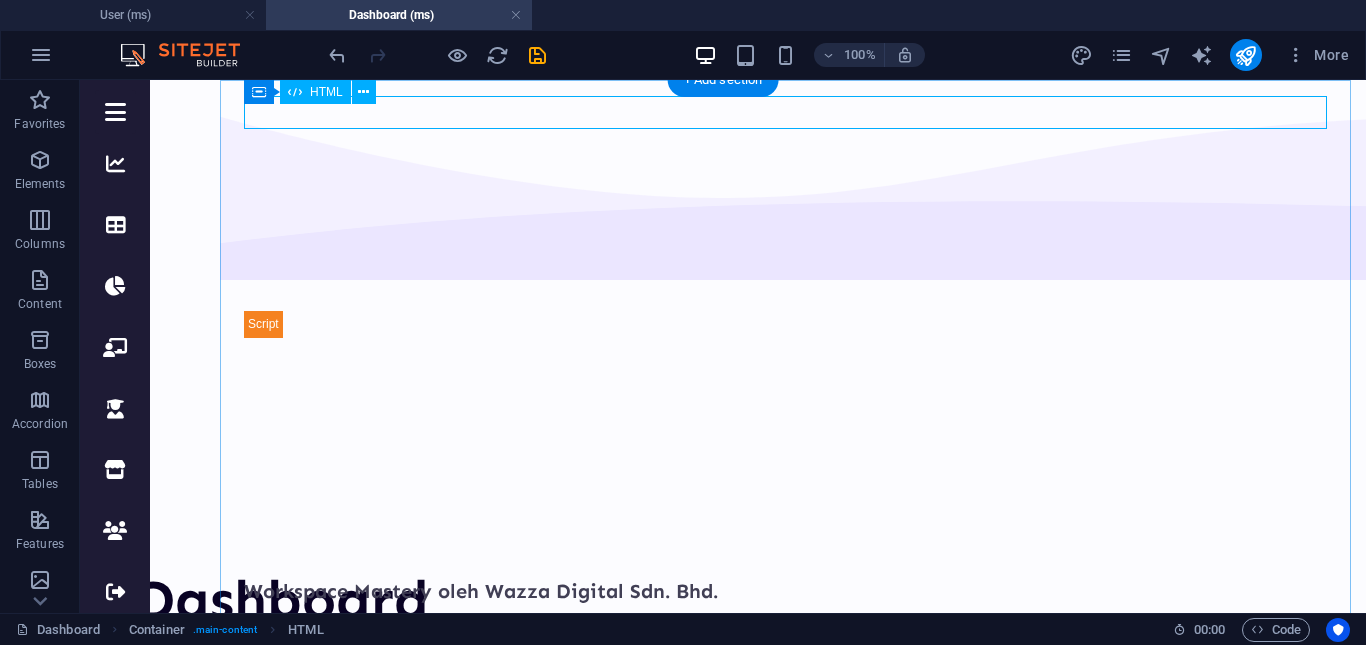 click on "Dashboard
Google Sheets
Looker Studio
Beejak Slip
Private Coaching
Stor
Coach Kami
Logout" at bounding box center [793, 321] 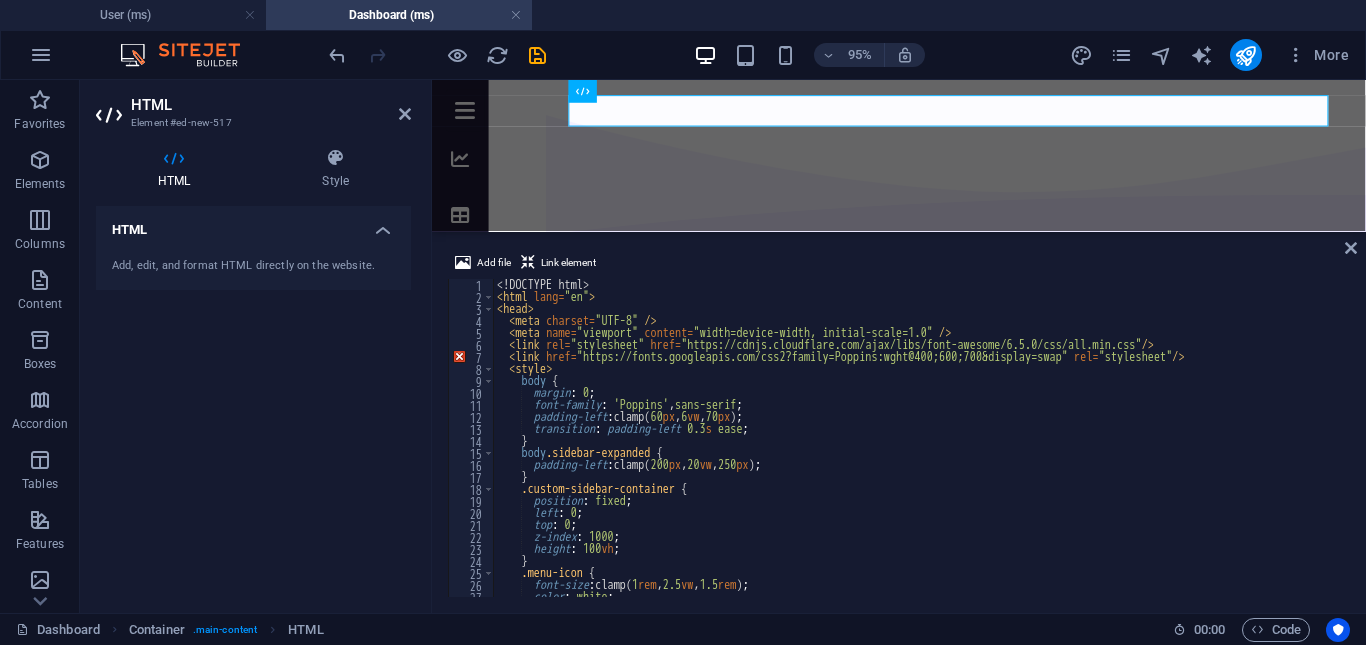 scroll, scrollTop: 0, scrollLeft: 0, axis: both 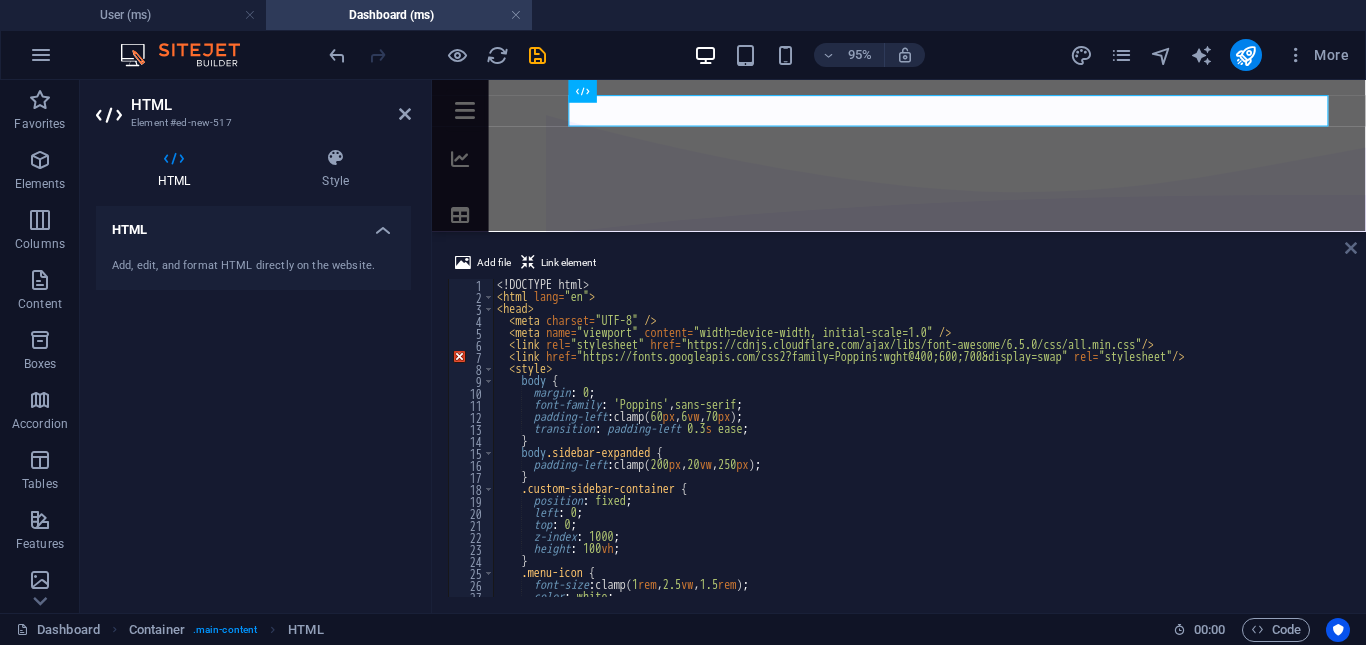 click at bounding box center [1351, 248] 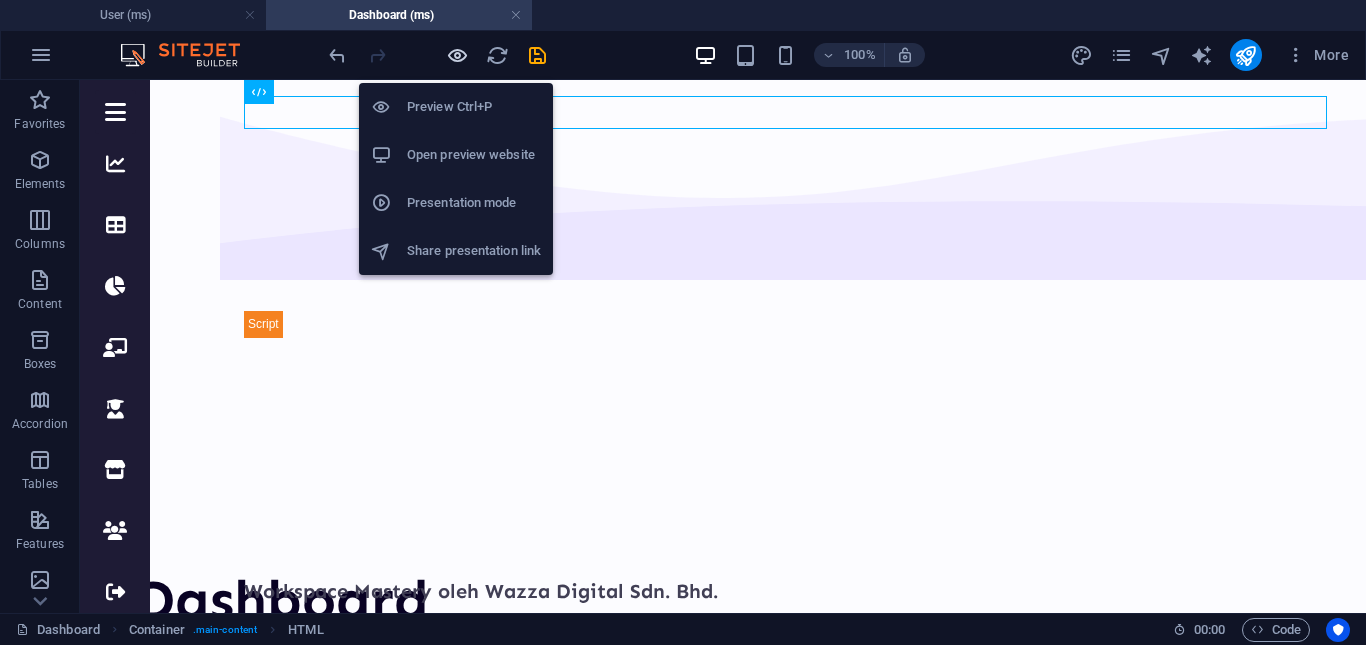 click at bounding box center [457, 55] 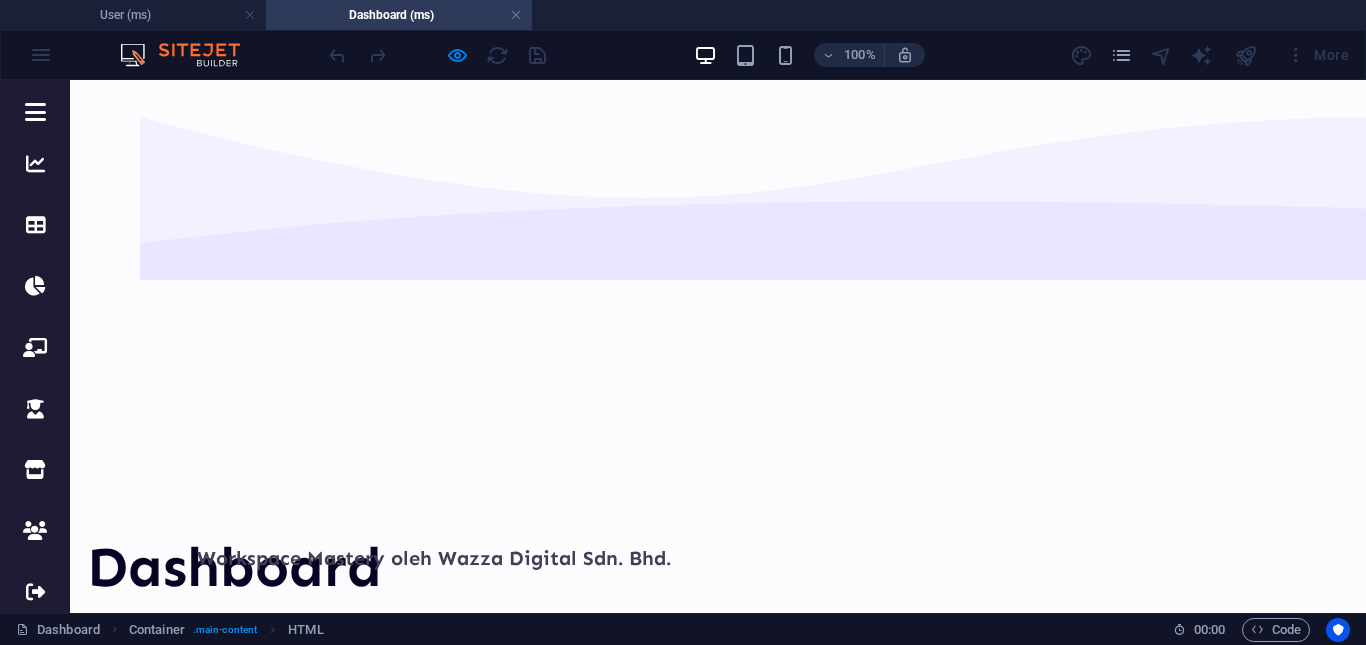 click at bounding box center (35, 112) 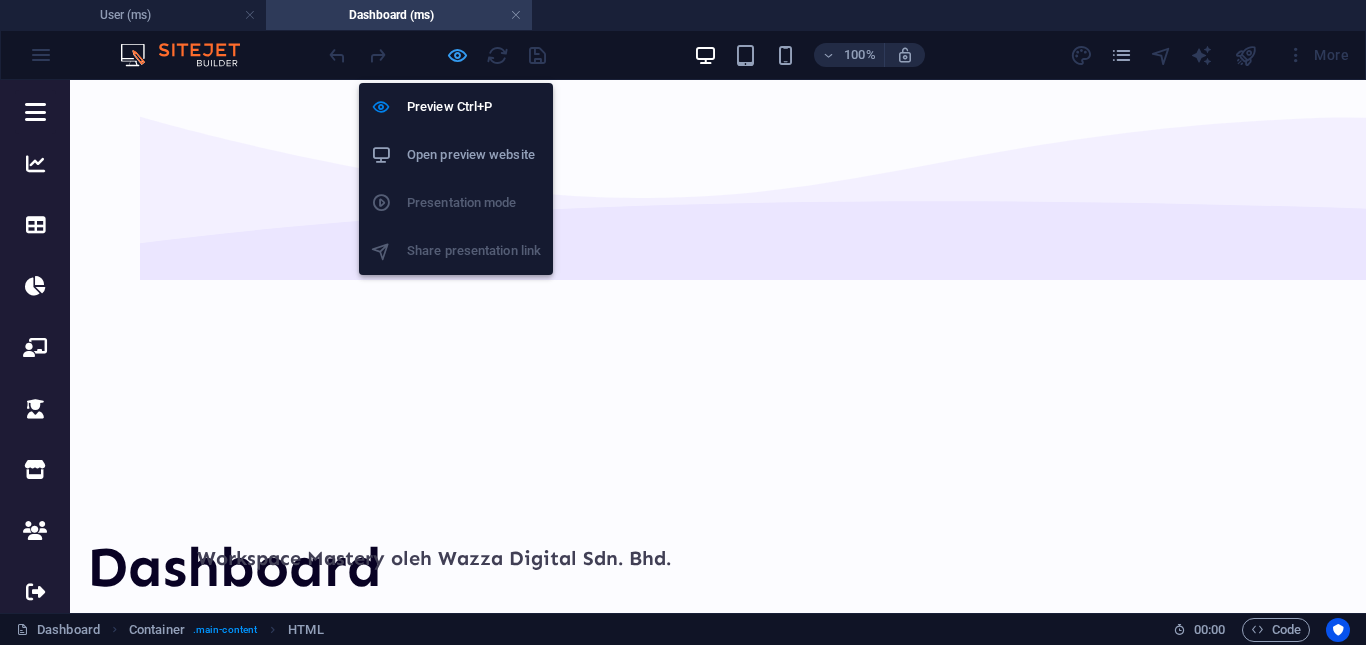 click at bounding box center [457, 55] 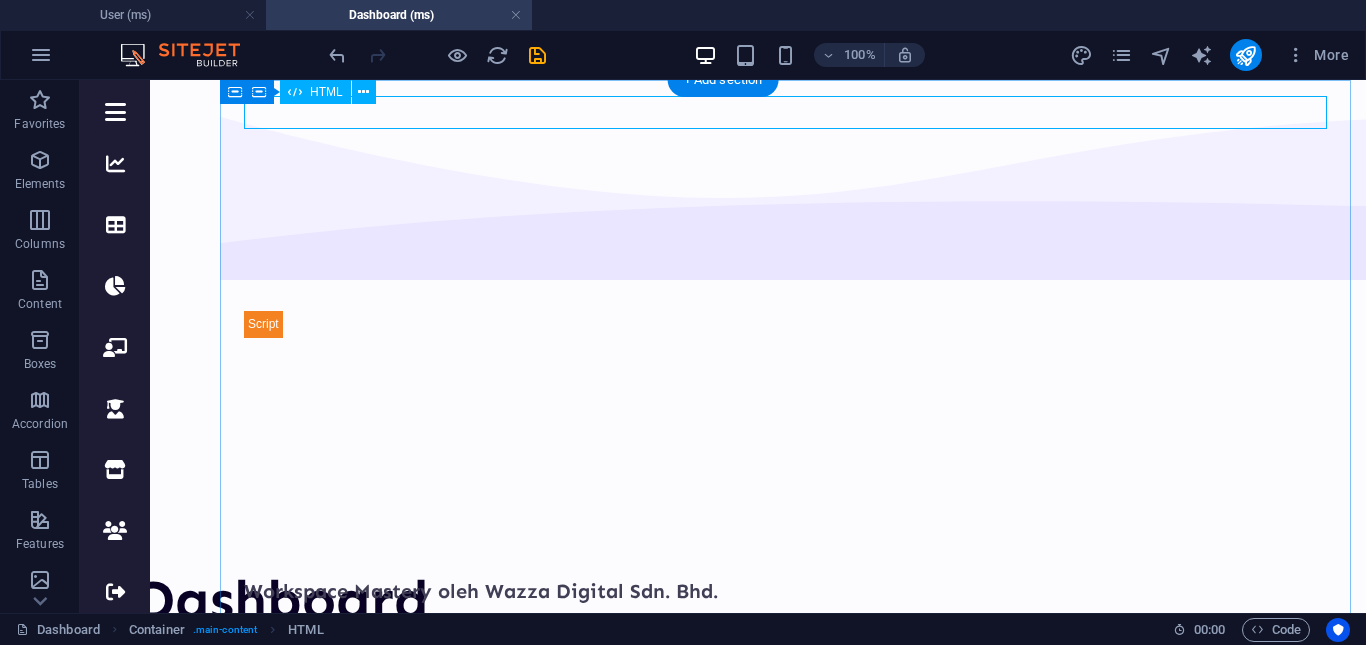 click on "Dashboard
Google Sheets
Looker Studio
Beejak Slip
Private Coaching
Stor
Coach Kami
Logout" at bounding box center (793, 321) 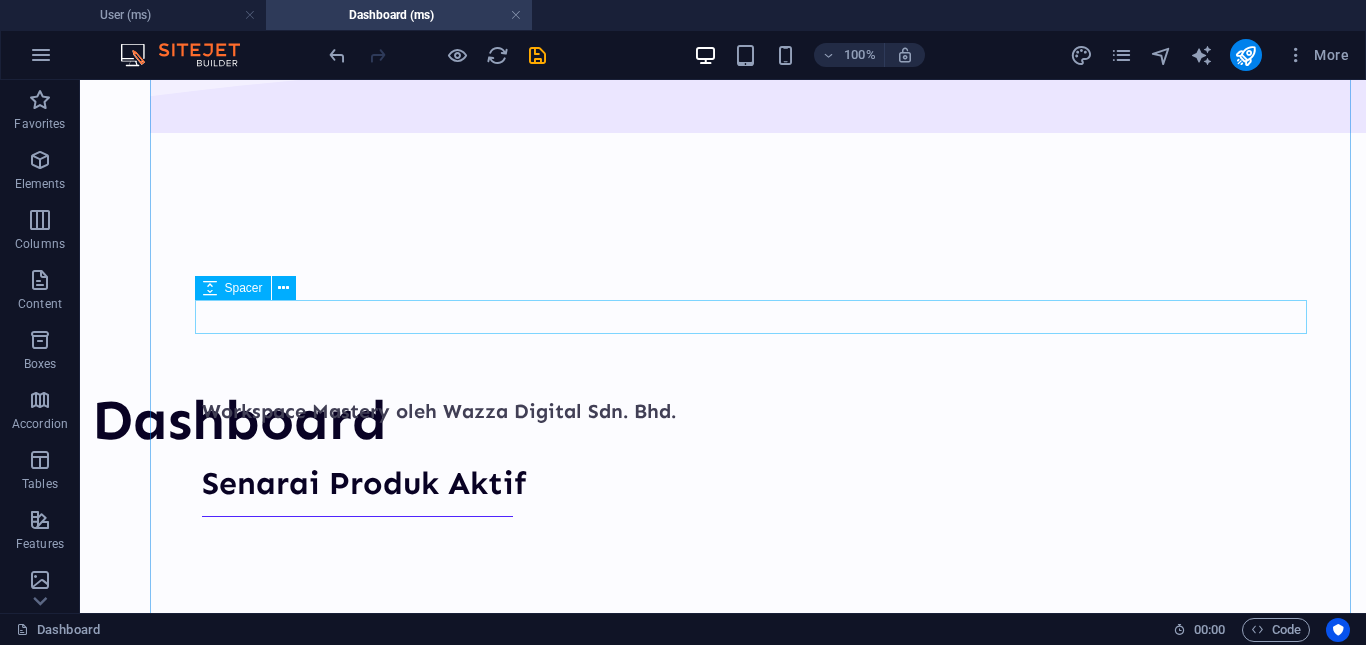 scroll, scrollTop: 0, scrollLeft: 0, axis: both 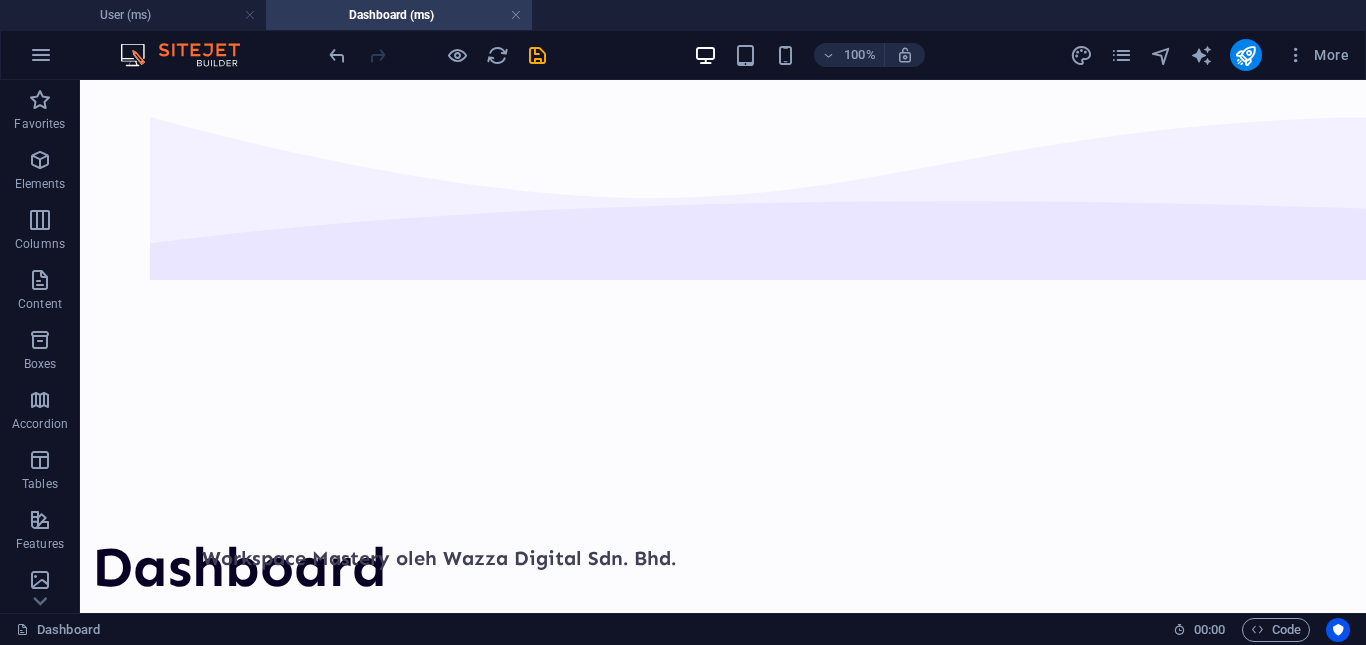 click on "Dashboard Workspace Mastery oleh Wazza Digital Sdn. Bhd. Senarai Produk Aktif Affiliate Lorem ipsum dolor sit amet consectetur. Commodo morbi quisque eget amet netus semper egestas. Learning community World-class skills Time  efficiency Maximum productivity Profil
Sentiasa mendapatkan berita terkini daripada kami STOP! Do this before you start studying! Lorem ipsum dolor sit amet, consectetur adipiscing elit, sed do eiusmod tempor... READ MORE How to avoid study burnout Lorem ipsum dolor sit amet, consectetur adipiscing elit, sed do eiusmod tempor... READ MORE Top methods for studying success Lorem ipsum dolor sit amet, consectetur adipiscing elit, sed do eiusmod tempor... READ MORE  Vorherige Nächste  More stories “...memudahkan kerja analisa...” Menudahkan kerja analisa terutamanya untuk penyelaras peperiksaan “...amat reponsif dan menbantu...” Mudah digunakan. Support Team Beejak juga amat responsif and membantu “...boleh apply dalam daily work routine...” 1 2 3 4 5 Quick Links" at bounding box center [723, 4650] 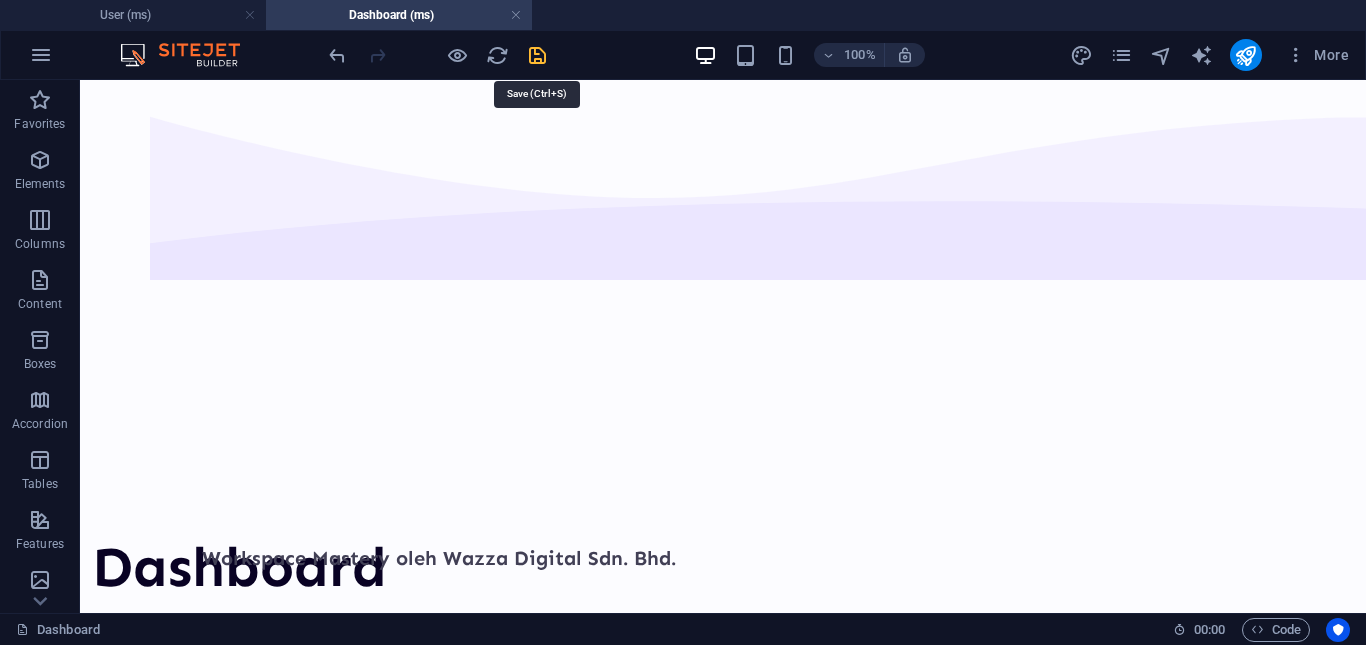 click at bounding box center [537, 55] 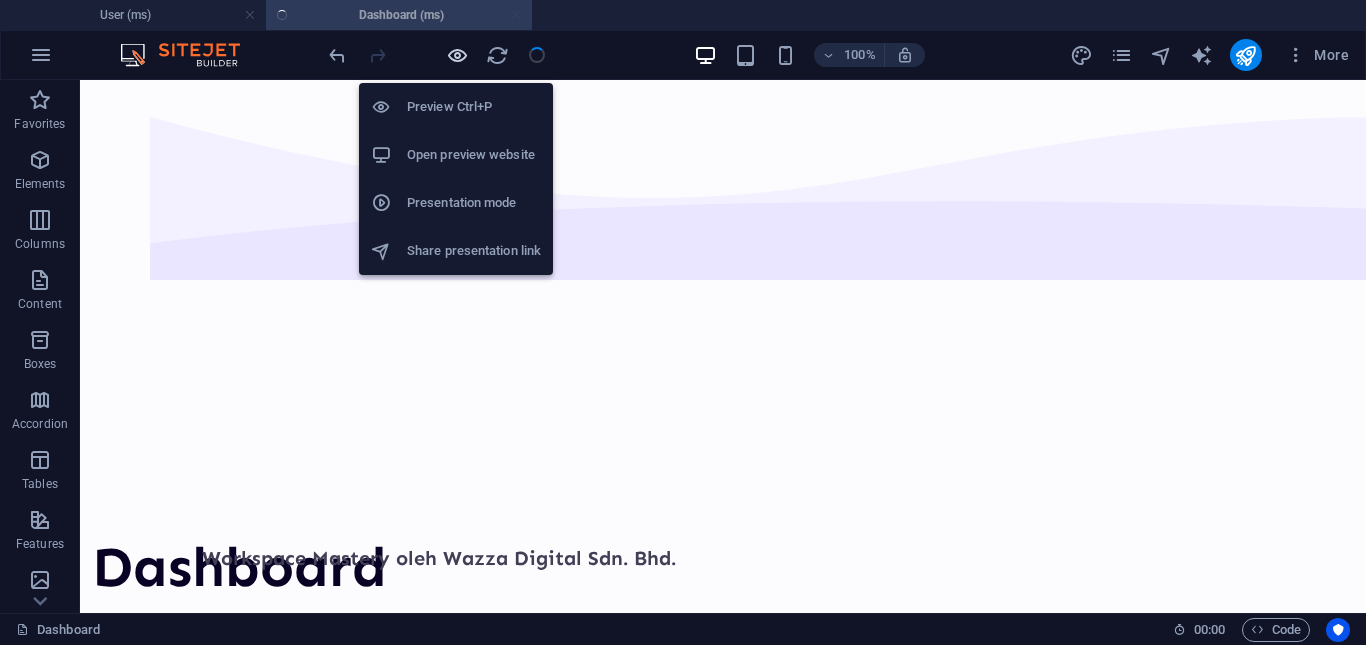 click at bounding box center [457, 55] 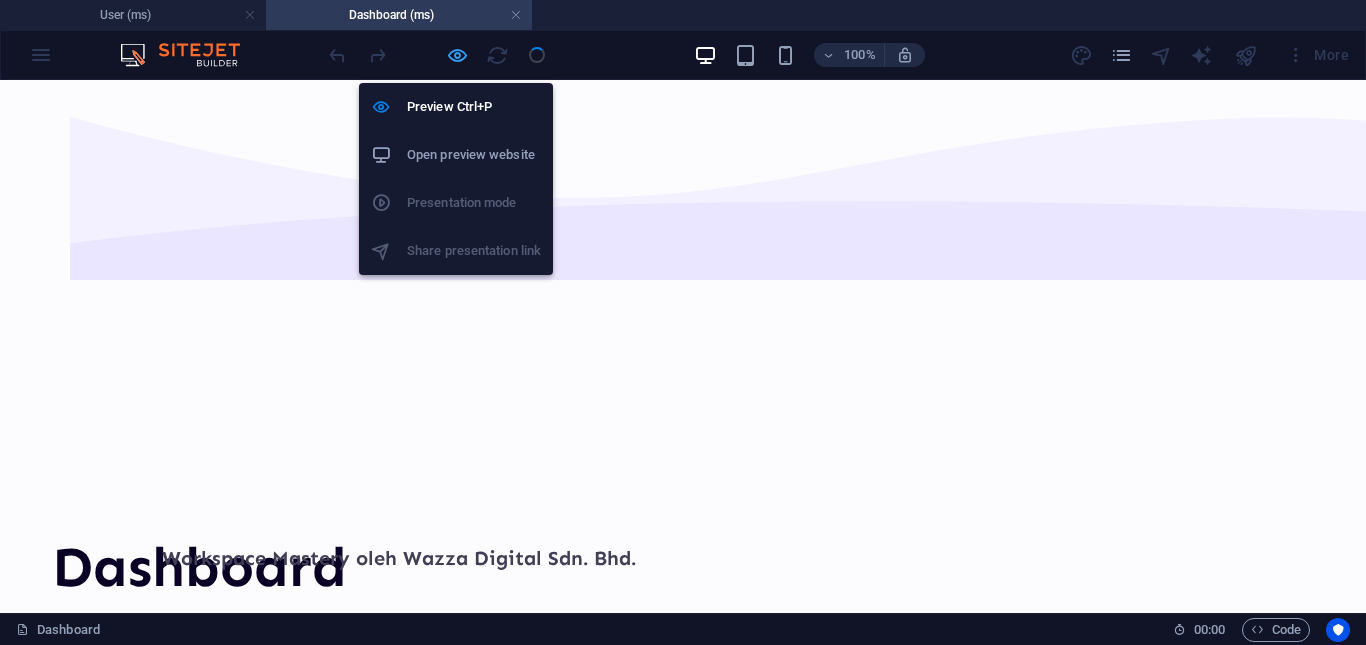 drag, startPoint x: 451, startPoint y: 52, endPoint x: 462, endPoint y: 57, distance: 12.083046 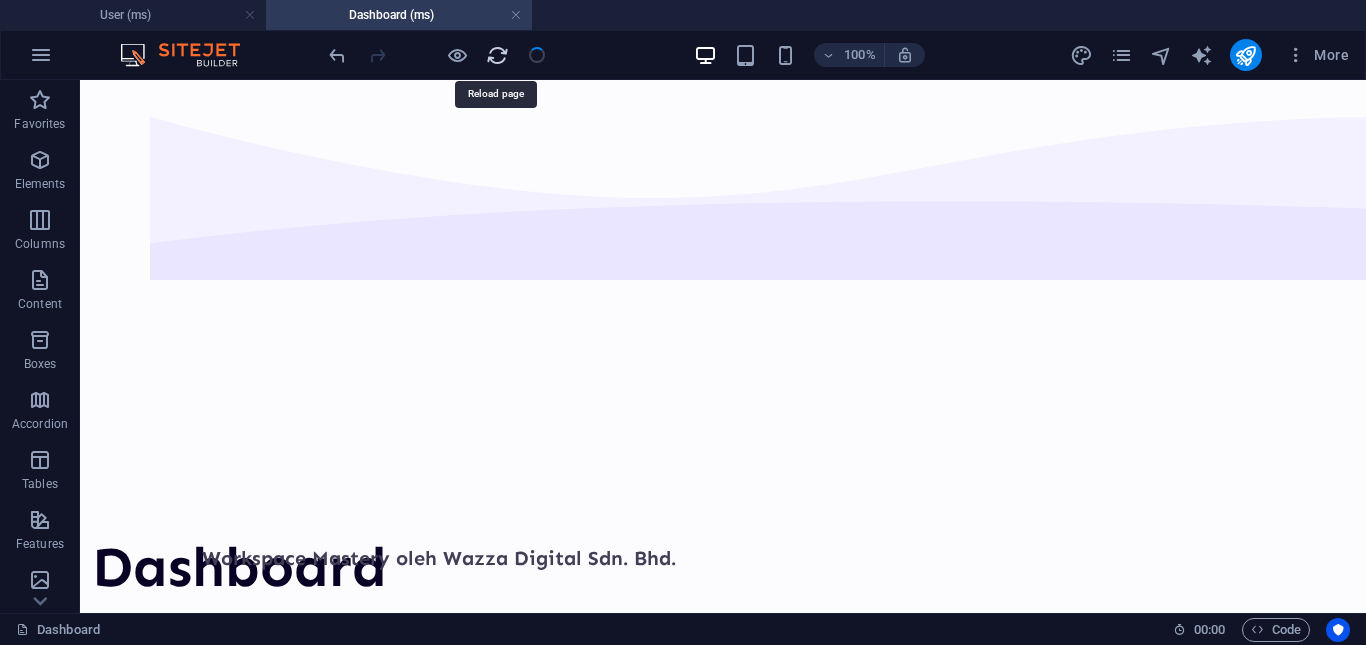 click at bounding box center [497, 55] 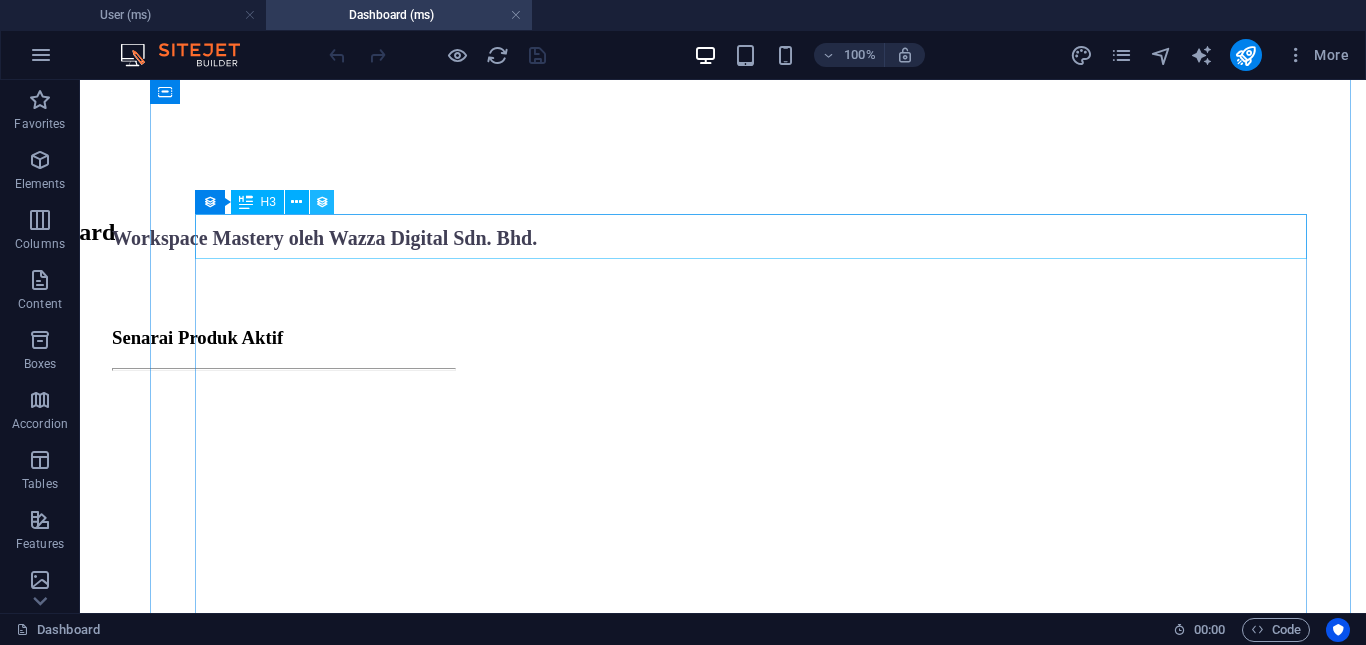 scroll, scrollTop: 300, scrollLeft: 0, axis: vertical 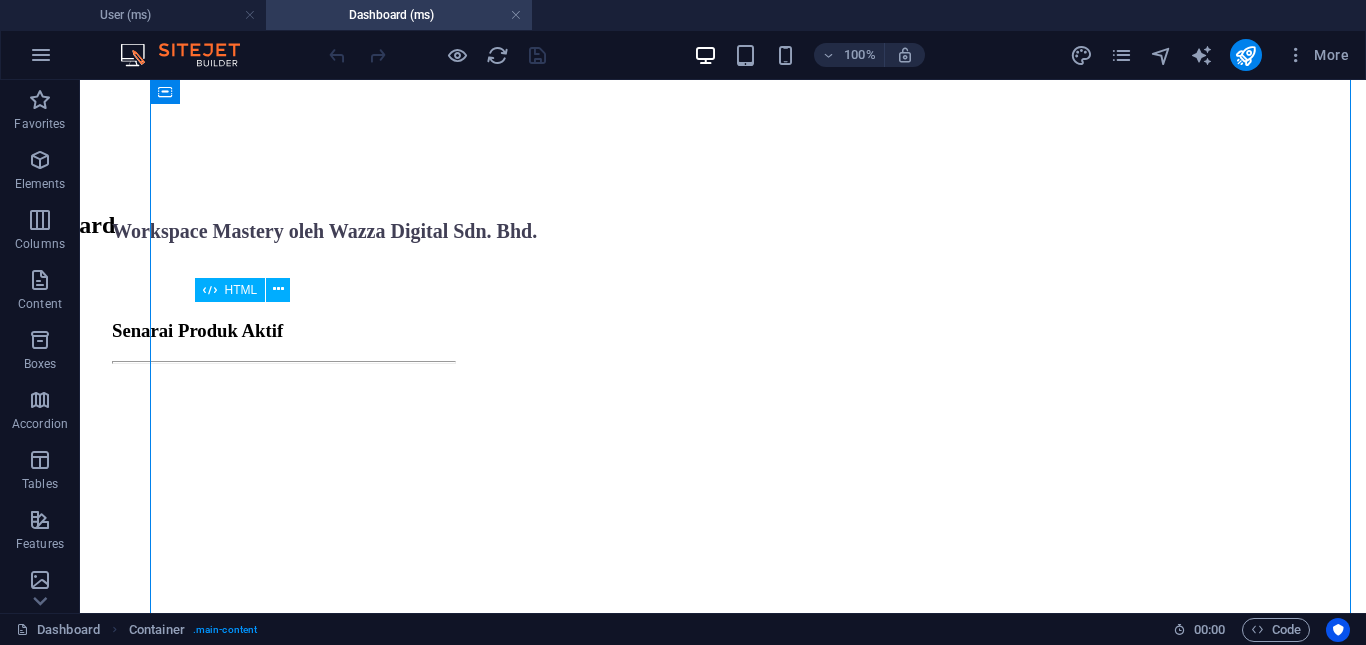 drag, startPoint x: 323, startPoint y: 304, endPoint x: 325, endPoint y: 326, distance: 22.090721 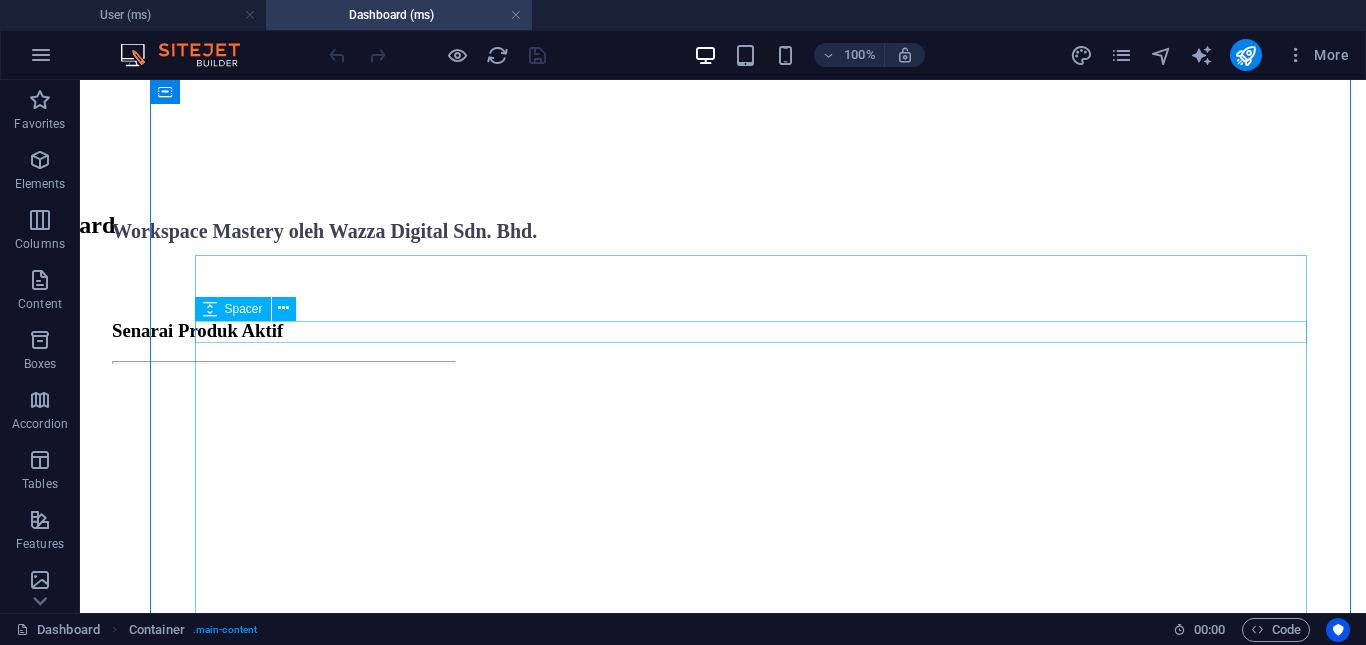 scroll, scrollTop: 200, scrollLeft: 0, axis: vertical 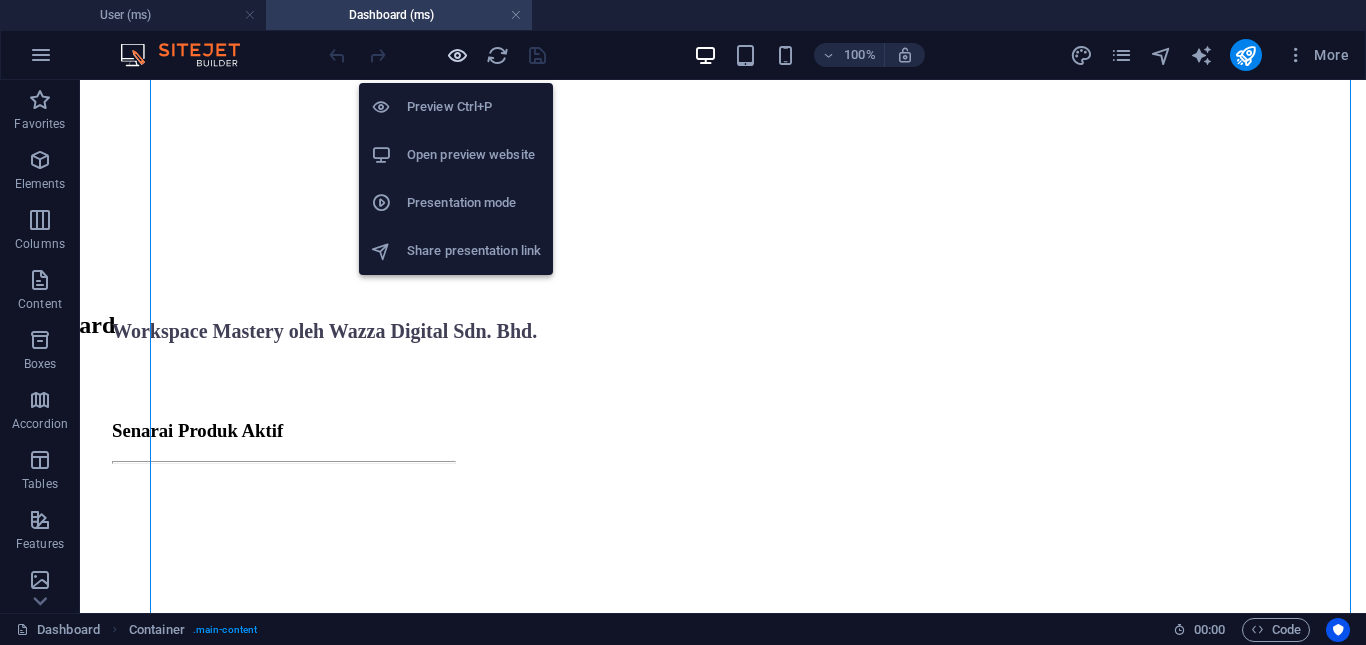 click at bounding box center [457, 55] 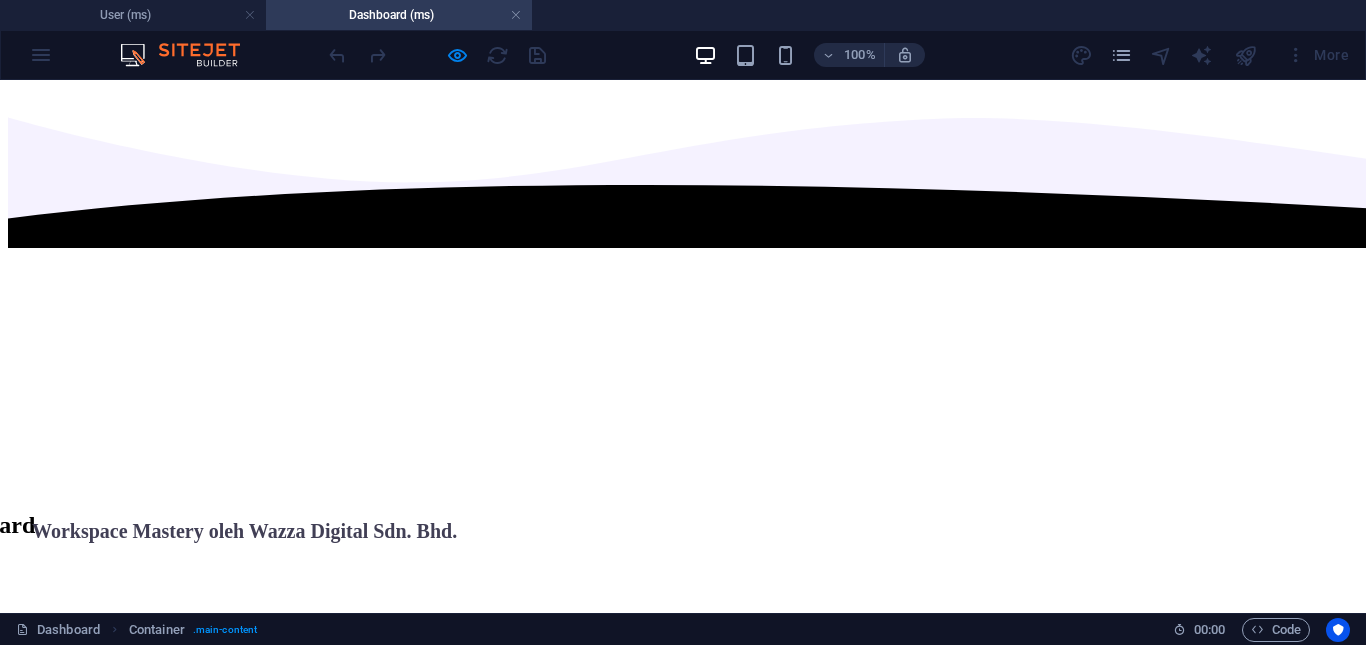 scroll, scrollTop: 408, scrollLeft: 0, axis: vertical 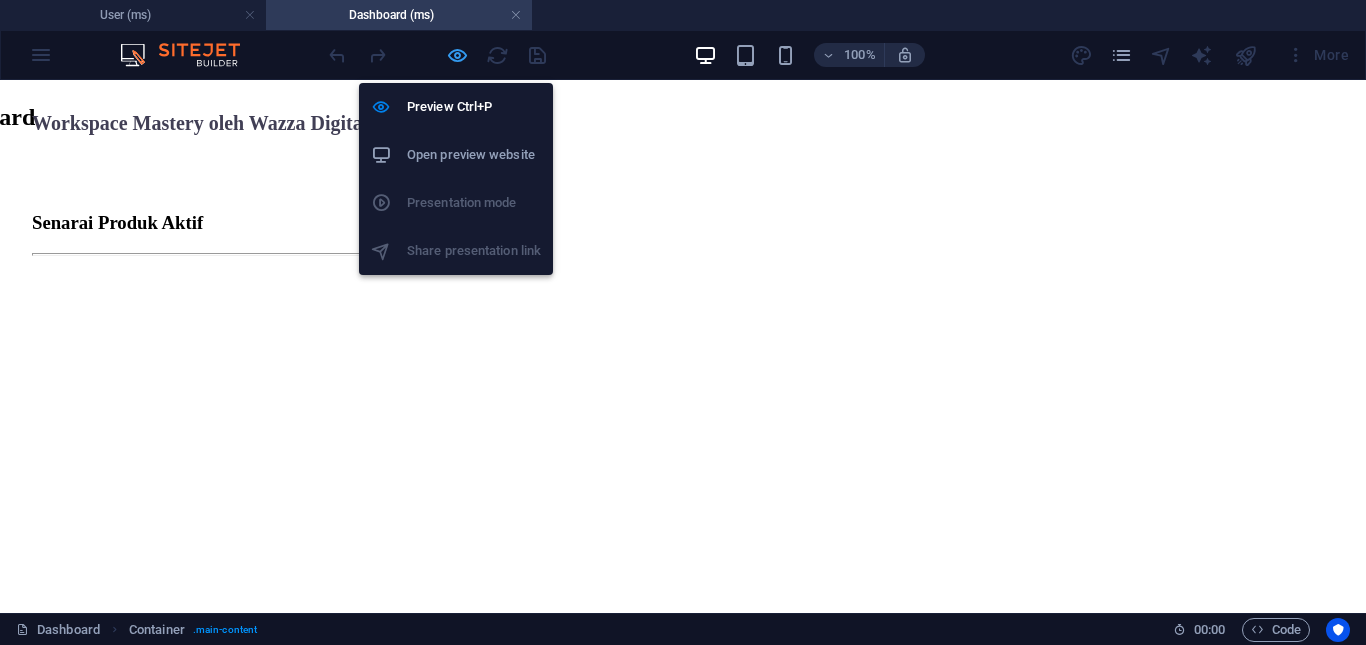 drag, startPoint x: 450, startPoint y: 57, endPoint x: 476, endPoint y: 68, distance: 28.231188 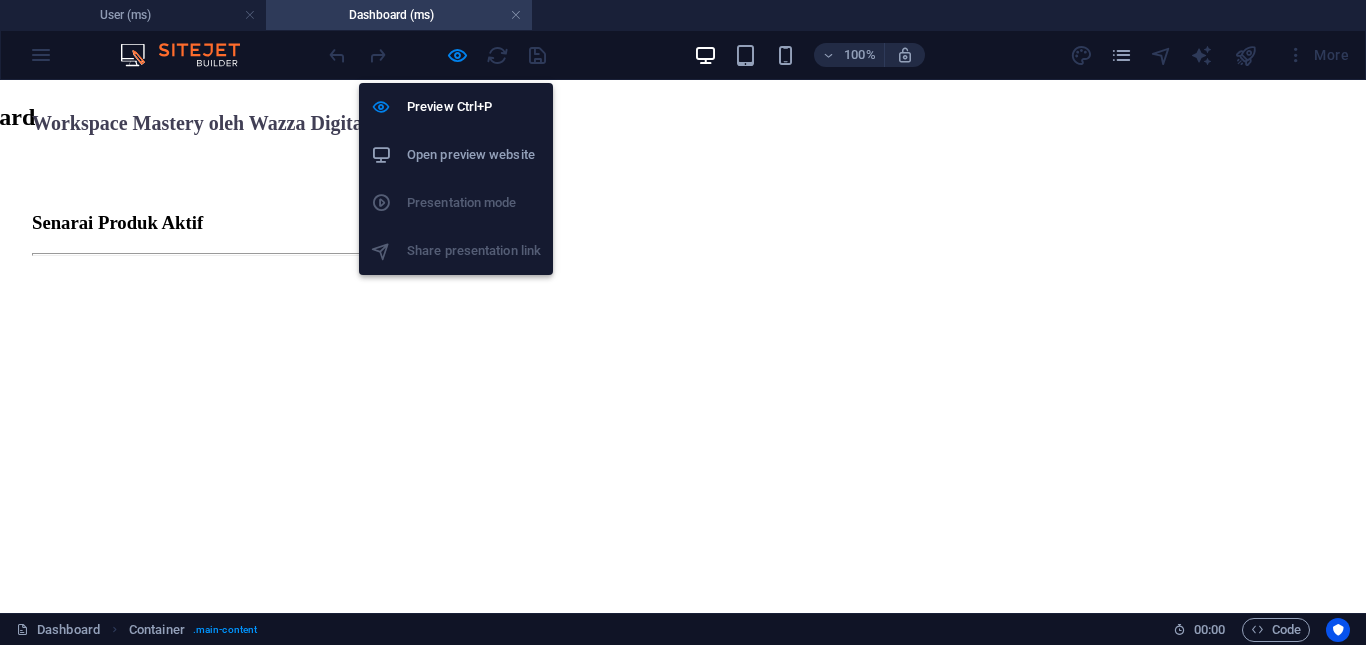 click at bounding box center (457, 55) 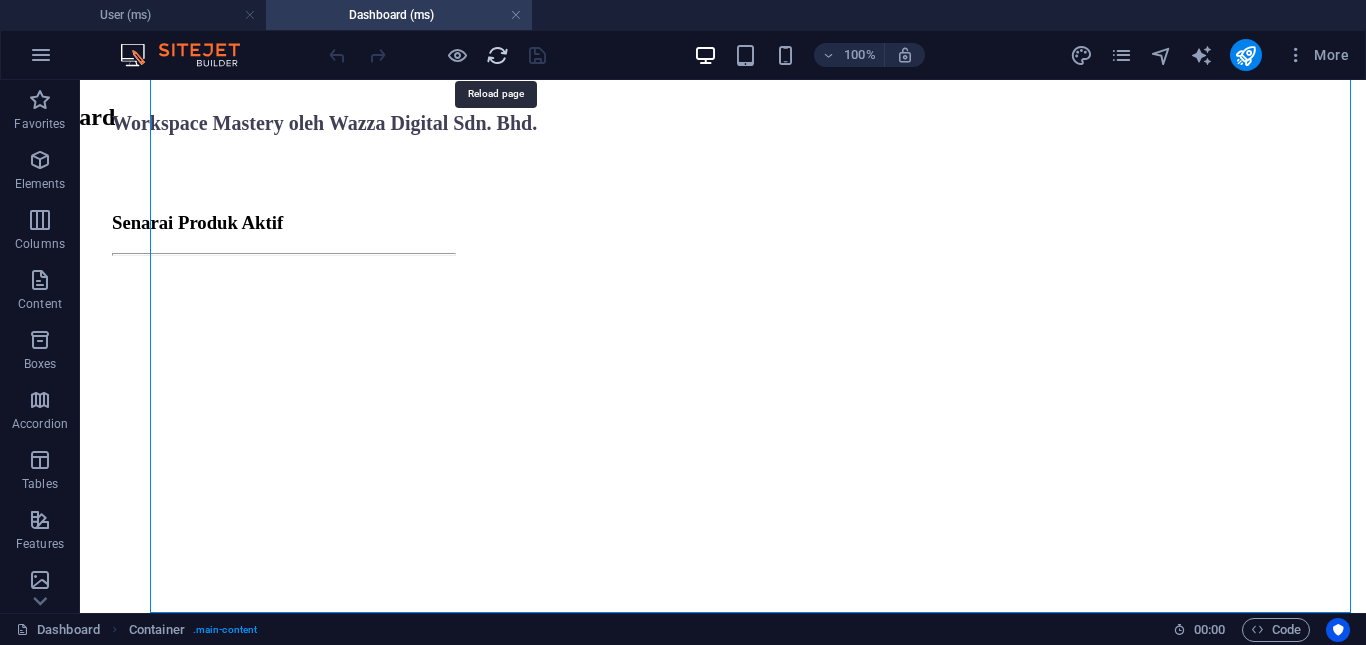 click at bounding box center (497, 55) 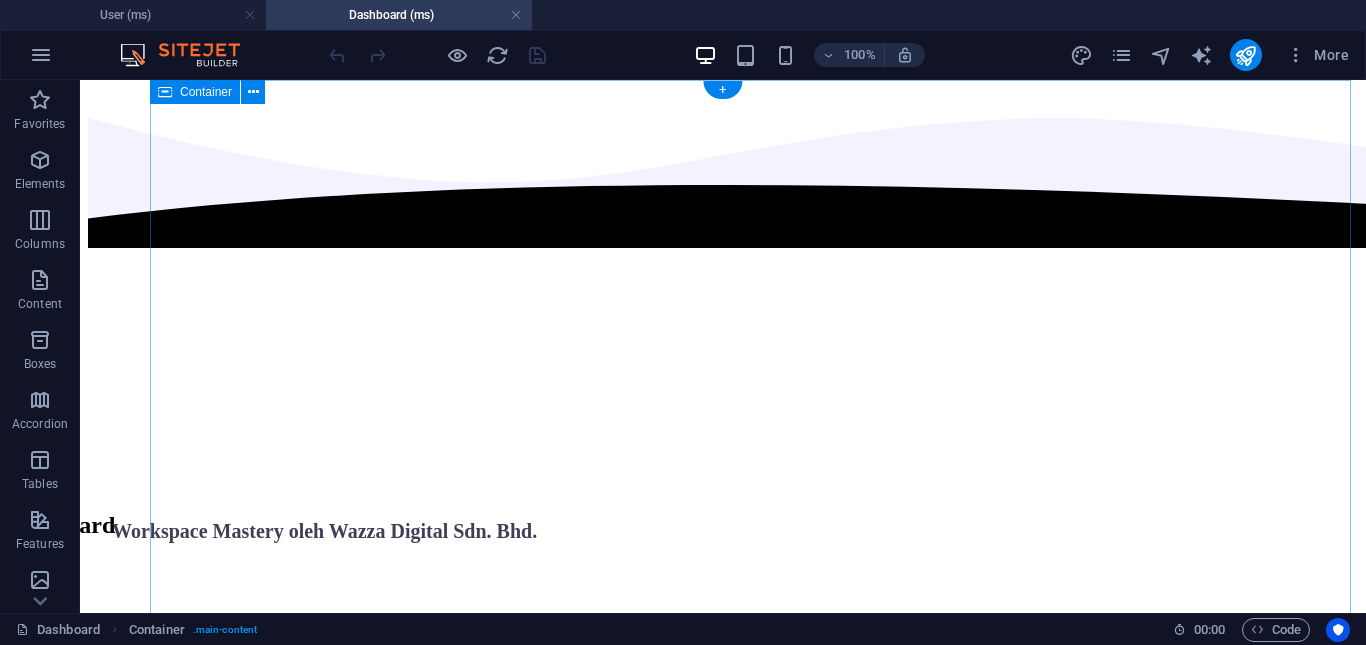 scroll, scrollTop: 0, scrollLeft: 0, axis: both 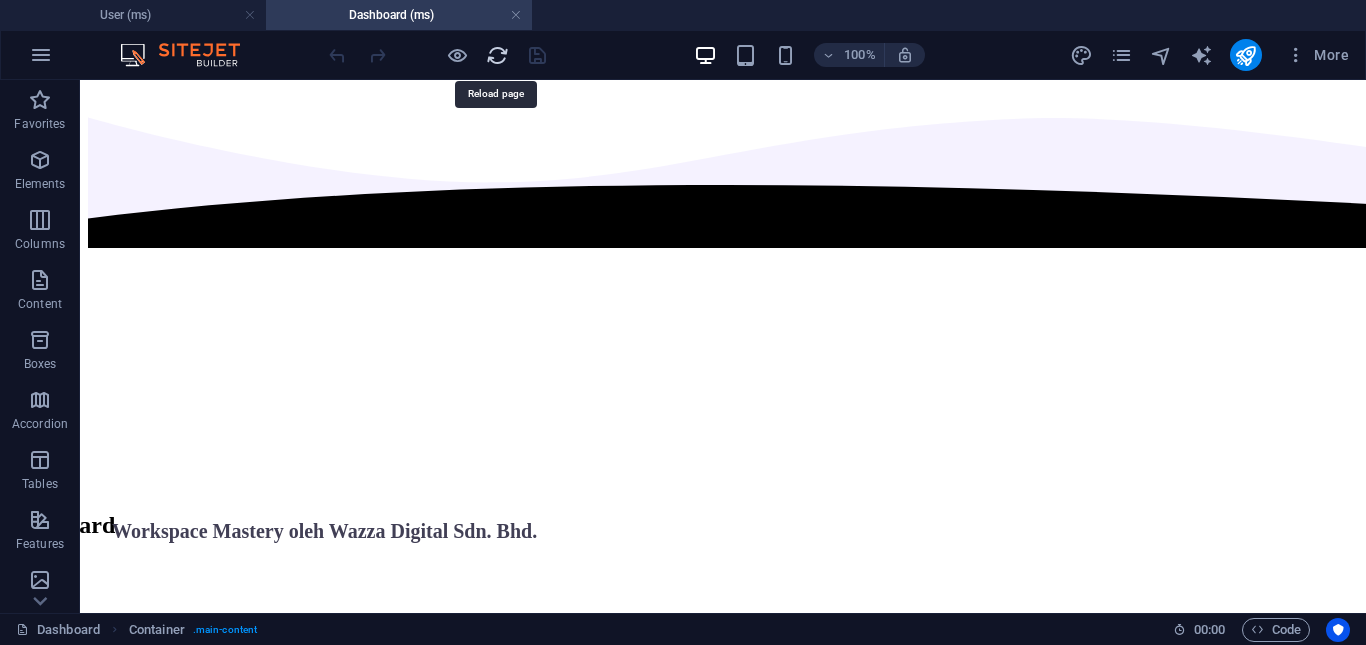 click at bounding box center (497, 55) 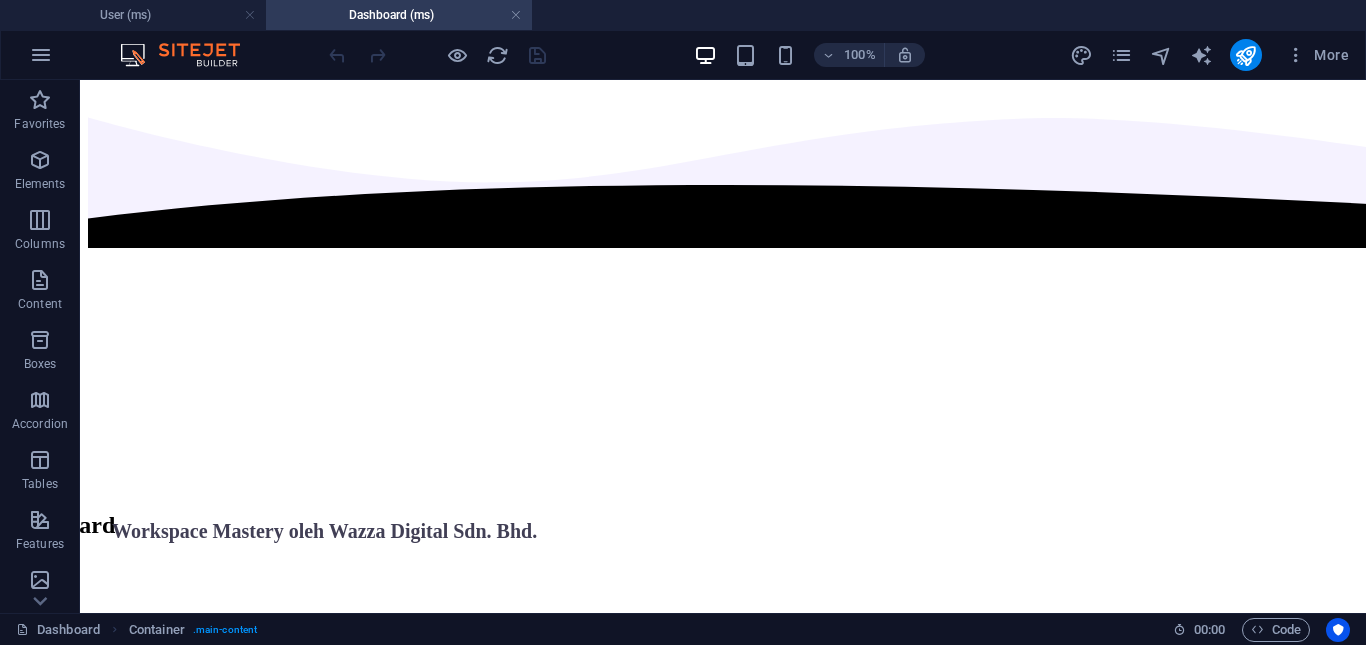 scroll, scrollTop: 0, scrollLeft: 0, axis: both 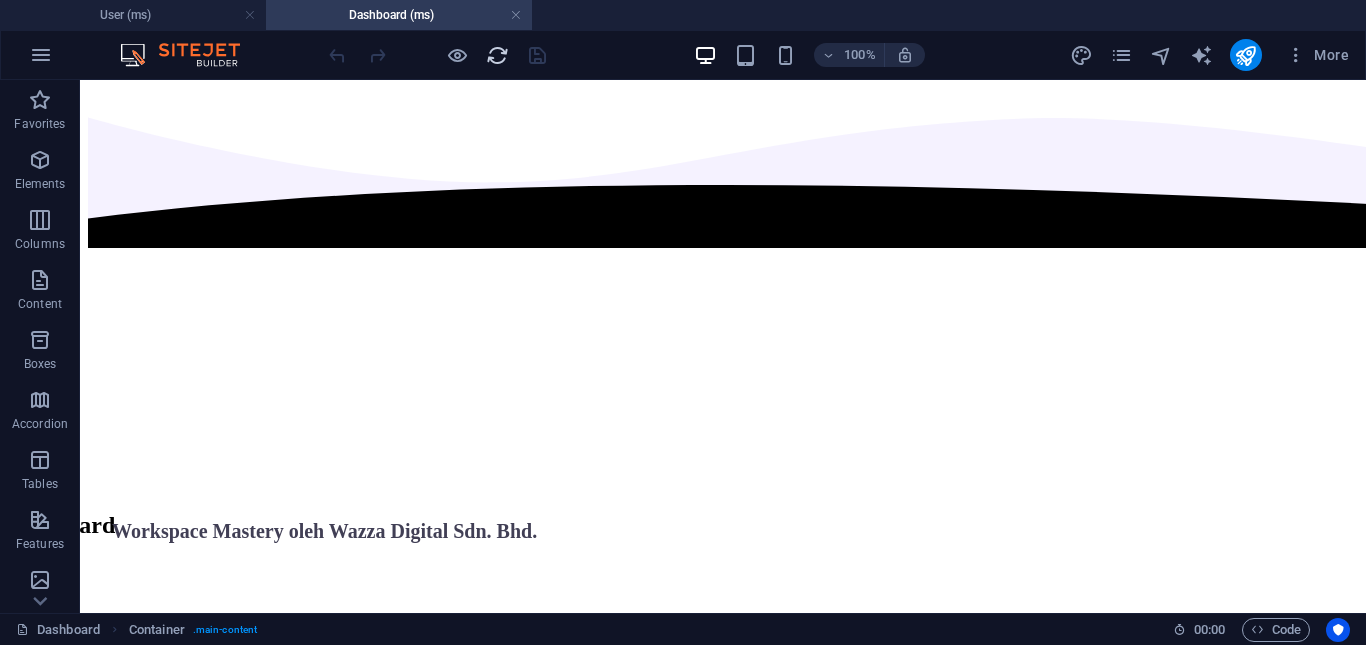 click at bounding box center [497, 55] 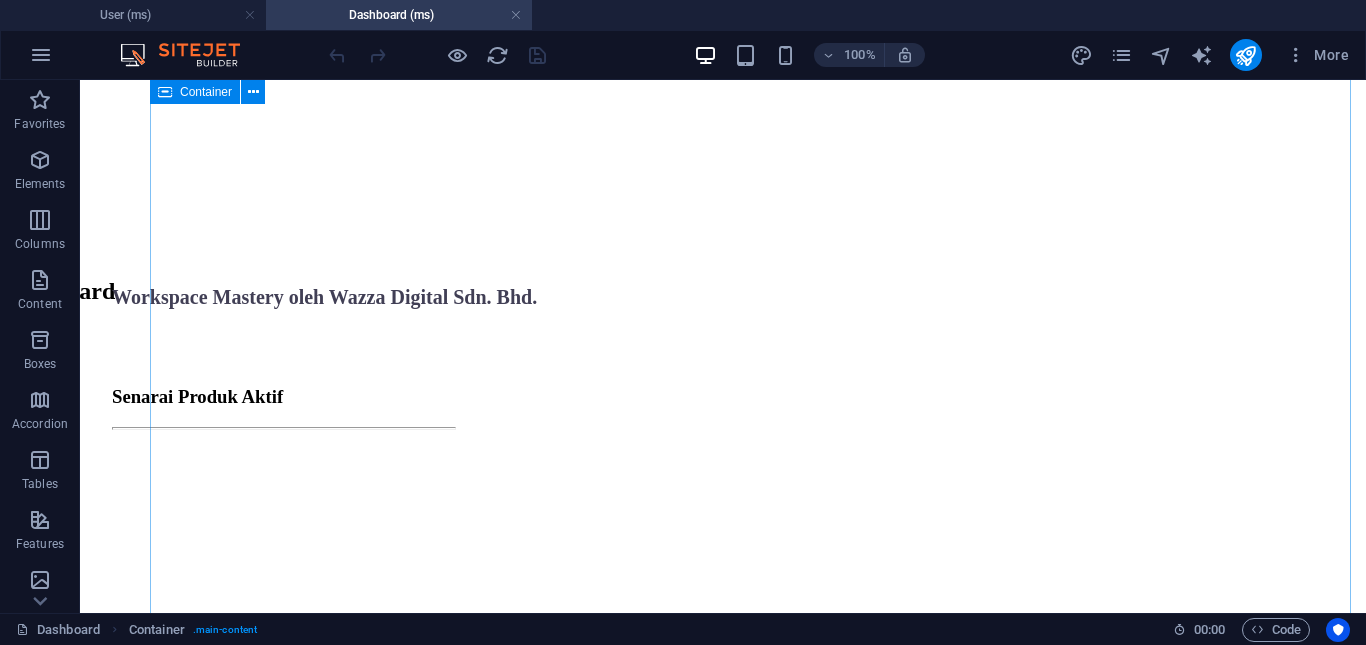 scroll, scrollTop: 0, scrollLeft: 0, axis: both 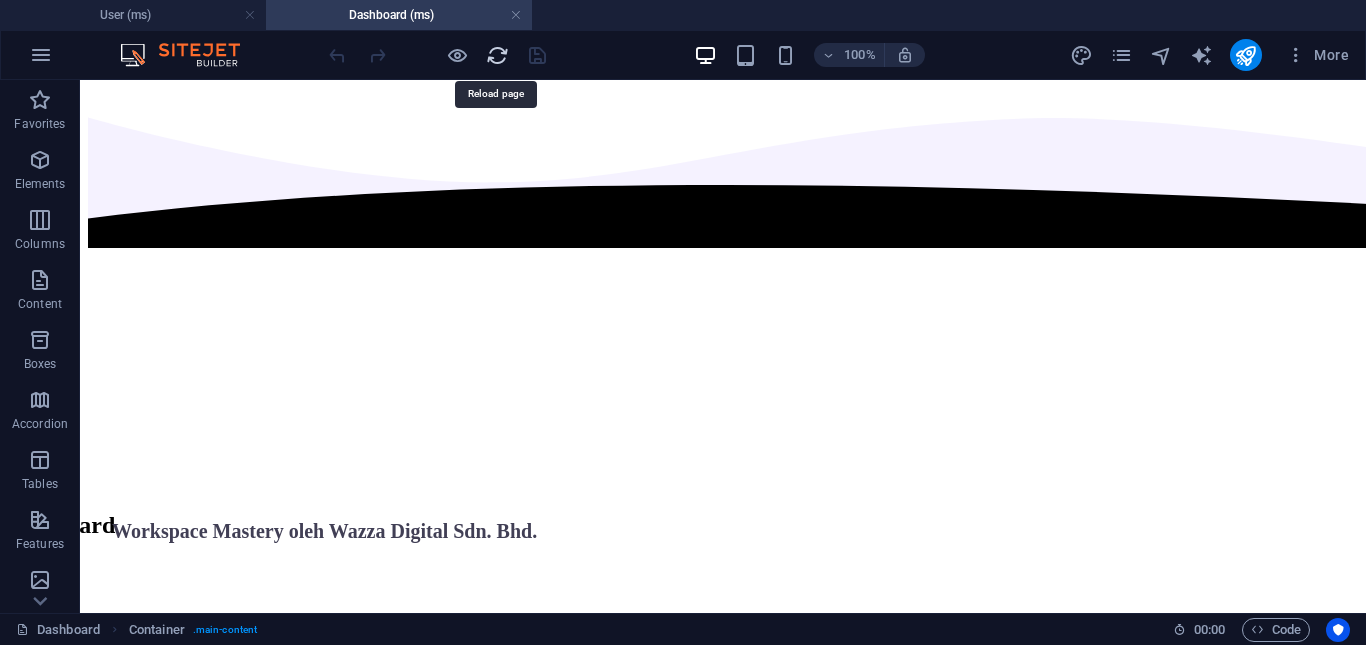 click at bounding box center [497, 55] 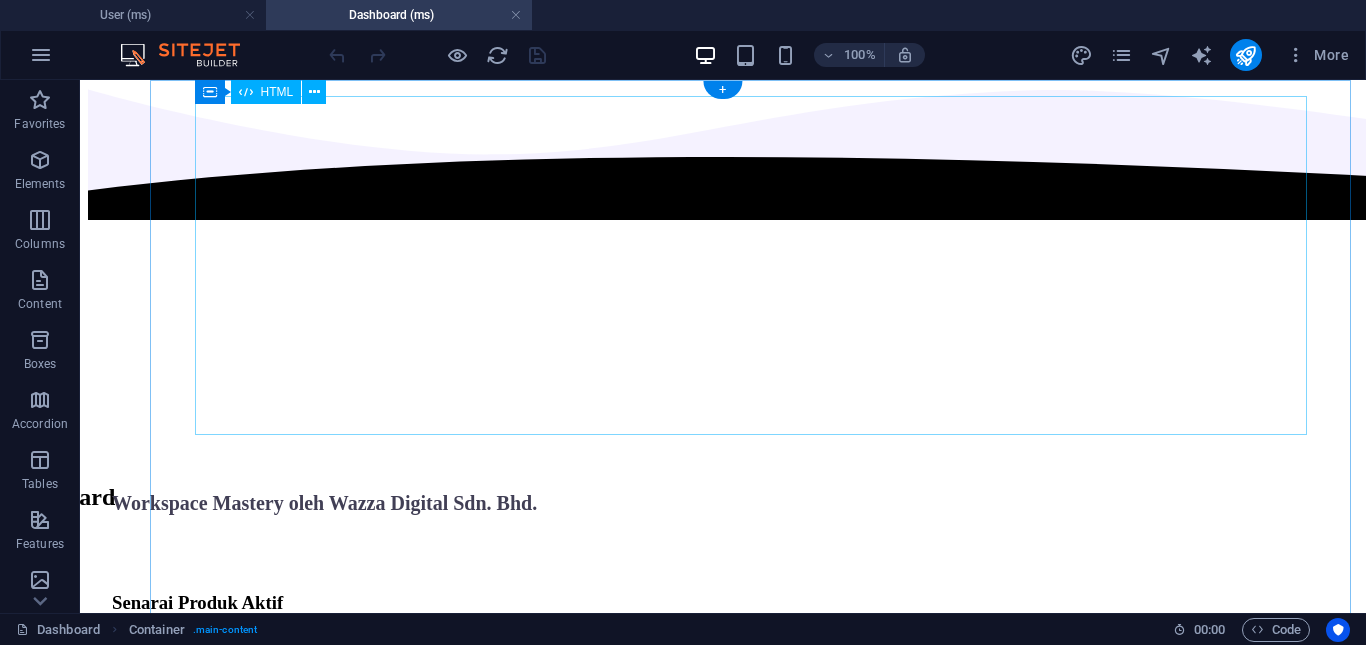 scroll, scrollTop: 0, scrollLeft: 0, axis: both 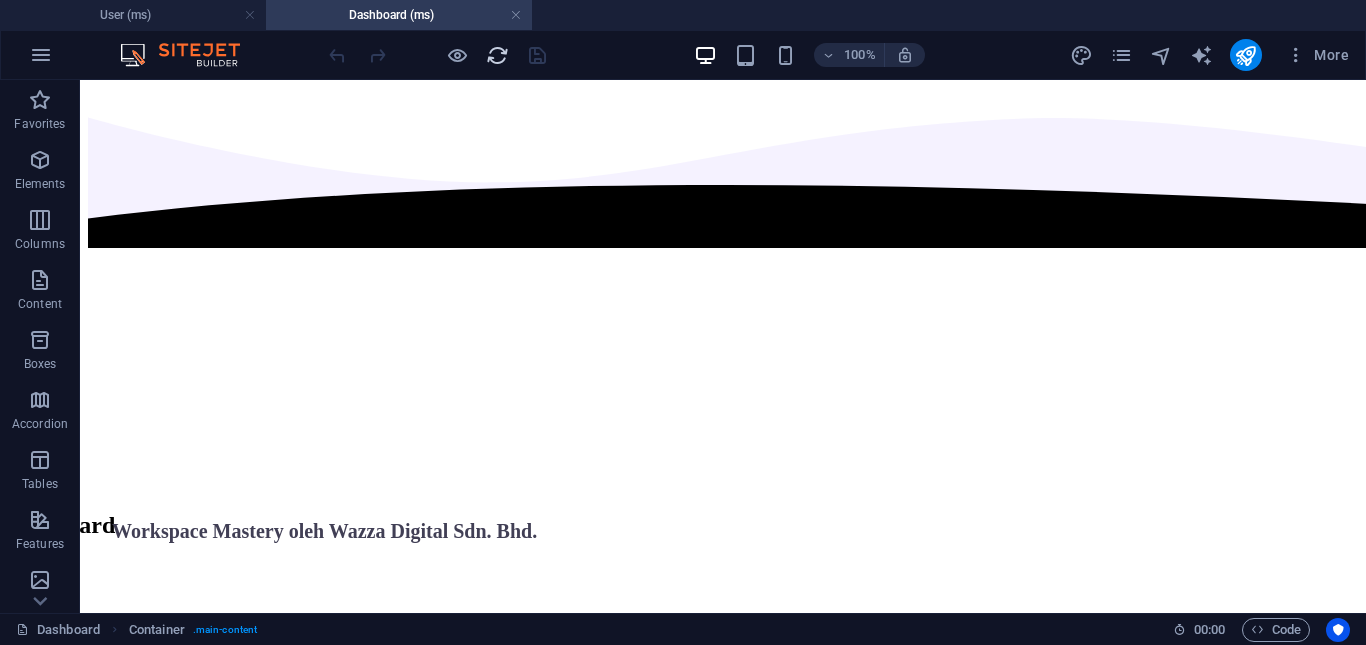 click at bounding box center [497, 55] 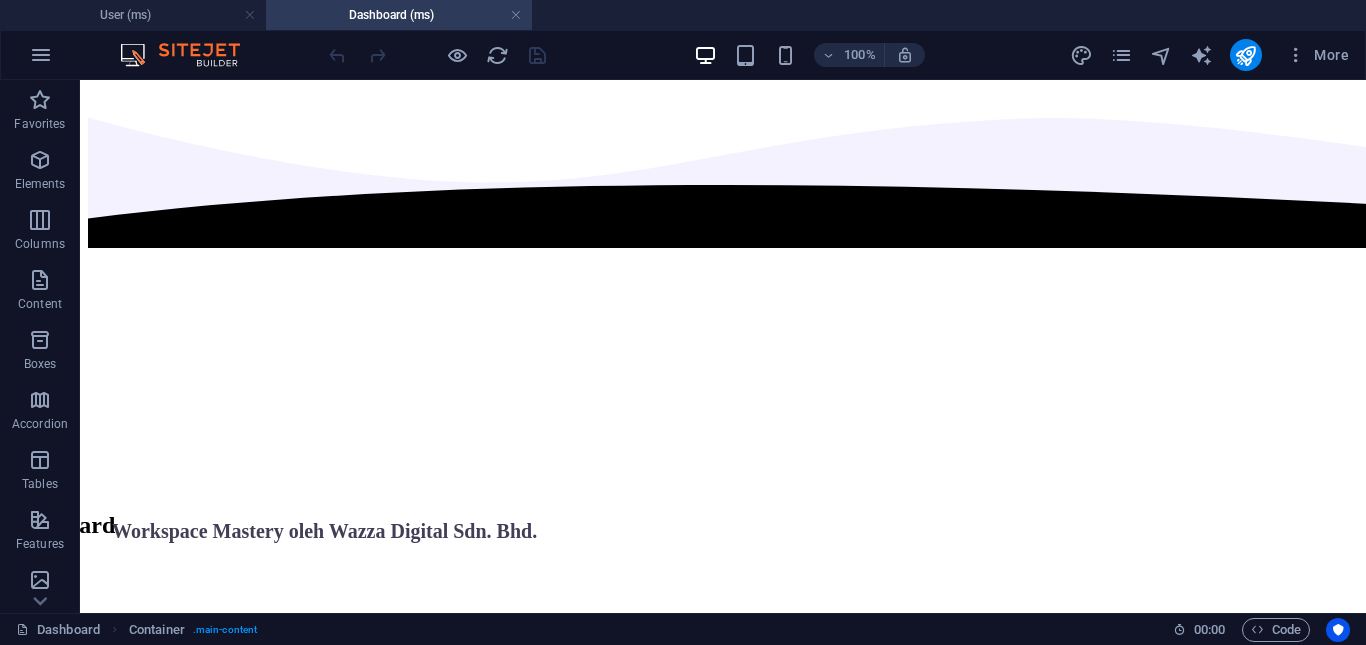 scroll, scrollTop: 0, scrollLeft: 0, axis: both 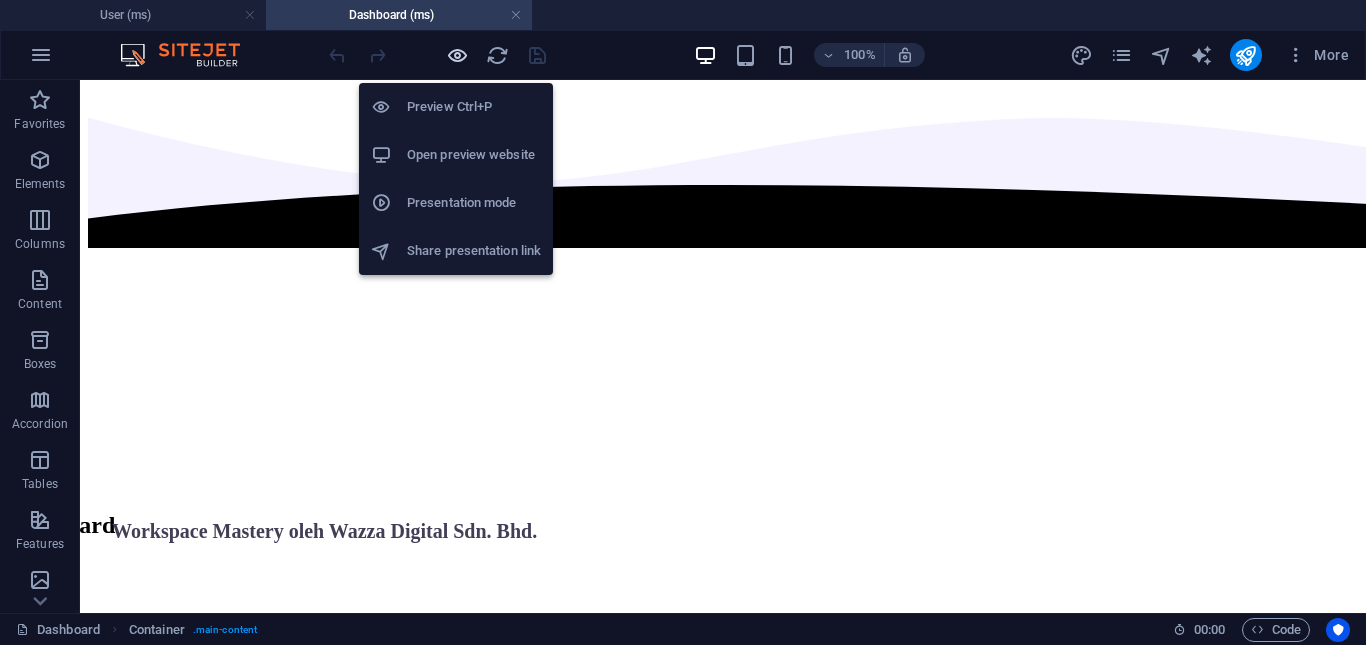 click at bounding box center (457, 55) 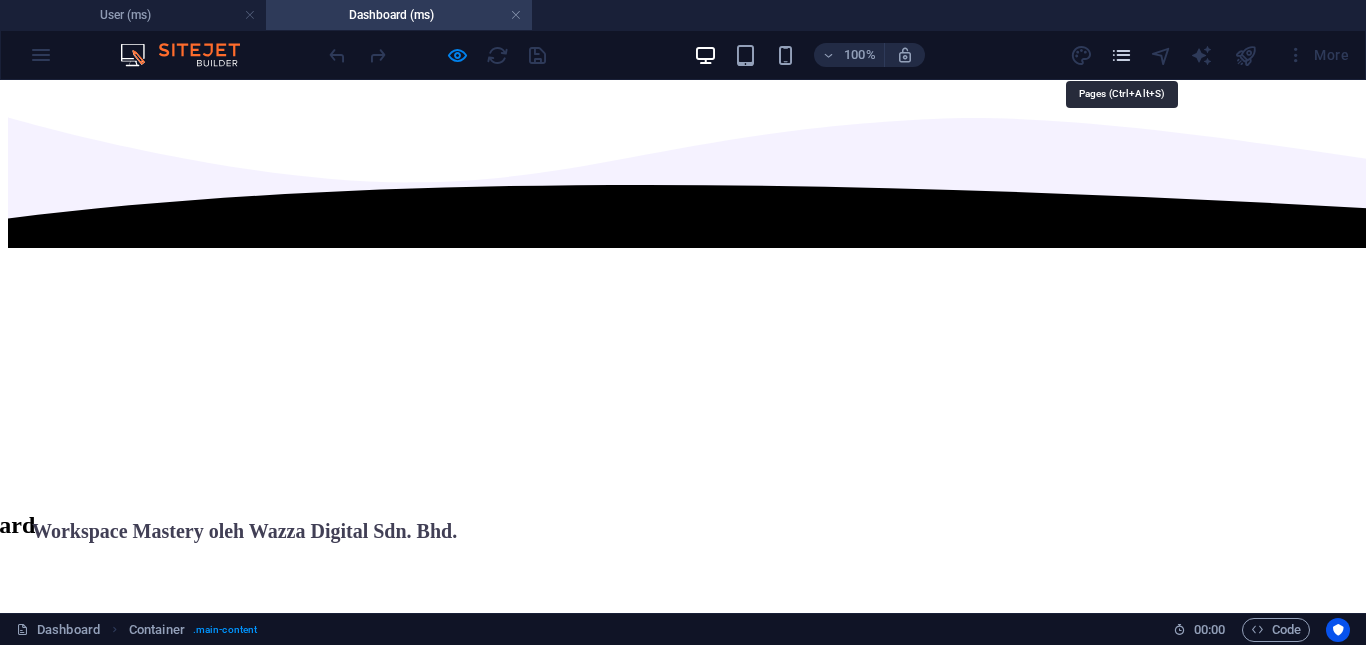 click at bounding box center [1121, 55] 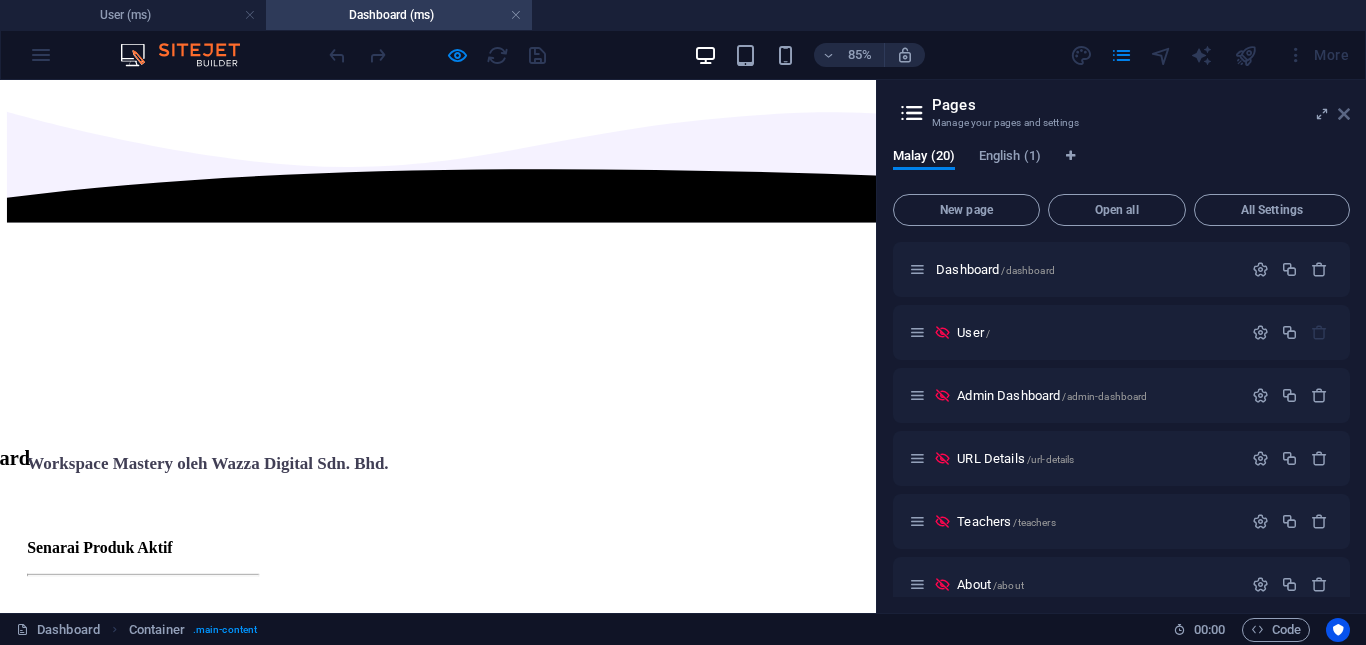 drag, startPoint x: 1345, startPoint y: 119, endPoint x: 1188, endPoint y: 40, distance: 175.75551 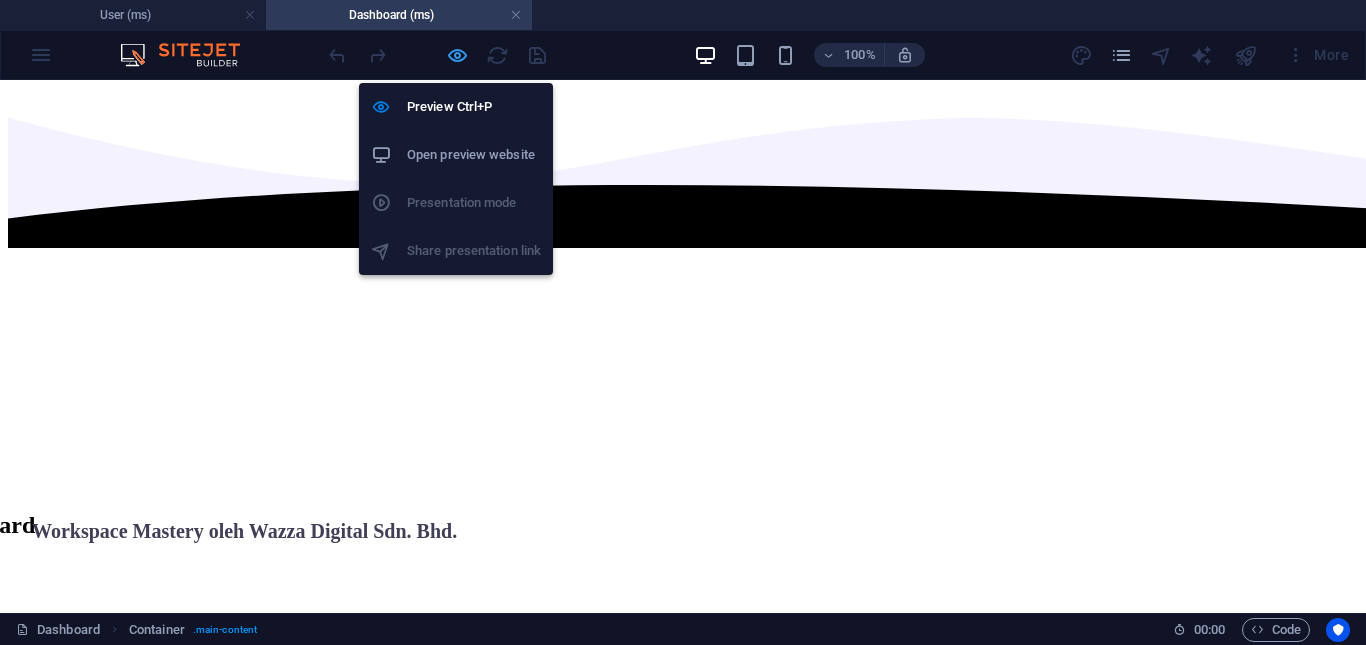 click at bounding box center (457, 55) 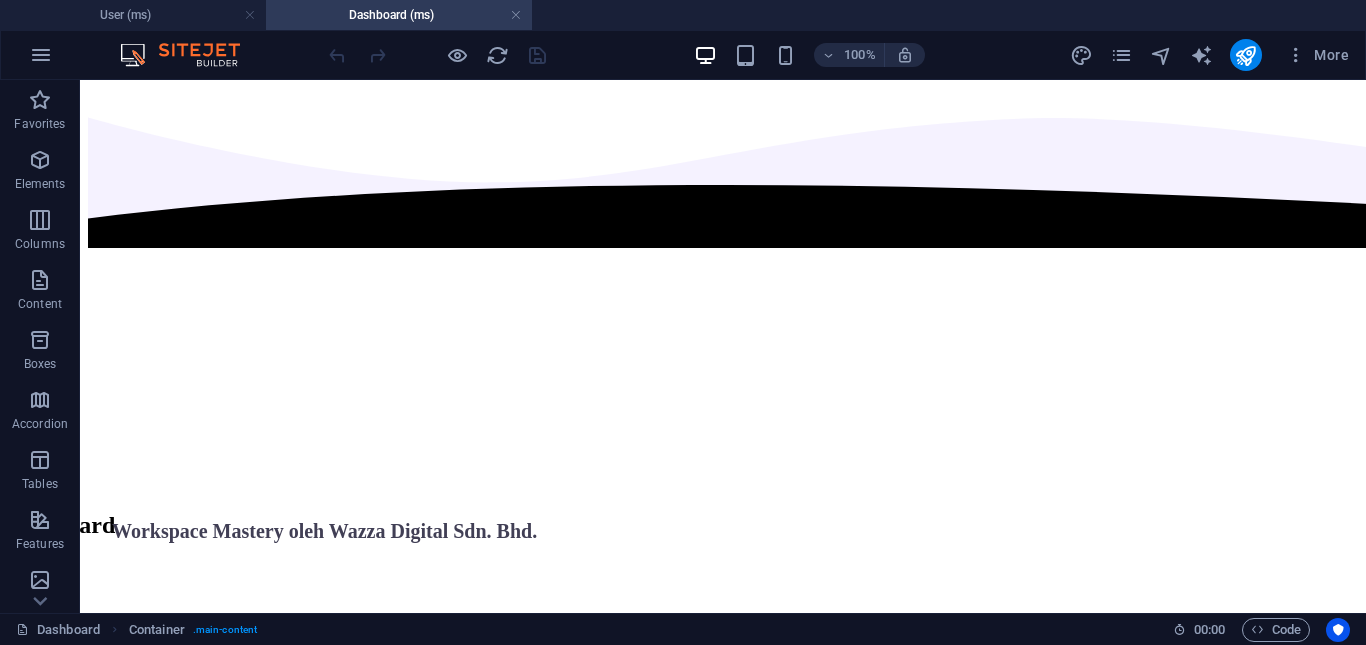 click on "Dashboard Workspace Mastery oleh Wazza Digital Sdn. Bhd. Senarai Produk Aktif Affiliate Lorem ipsum dolor sit amet consectetur. Commodo morbi quisque eget amet netus semper egestas. Learning community World-class skills Time  efficiency Maximum productivity Profil
Sentiasa mendapatkan berita terkini daripada kami STOP! Do this before you start studying! Lorem ipsum dolor sit amet, consectetur adipiscing elit, sed do eiusmod tempor... READ MORE How to avoid study burnout Lorem ipsum dolor sit amet, consectetur adipiscing elit, sed do eiusmod tempor... READ MORE Top methods for studying success Lorem ipsum dolor sit amet, consectetur adipiscing elit, sed do eiusmod tempor... READ MORE  Vorherige Nächste  More stories “...memudahkan kerja analisa...” Menudahkan kerja analisa terutamanya untuk penyelaras peperiksaan “...amat reponsif dan menbantu...” Mudah digunakan. Support Team Beejak juga amat responsif and membantu “...boleh apply dalam daily work routine...” 1 2 3 4 5 Quick Links" at bounding box center (723, 7724) 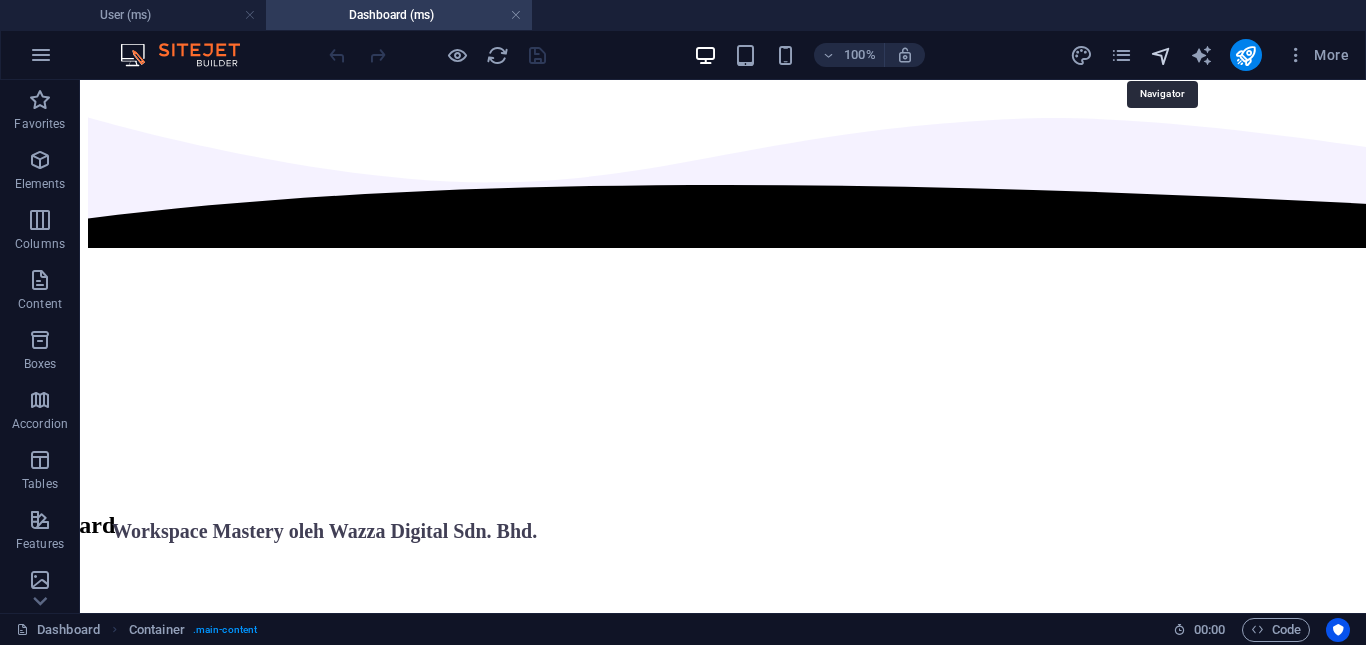 click at bounding box center [1161, 55] 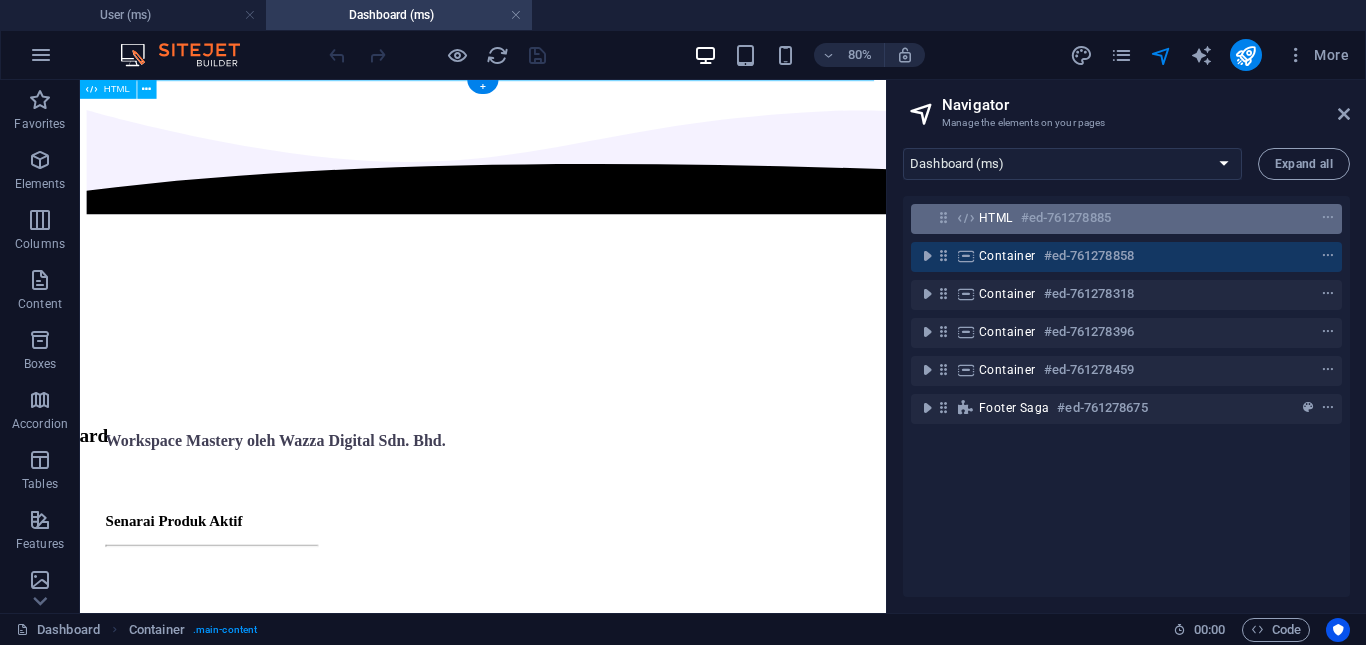 click on "HTML" at bounding box center [996, 218] 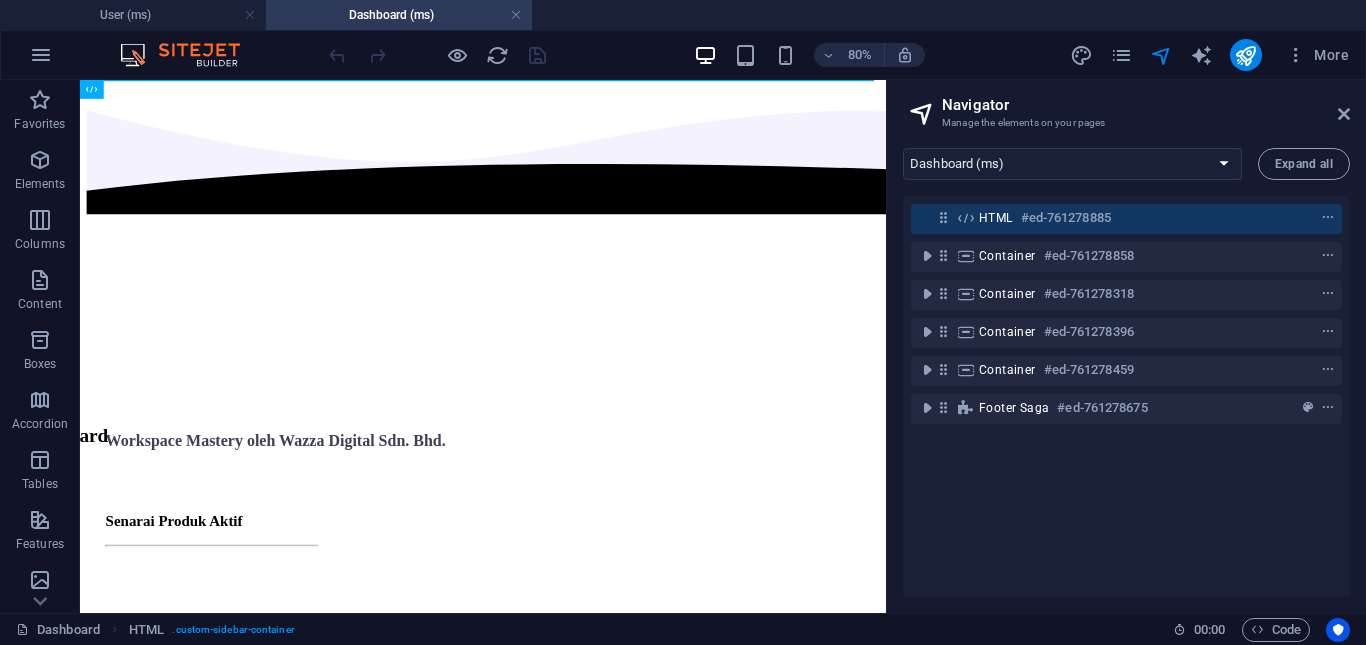 click on "Dashboard Workspace Mastery oleh Wazza Digital Sdn. Bhd. Senarai Produk Aktif Affiliate Lorem ipsum dolor sit amet consectetur. Commodo morbi quisque eget amet netus semper egestas. Learning community World-class skills Time  efficiency Maximum productivity Profil
Sentiasa mendapatkan berita terkini daripada kami STOP! Do this before you start studying! Lorem ipsum dolor sit amet, consectetur adipiscing elit, sed do eiusmod tempor... READ MORE How to avoid study burnout Lorem ipsum dolor sit amet, consectetur adipiscing elit, sed do eiusmod tempor... READ MORE Top methods for studying success Lorem ipsum dolor sit amet, consectetur adipiscing elit, sed do eiusmod tempor... READ MORE  Vorherige Nächste  More stories “...memudahkan kerja analisa...” Menudahkan kerja analisa terutamanya untuk penyelaras peperiksaan “...amat reponsif dan menbantu...” Mudah digunakan. Support Team Beejak juga amat responsif and membantu “...boleh apply dalam daily work routine...” 1 2 3 4 5 Quick Links" at bounding box center (584, 6806) 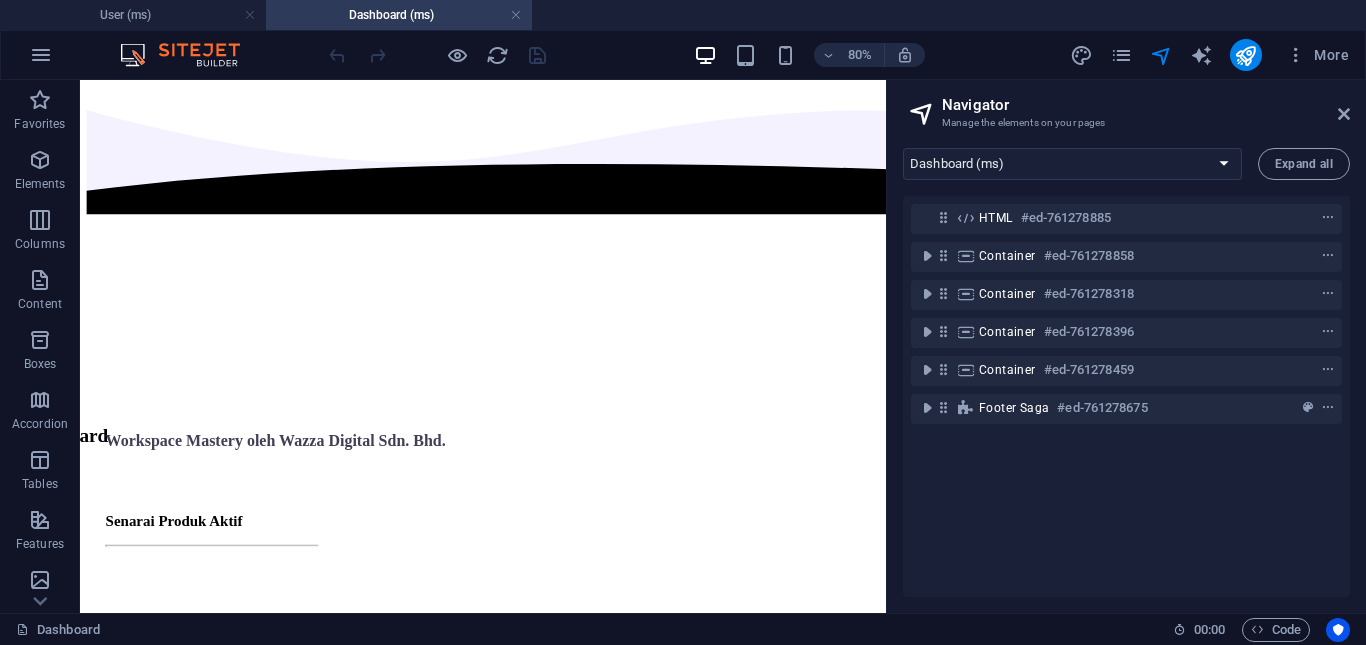 click on "Dashboard Workspace Mastery oleh Wazza Digital Sdn. Bhd. Senarai Produk Aktif Affiliate Lorem ipsum dolor sit amet consectetur. Commodo morbi quisque eget amet netus semper egestas. Learning community World-class skills Time  efficiency Maximum productivity Profil
Sentiasa mendapatkan berita terkini daripada kami STOP! Do this before you start studying! Lorem ipsum dolor sit amet, consectetur adipiscing elit, sed do eiusmod tempor... READ MORE How to avoid study burnout Lorem ipsum dolor sit amet, consectetur adipiscing elit, sed do eiusmod tempor... READ MORE Top methods for studying success Lorem ipsum dolor sit amet, consectetur adipiscing elit, sed do eiusmod tempor... READ MORE  Vorherige Nächste  More stories “...memudahkan kerja analisa...” Menudahkan kerja analisa terutamanya untuk penyelaras peperiksaan “...amat reponsif dan menbantu...” Mudah digunakan. Support Team Beejak juga amat responsif and membantu “...boleh apply dalam daily work routine...” 1 2 3 4 5 Quick Links" at bounding box center (584, 6806) 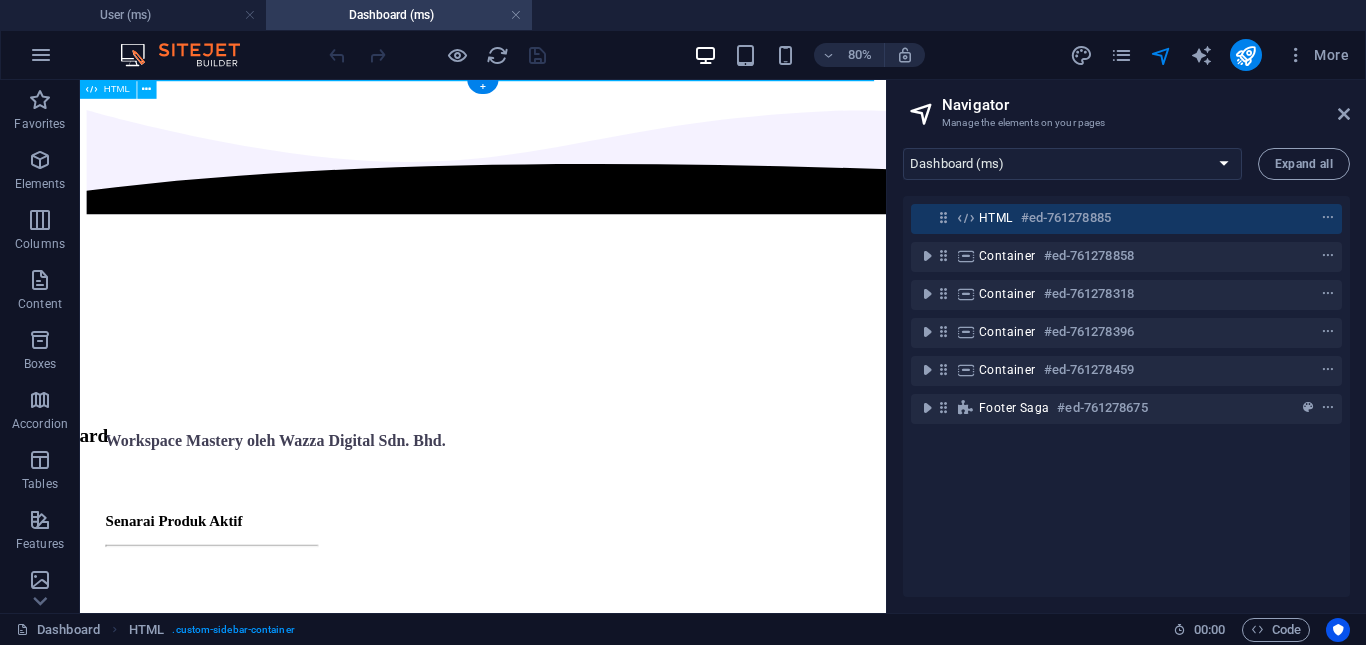 click on "HTML #ed-761278885" at bounding box center (1126, 219) 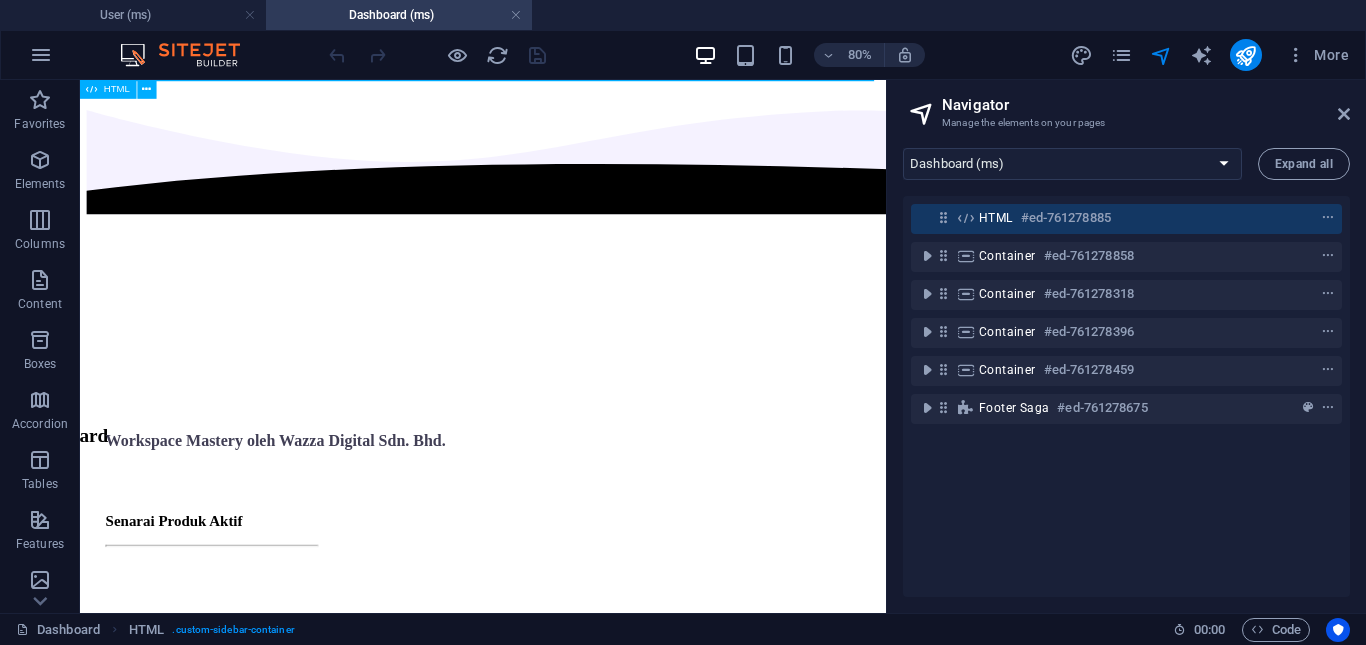 click at bounding box center [91, 89] 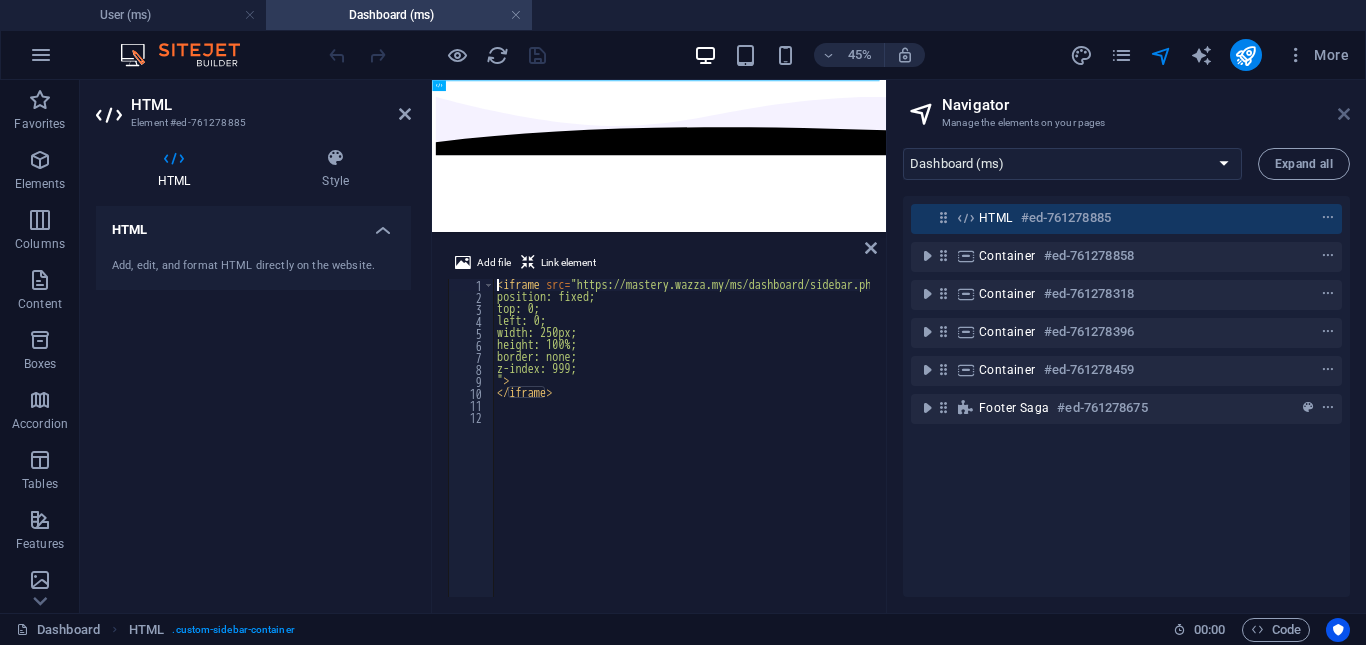 click at bounding box center [1344, 114] 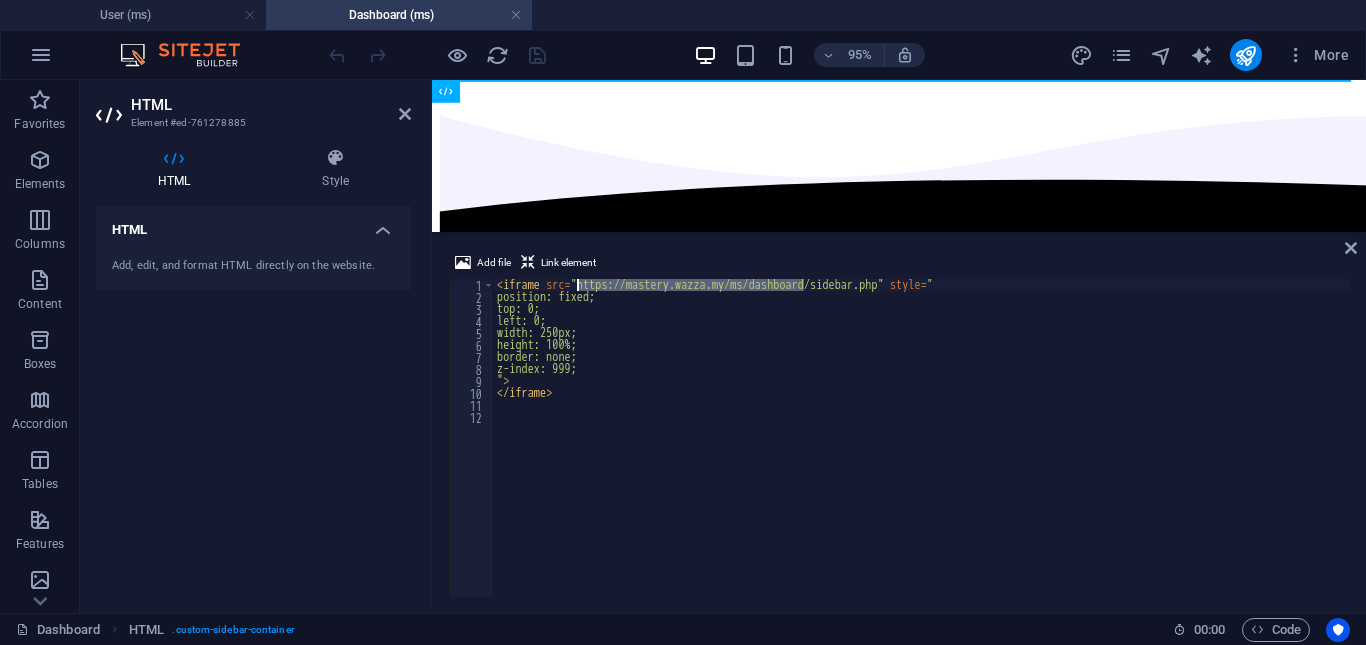 drag, startPoint x: 805, startPoint y: 284, endPoint x: 577, endPoint y: 283, distance: 228.0022 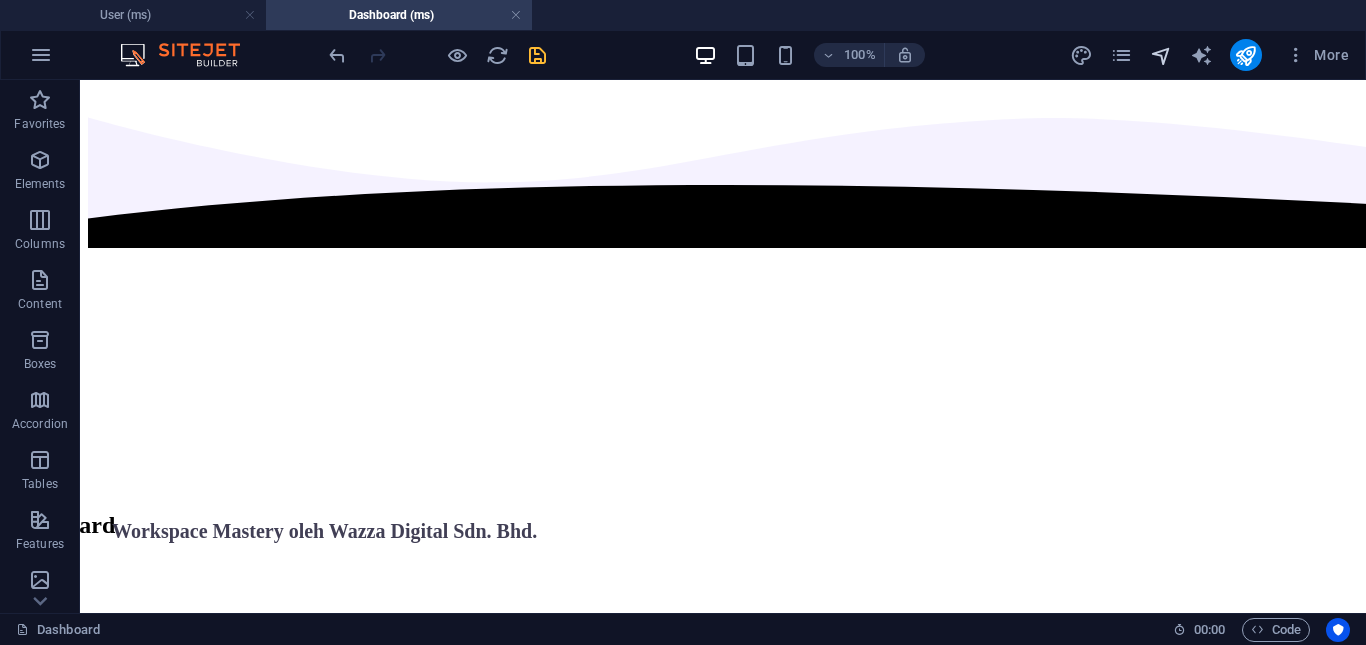 click at bounding box center (1161, 55) 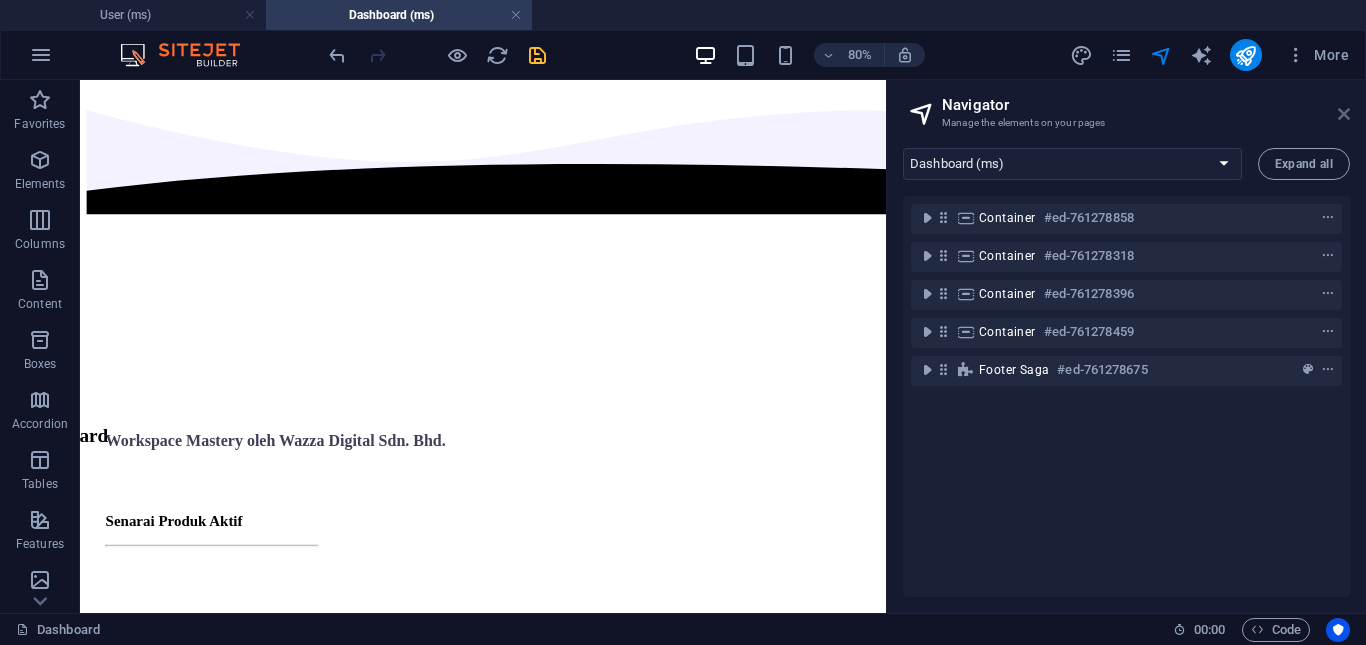 click at bounding box center [1344, 114] 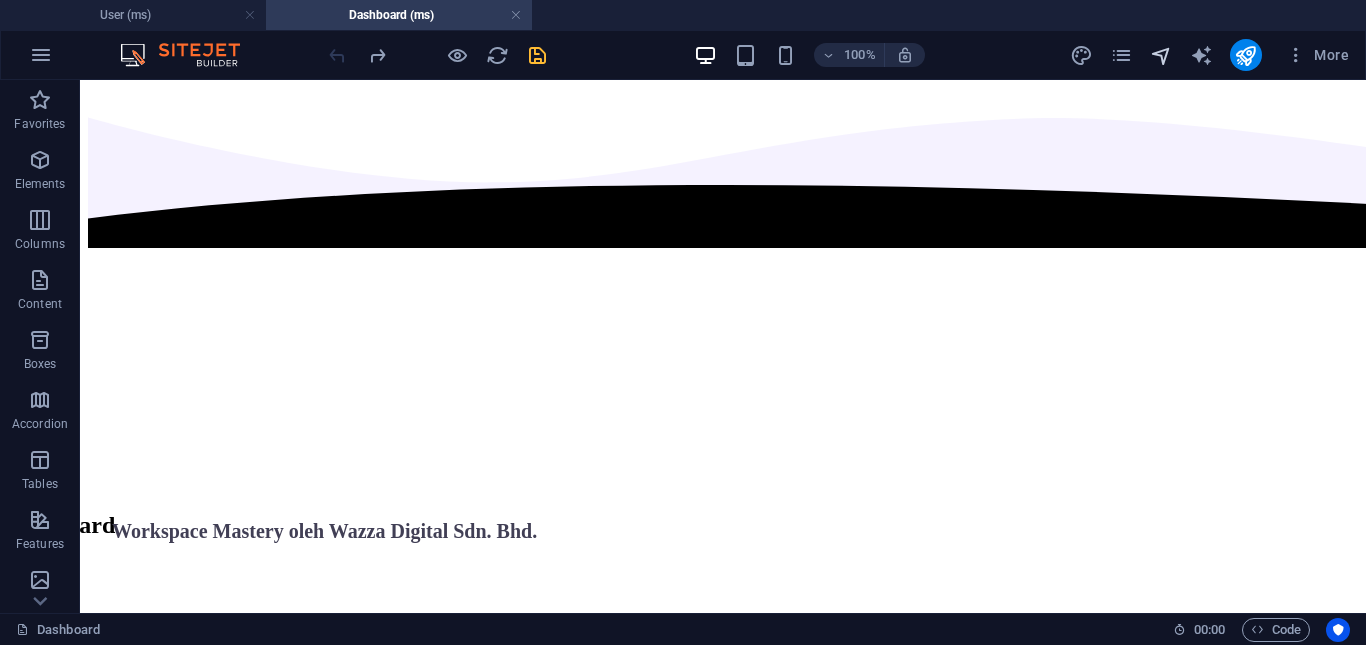 click at bounding box center (1161, 55) 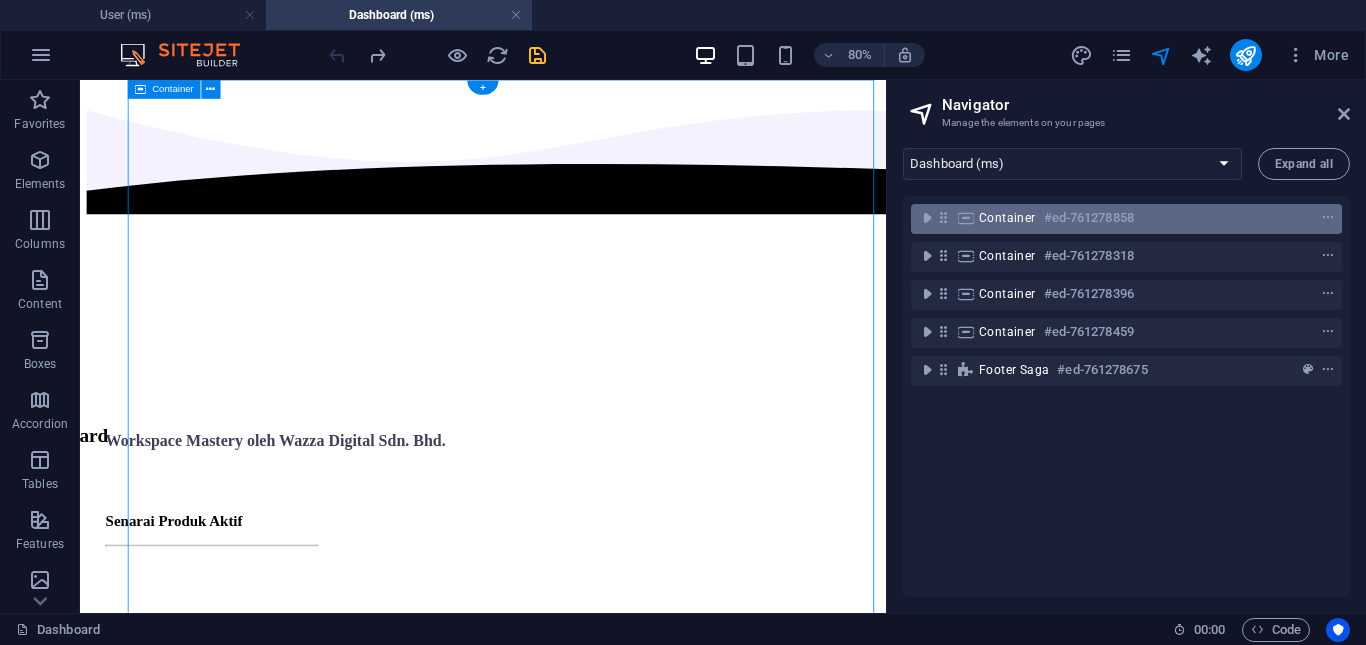 click at bounding box center (943, 217) 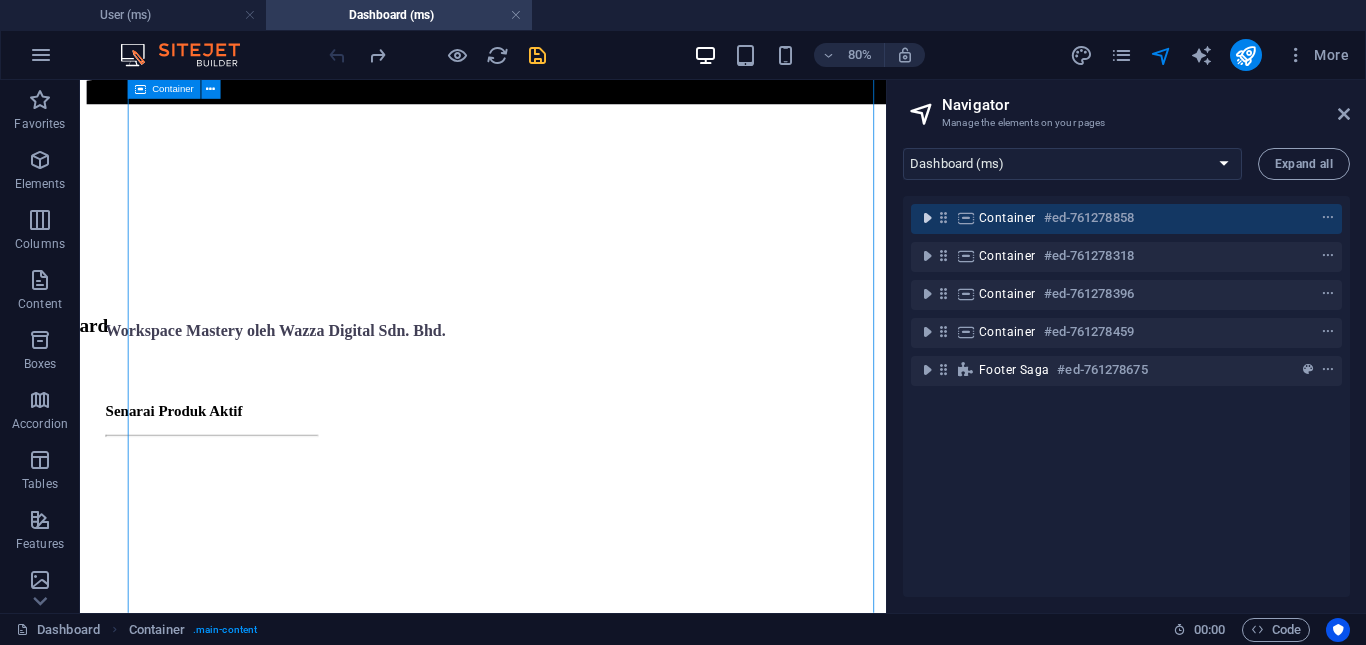 click at bounding box center [927, 218] 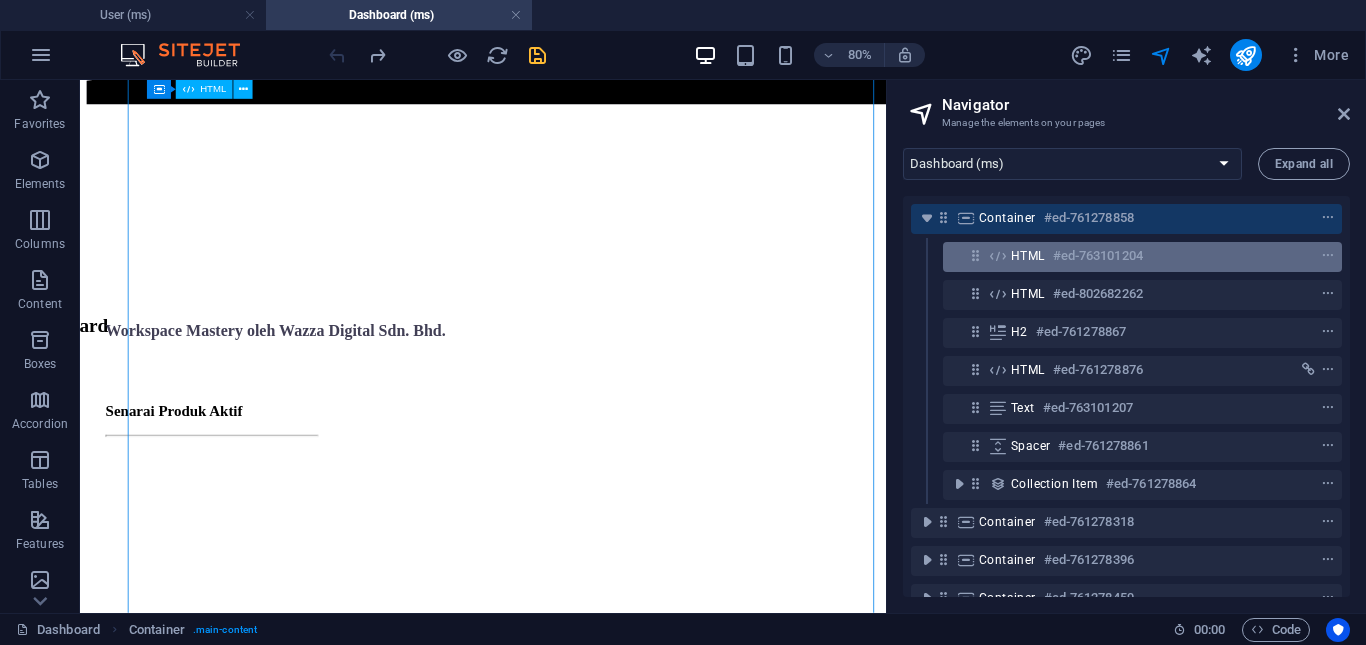 click at bounding box center (998, 256) 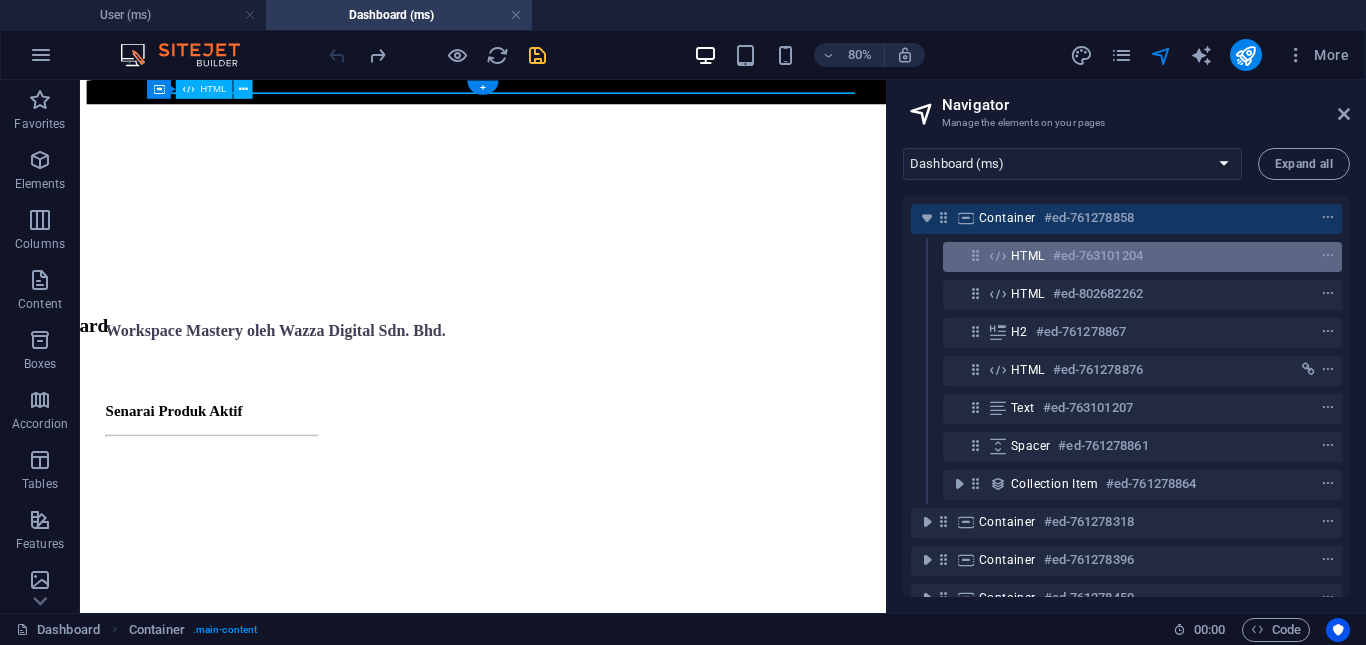 scroll, scrollTop: 0, scrollLeft: 0, axis: both 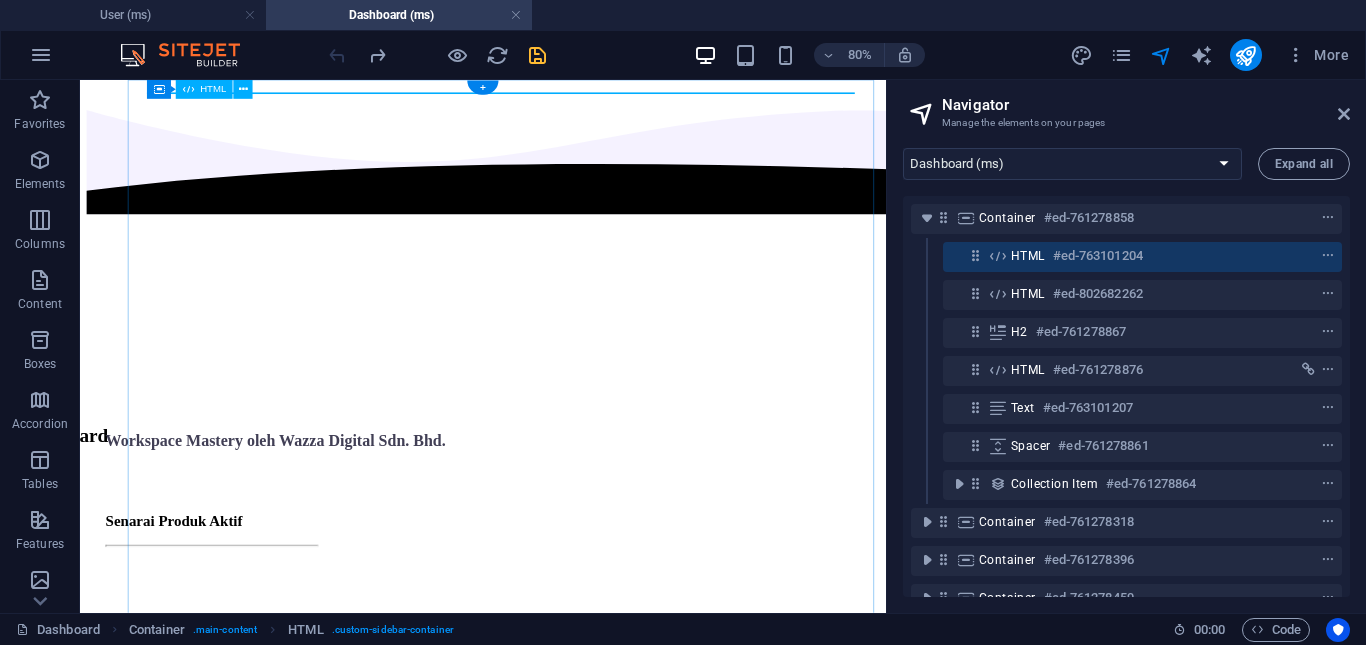 click on "HTML #ed-763101204" at bounding box center (1126, 256) 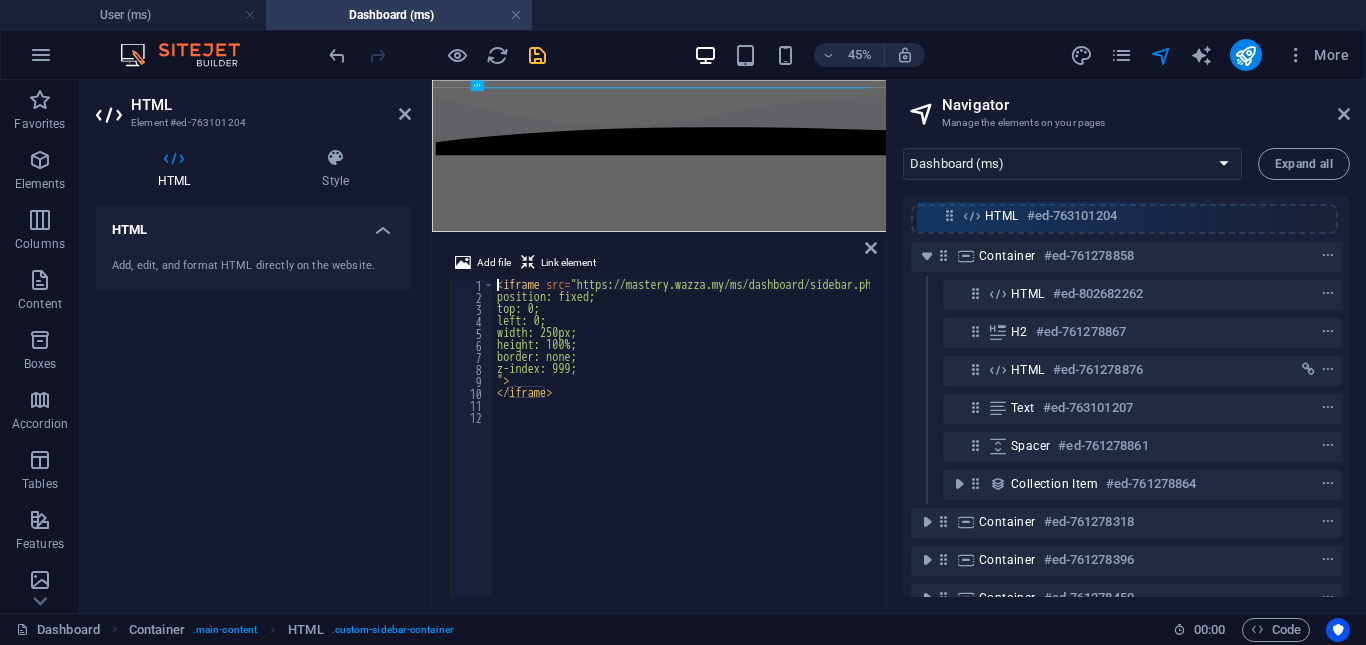 drag, startPoint x: 974, startPoint y: 264, endPoint x: 942, endPoint y: 219, distance: 55.21775 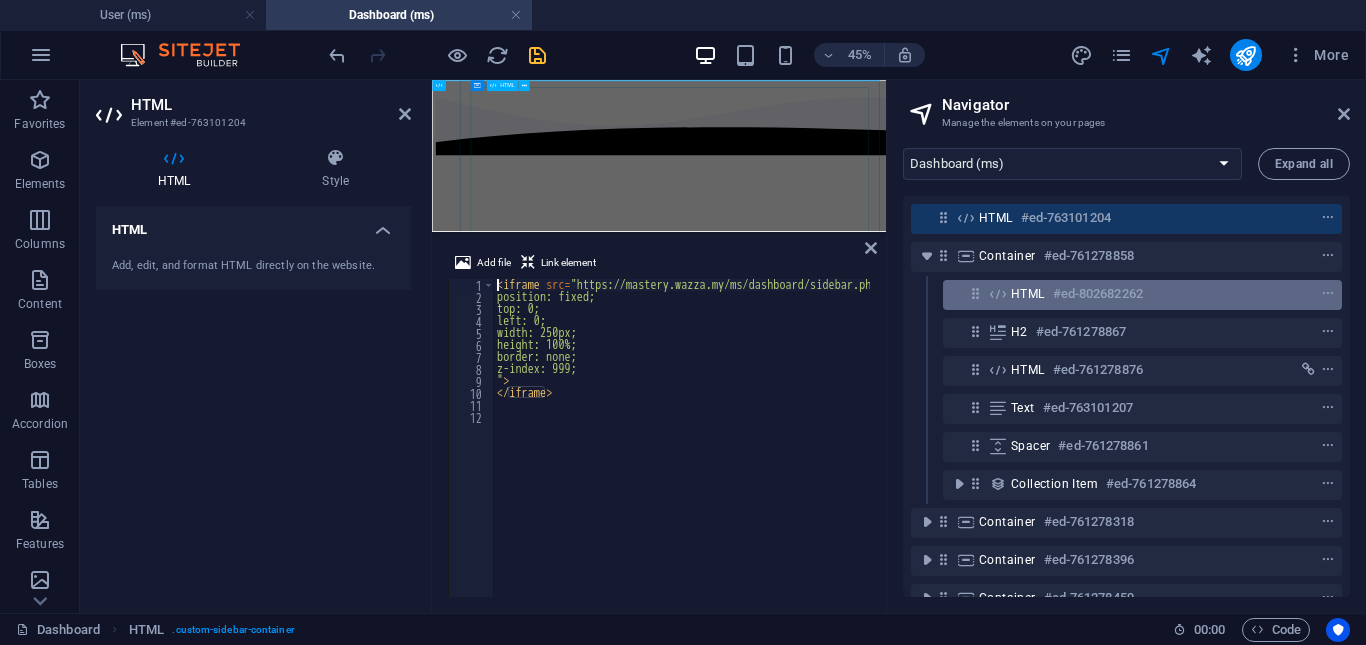 click on "HTML #ed-802682262" at bounding box center (1126, 294) 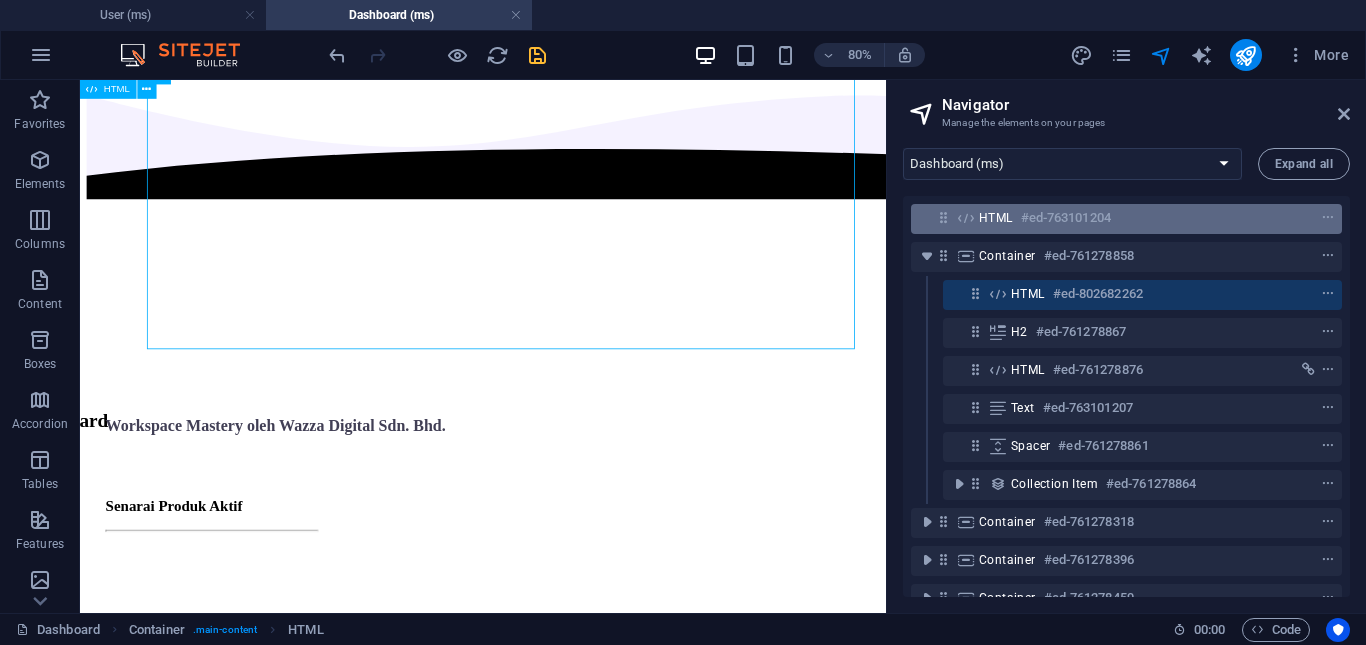 click on "HTML #ed-763101204" at bounding box center [1110, 218] 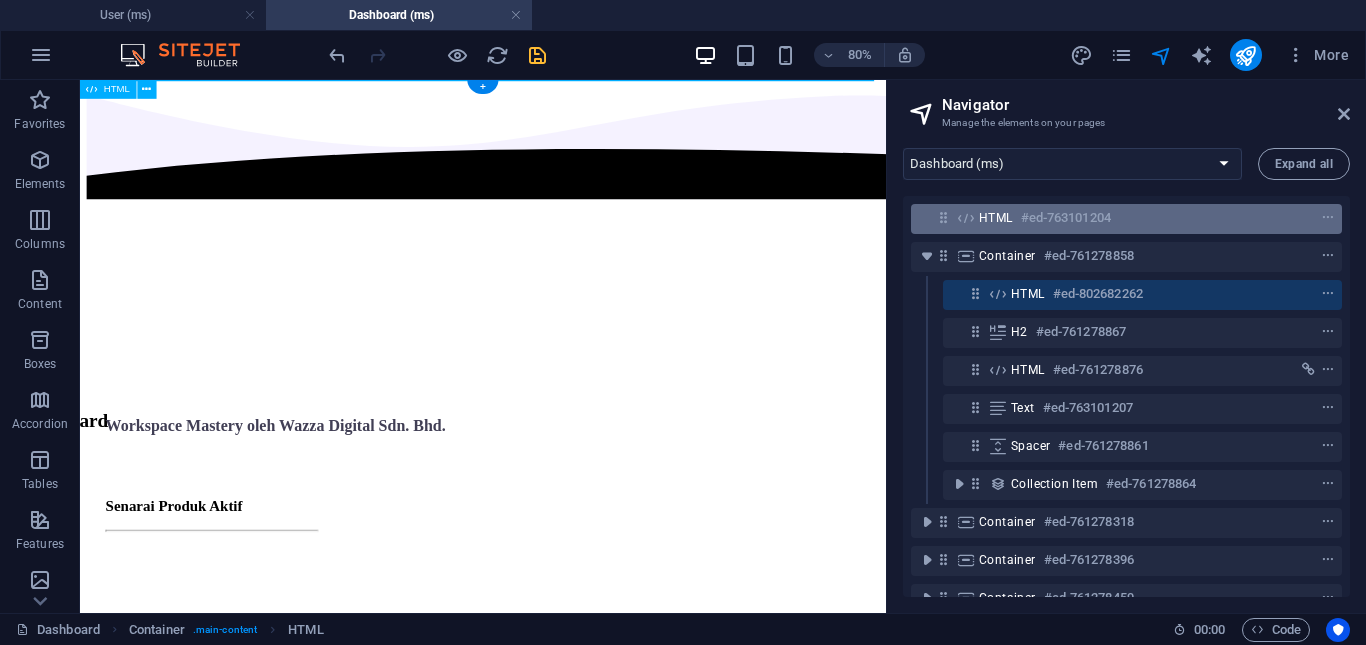 click on "HTML #ed-763101204" at bounding box center (1110, 218) 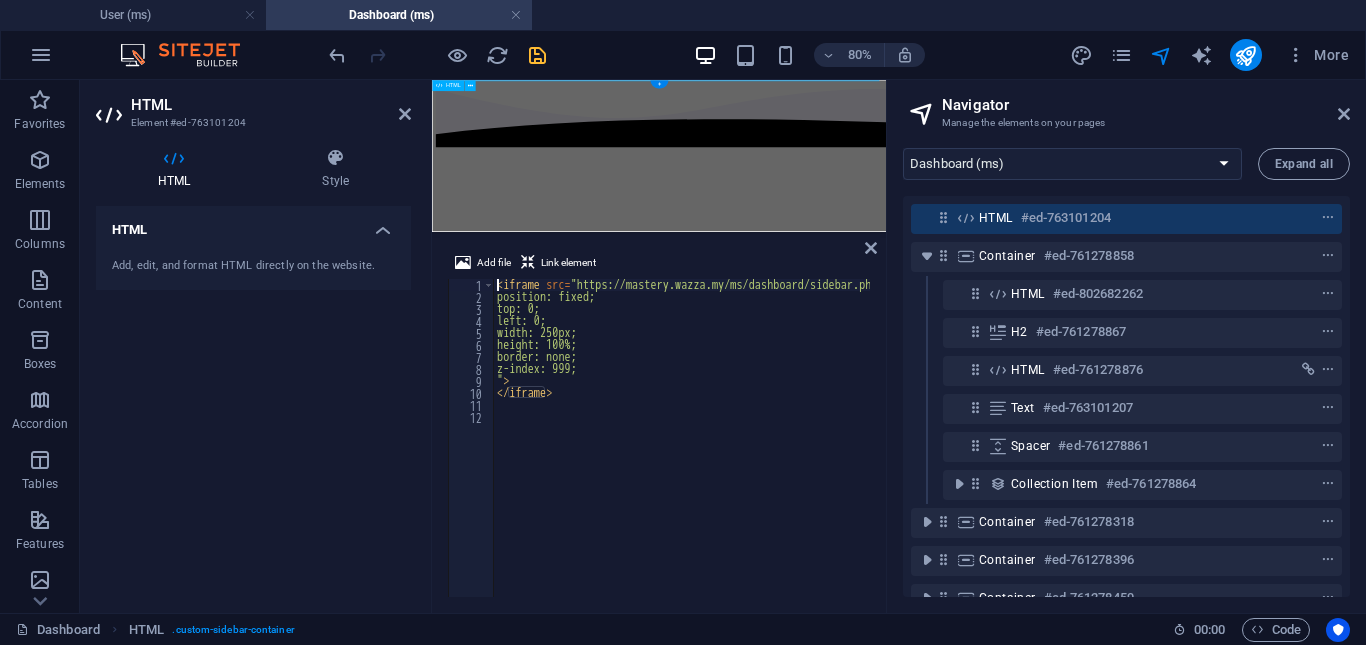 scroll, scrollTop: 0, scrollLeft: 0, axis: both 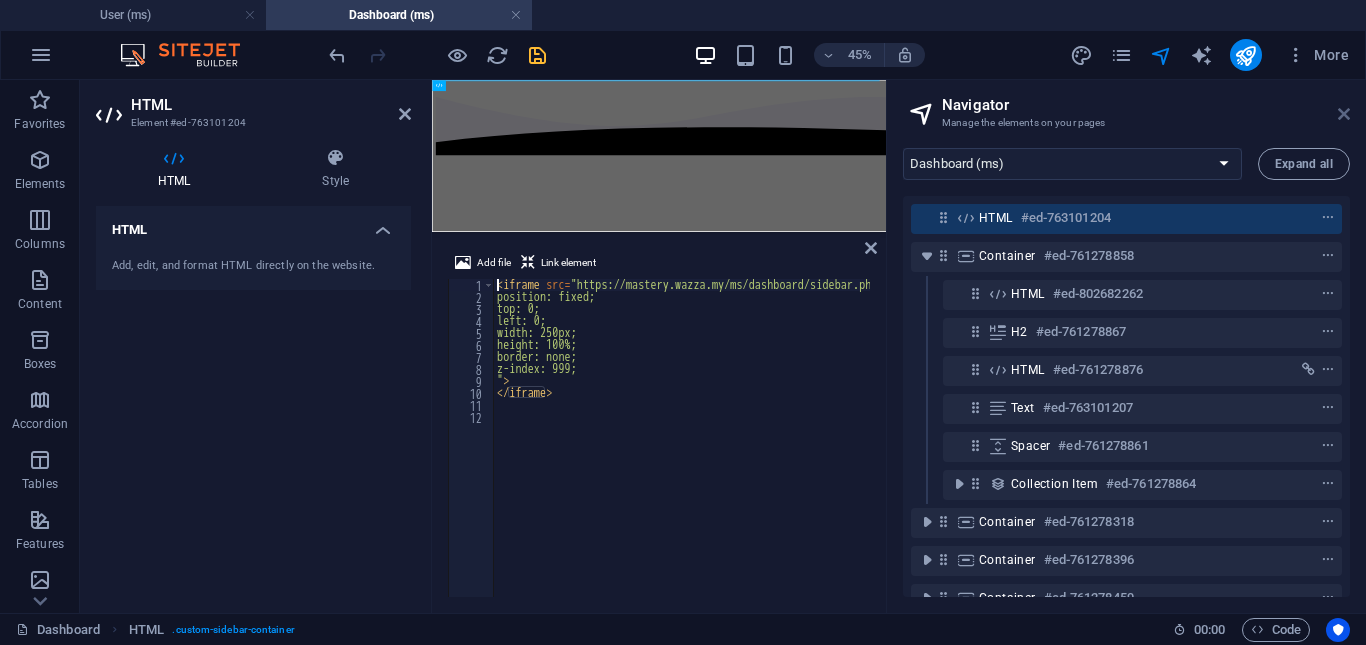 click at bounding box center [1344, 114] 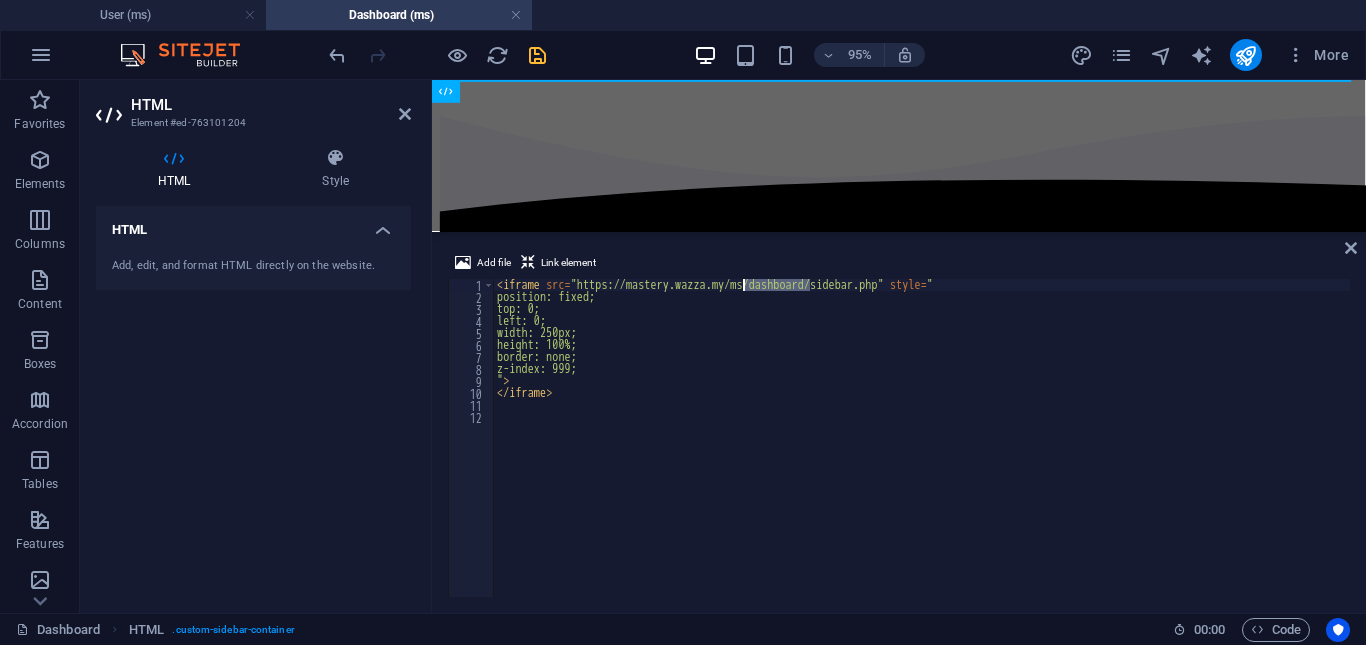 drag, startPoint x: 808, startPoint y: 283, endPoint x: 740, endPoint y: 280, distance: 68.06615 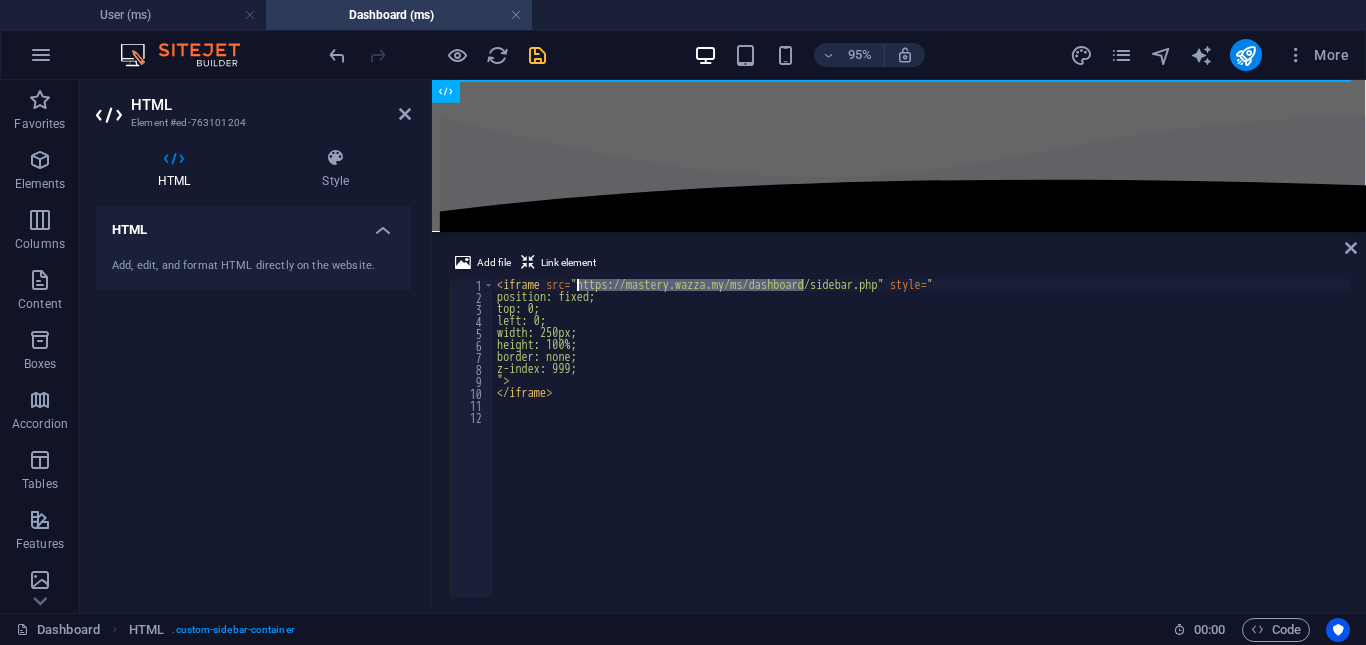 drag, startPoint x: 803, startPoint y: 280, endPoint x: 576, endPoint y: 281, distance: 227.0022 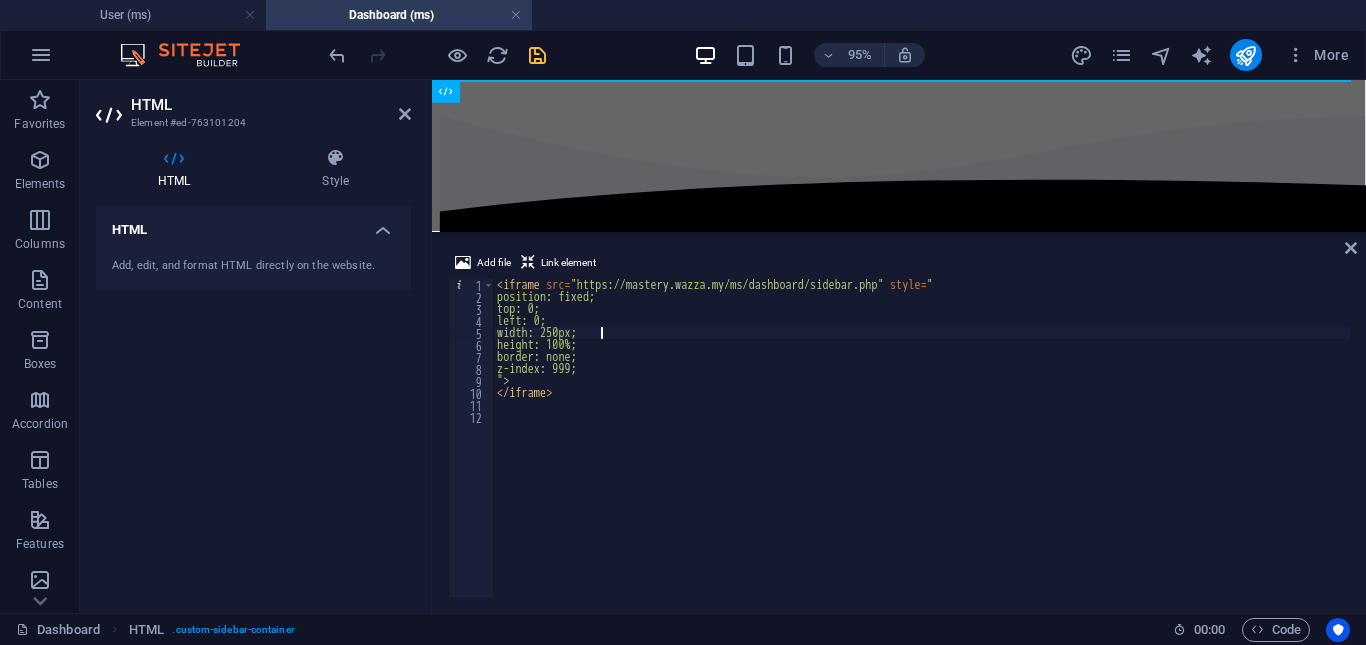 click on "< iframe   src = "https://mastery.wazza.my/ms/dashboard/sidebar.php"   style = "     position: fixed;     top: 0;     left: 0;     width: 250px;     height: 100%;     border: none;     z-index: 999;   " > </ iframe >" at bounding box center (921, 448) 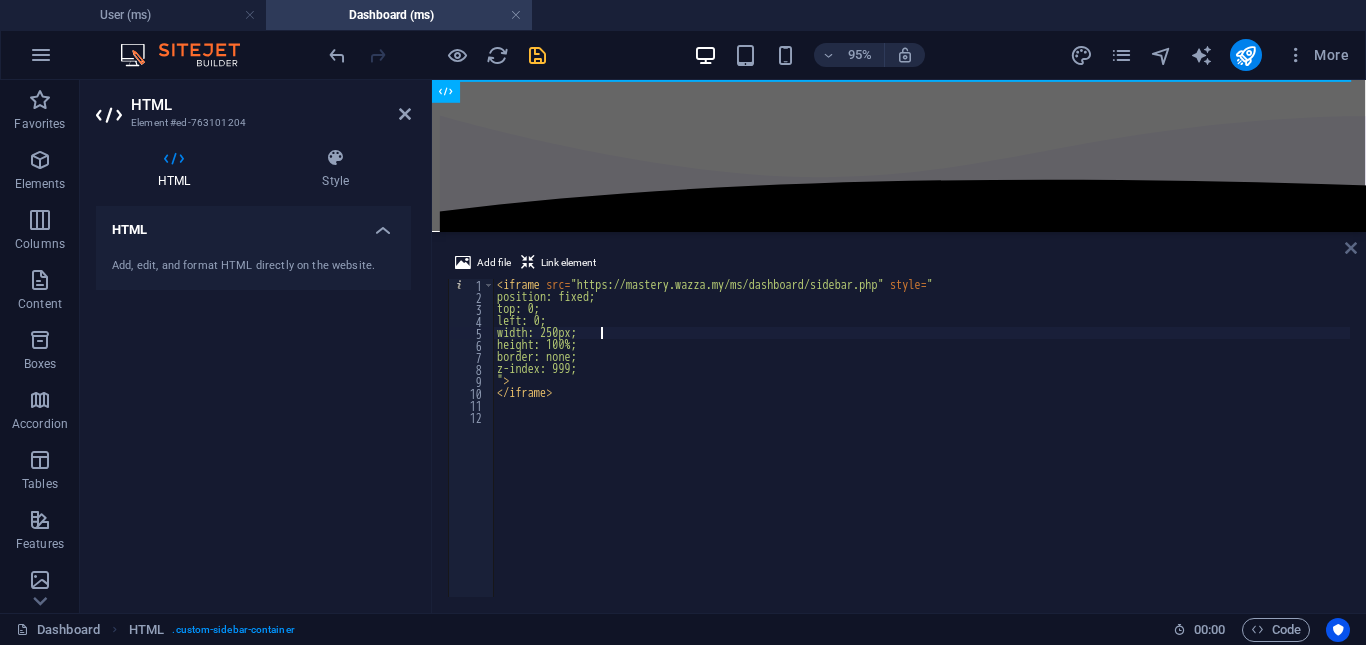 click at bounding box center (1351, 248) 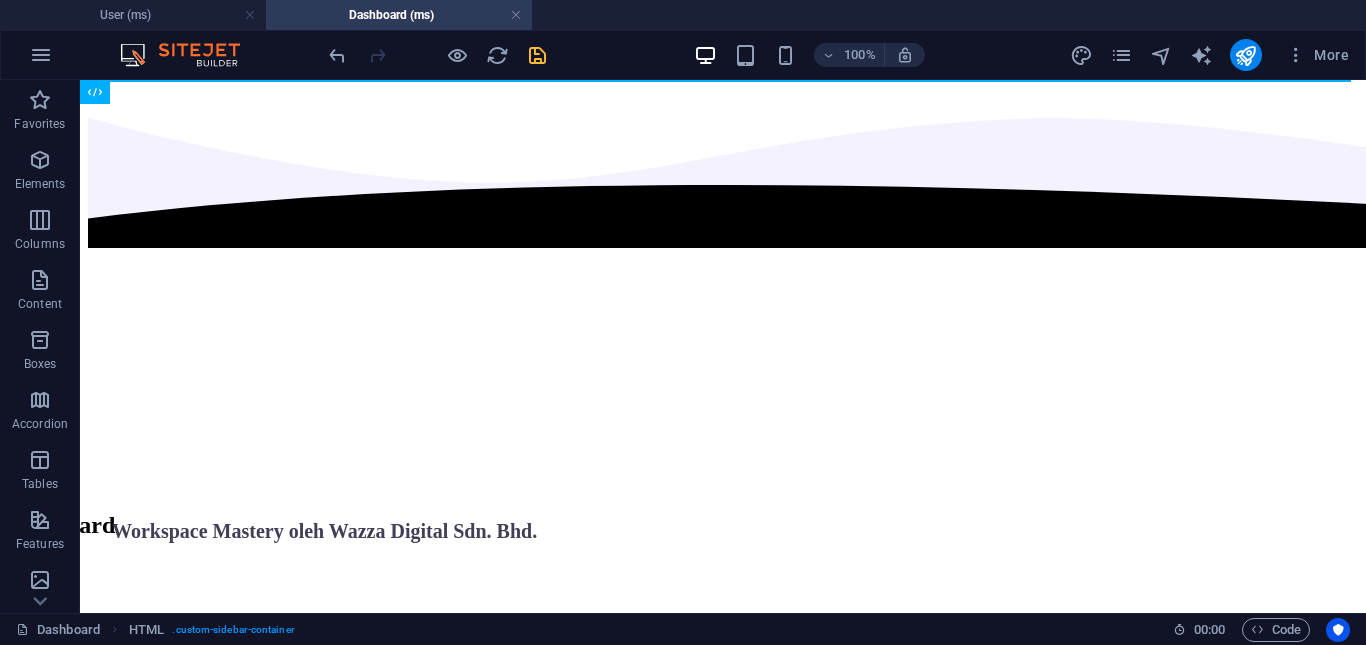 click at bounding box center (437, 55) 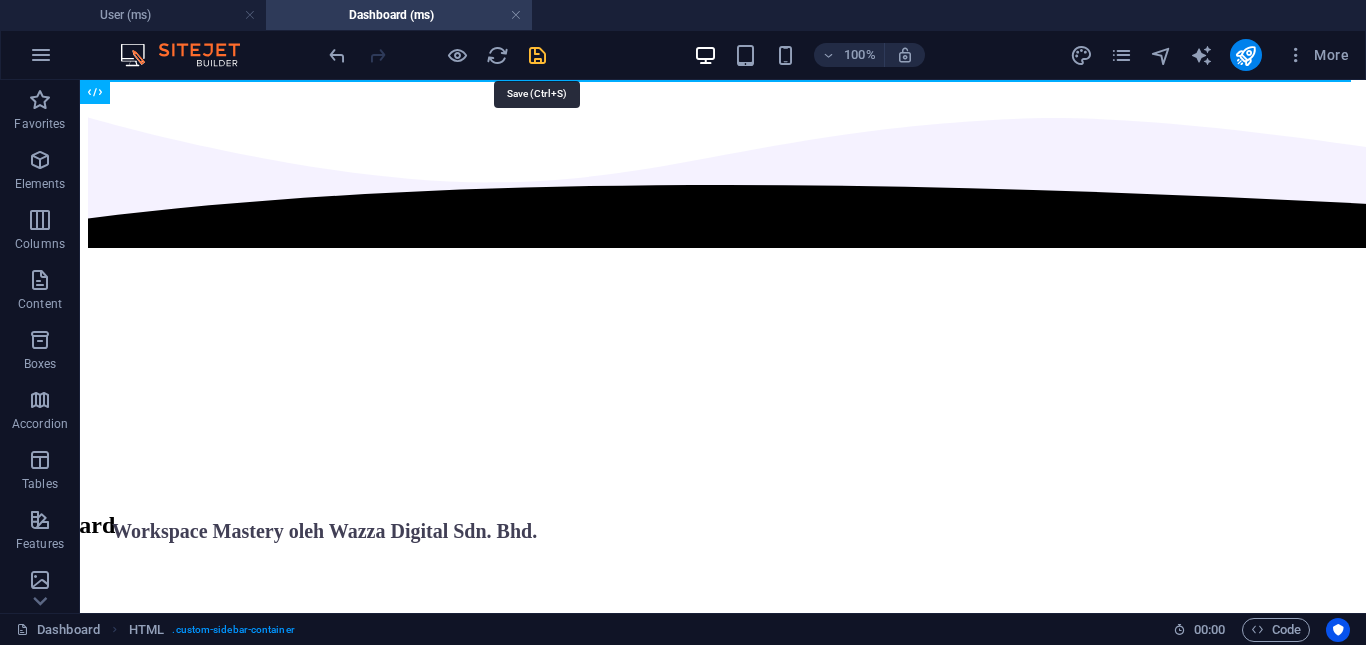 click at bounding box center [537, 55] 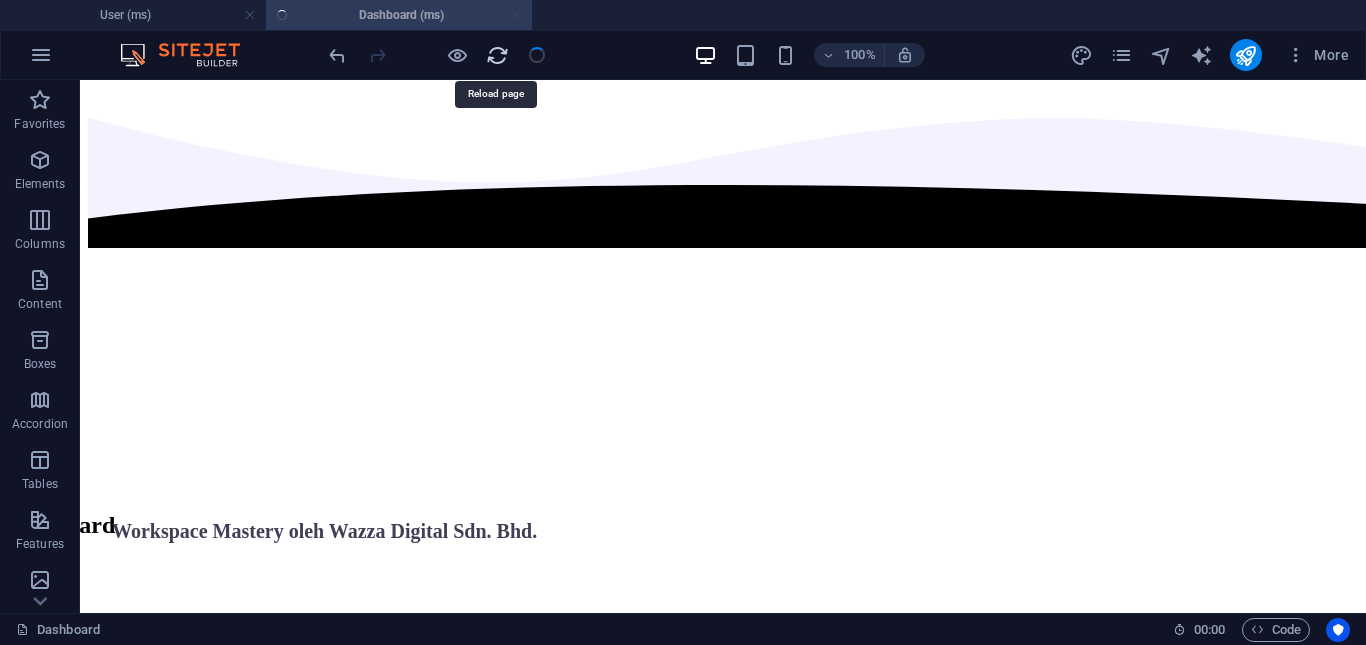 click at bounding box center [497, 55] 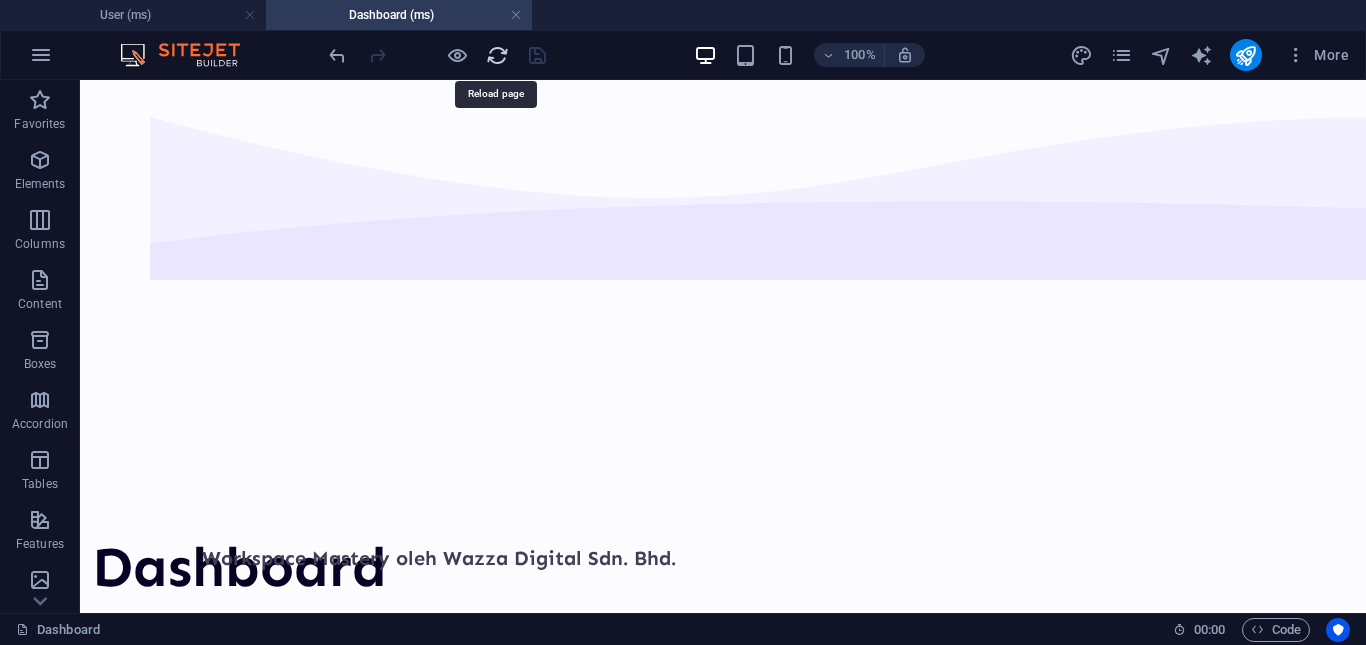 click at bounding box center [497, 55] 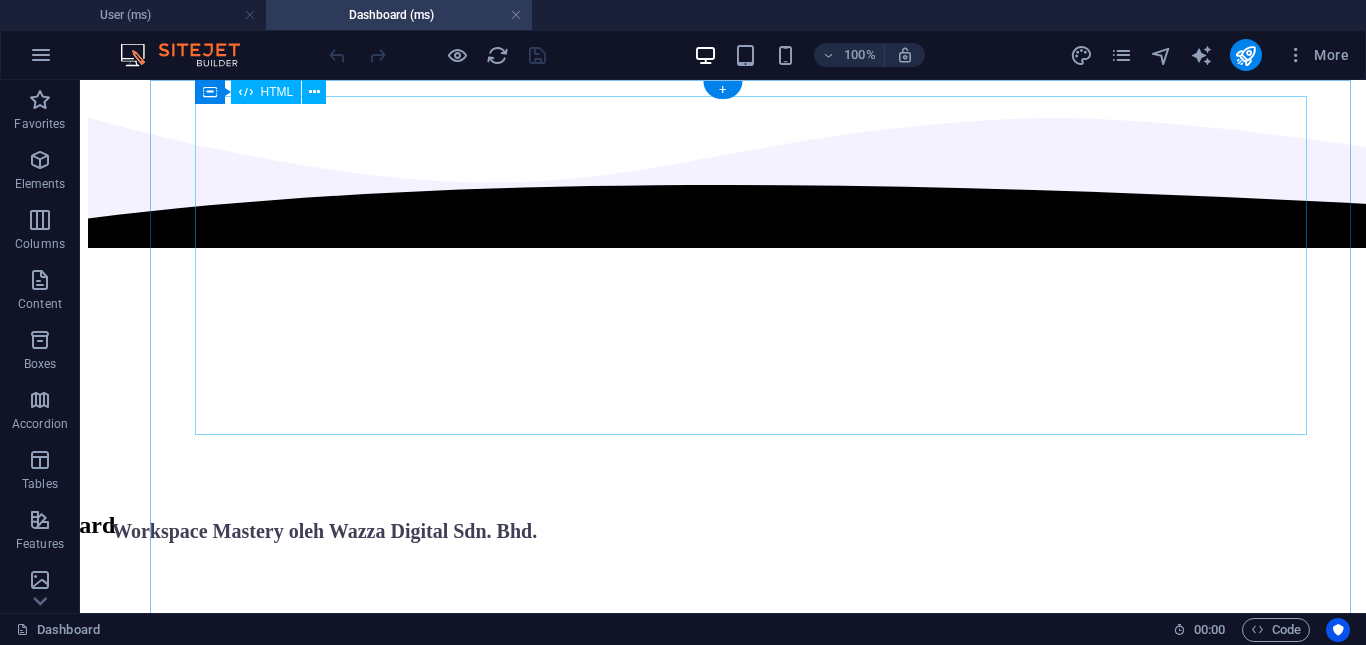 scroll, scrollTop: 0, scrollLeft: 0, axis: both 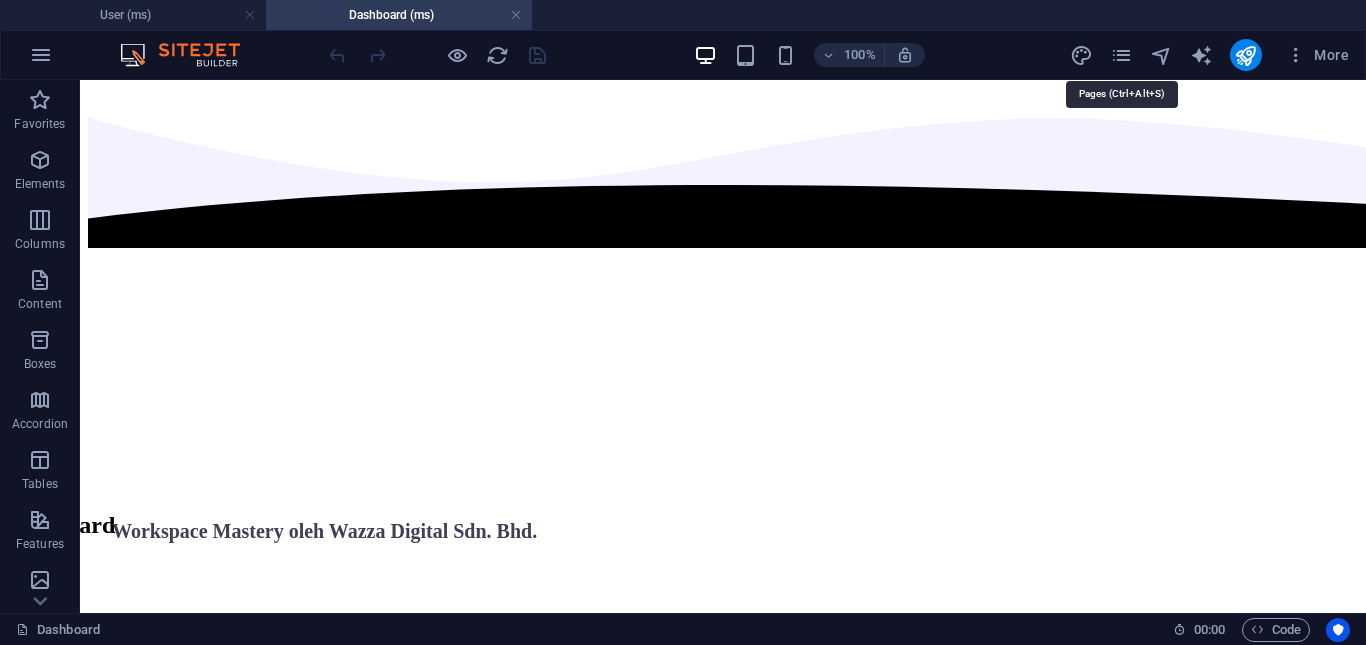 drag, startPoint x: 1119, startPoint y: 60, endPoint x: 1091, endPoint y: 75, distance: 31.764761 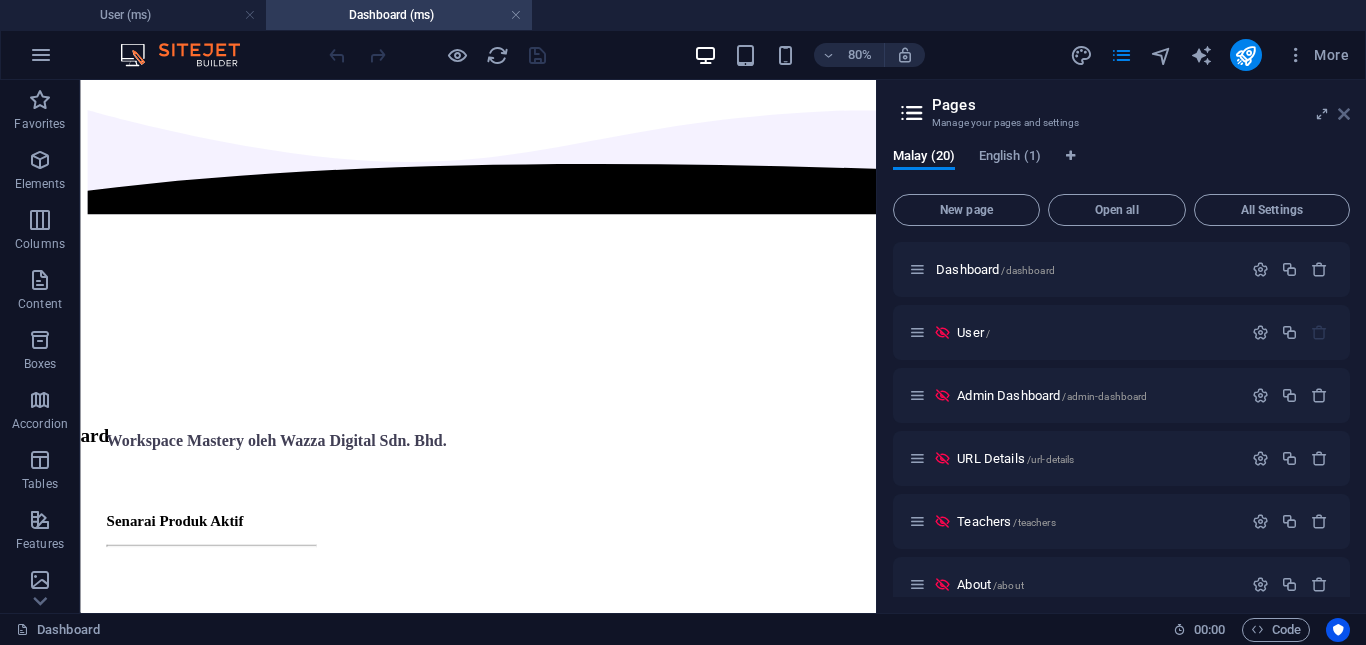 click at bounding box center (1344, 114) 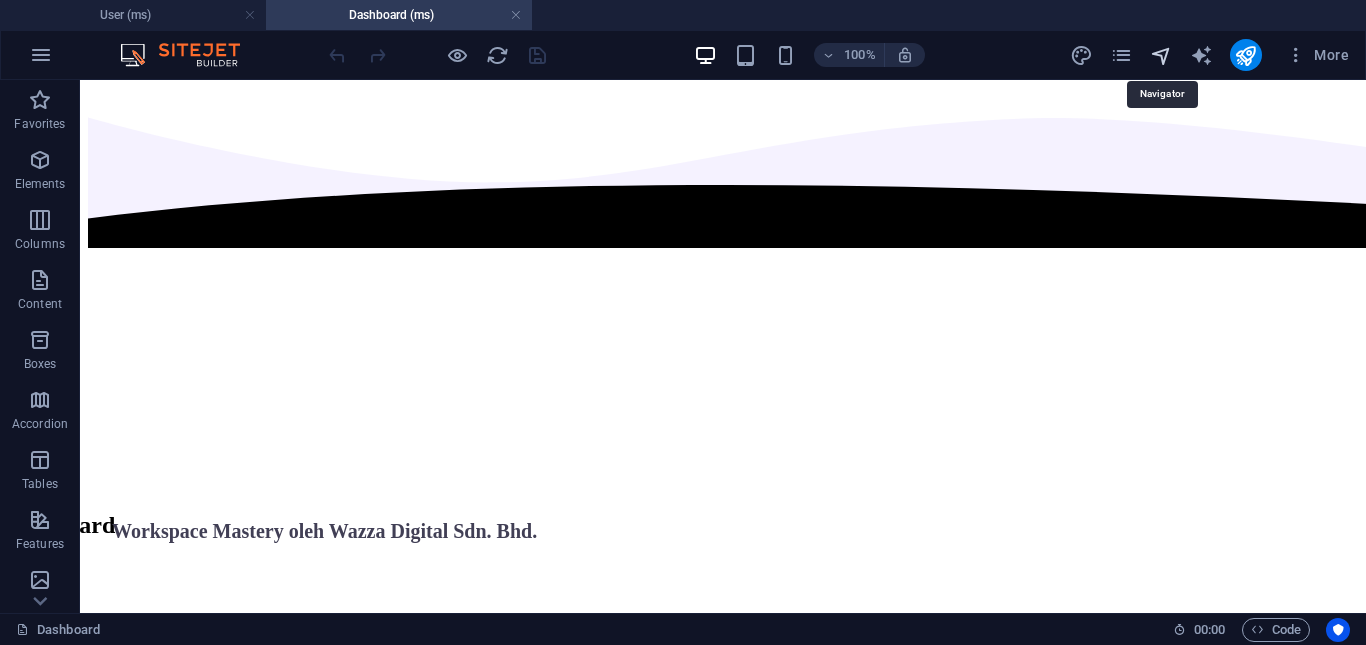 click at bounding box center [1161, 55] 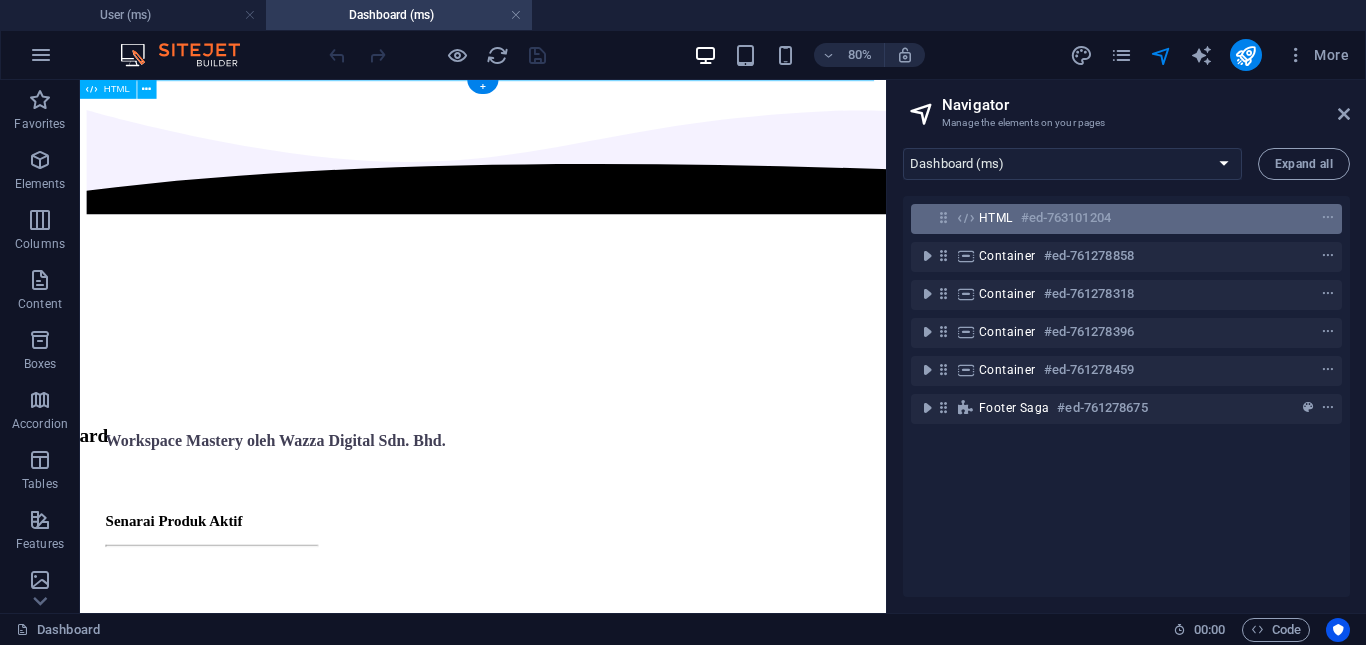 click on "HTML" at bounding box center (996, 218) 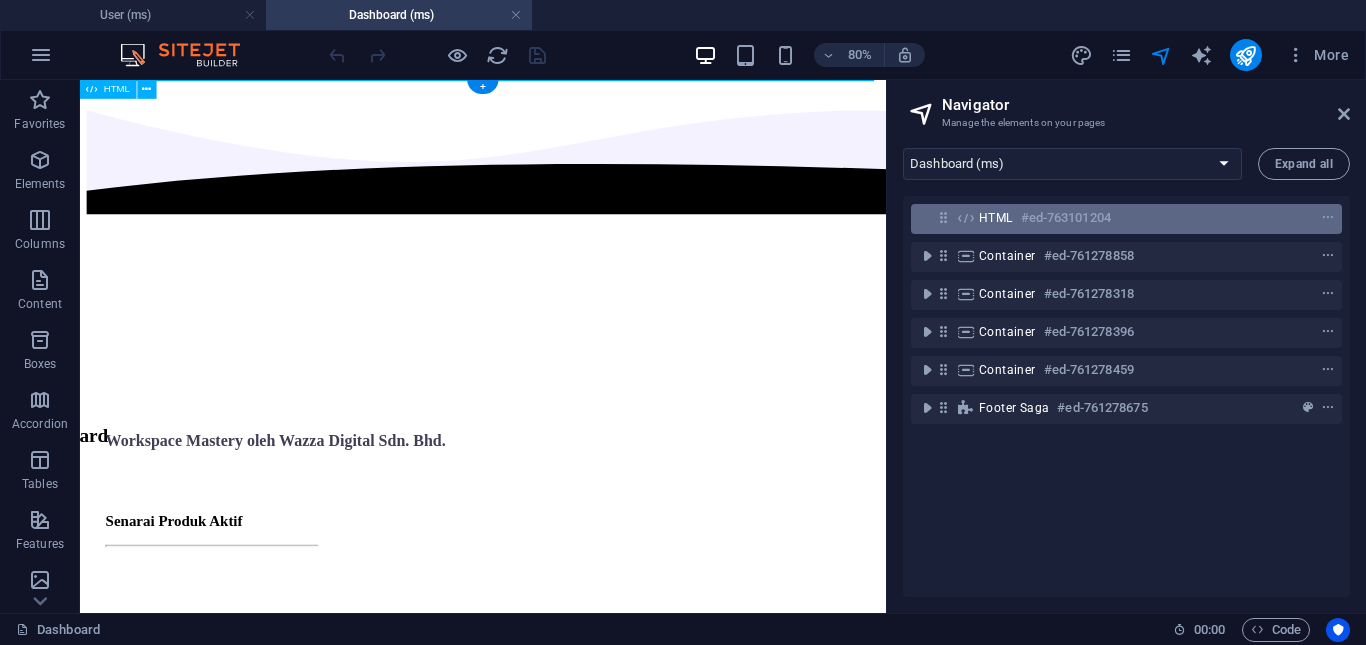 click on "HTML" at bounding box center (996, 218) 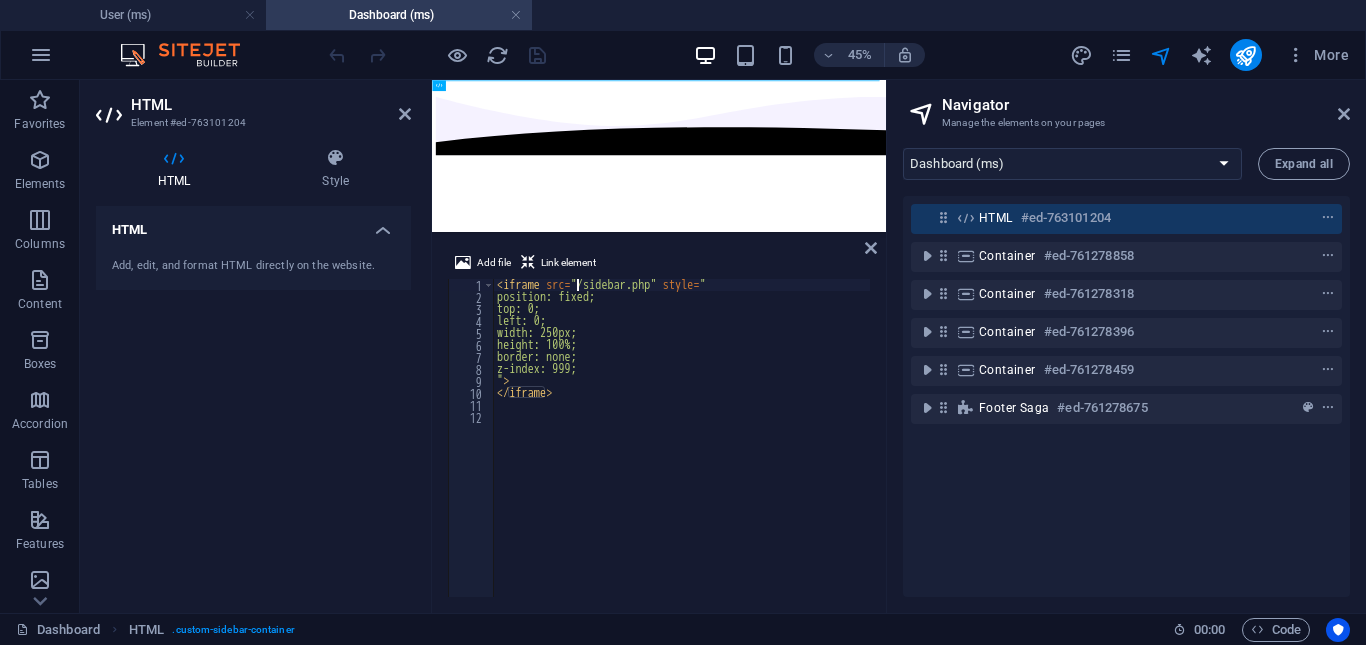 click on "< iframe   src = "/sidebar.php"   style = "     position: fixed;     top: 0;     left: 0;     width: 250px;     height: 100%;     border: none;     z-index: 999;   " > </ iframe >" at bounding box center (681, 450) 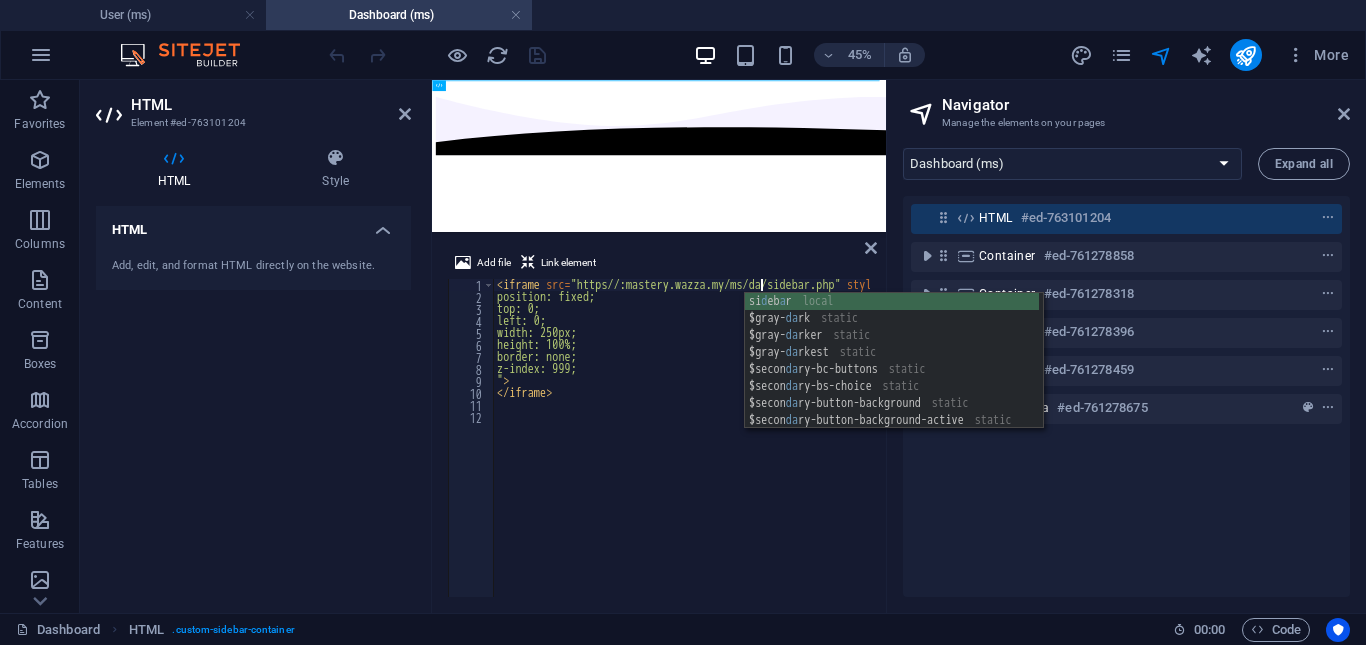 scroll, scrollTop: 0, scrollLeft: 22, axis: horizontal 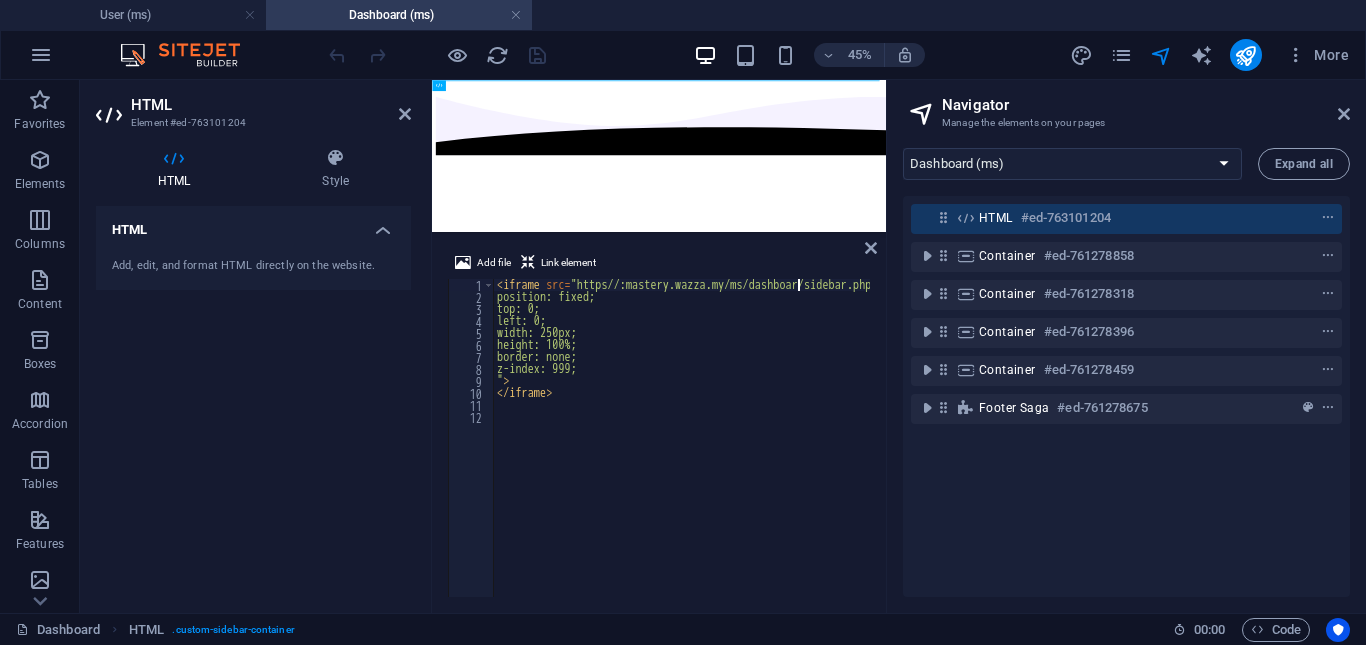 type on "<iframe src="https//:mastery.wazza.my/ms/dashboard/sidebar.php" style="" 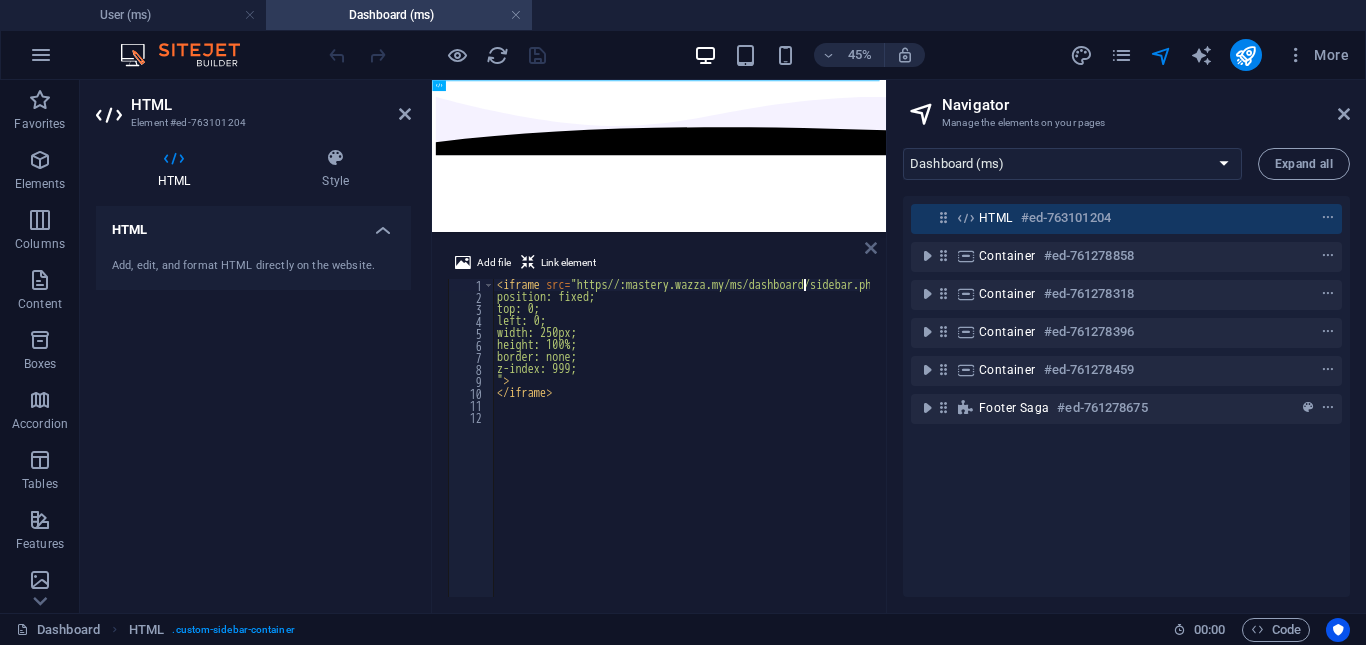 click at bounding box center [871, 248] 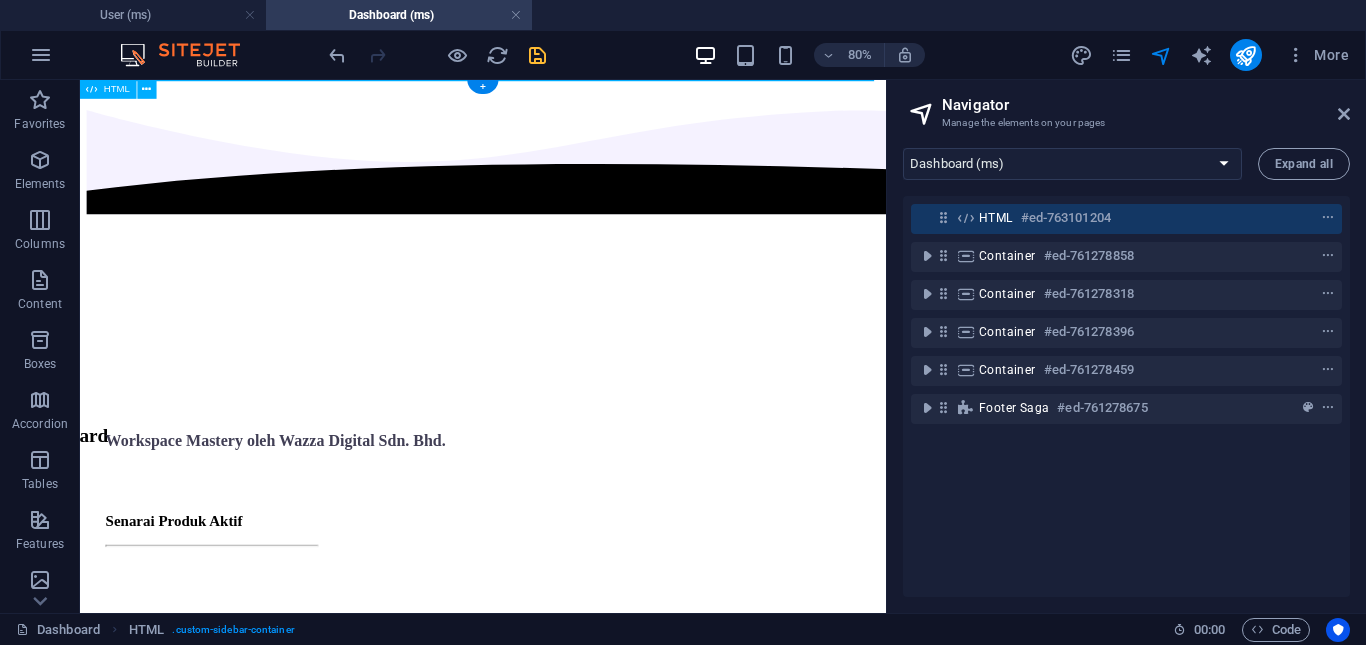 click on "#ed-763101204" at bounding box center (1066, 218) 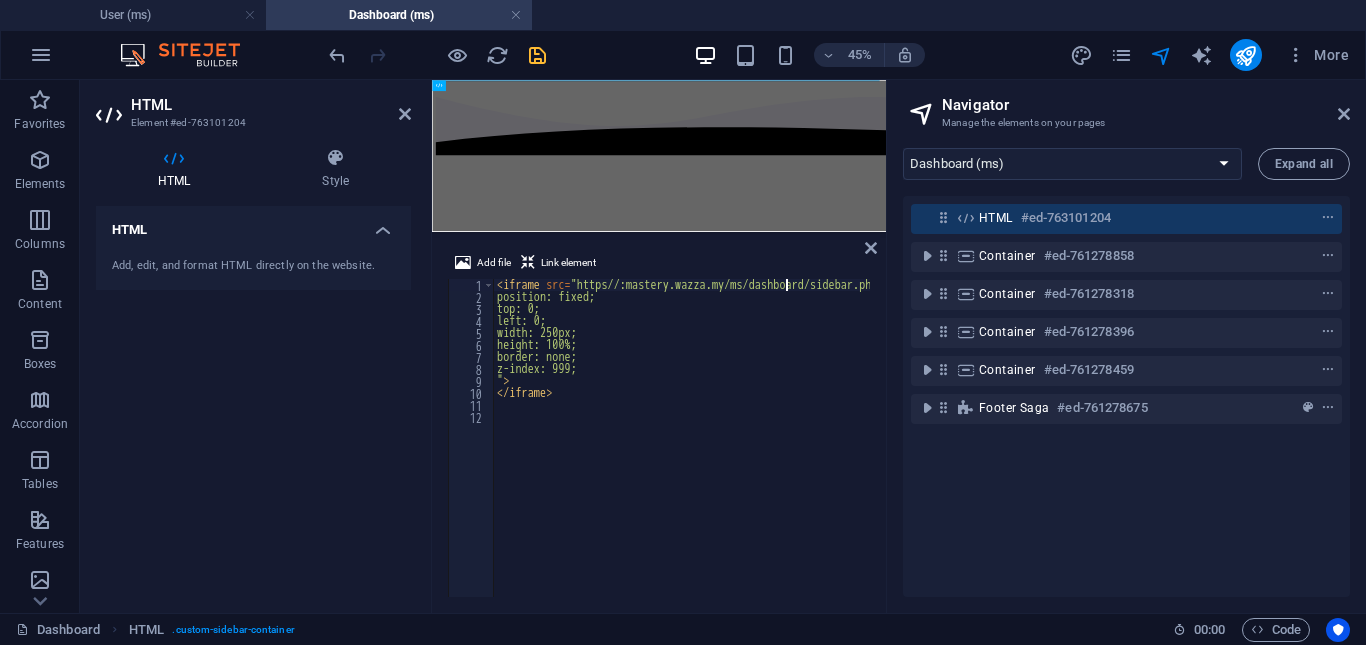 click on "< iframe   src = "https//:mastery.wazza.my/ms/dashboard/sidebar.php"   style = "     position: fixed;     top: 0;     left: 0;     width: 250px;     height: 100%;     border: none;     z-index: 999;   " > </ iframe >" at bounding box center (715, 448) 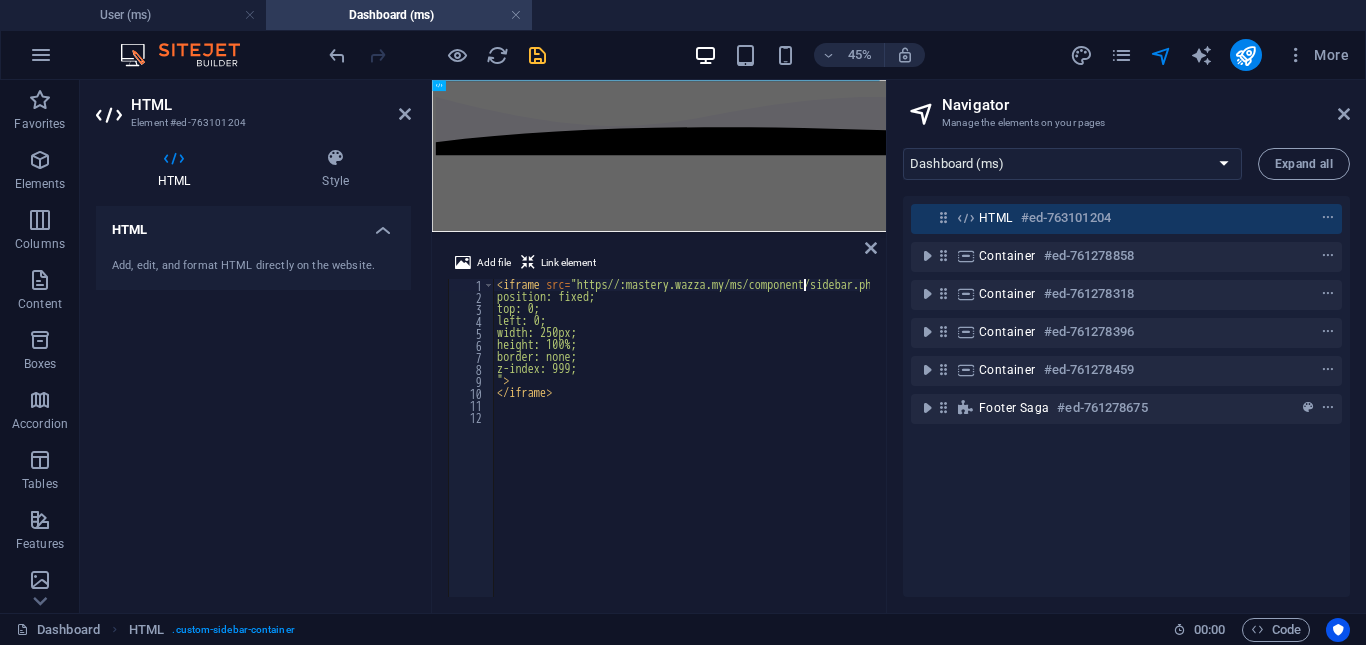 scroll, scrollTop: 0, scrollLeft: 25, axis: horizontal 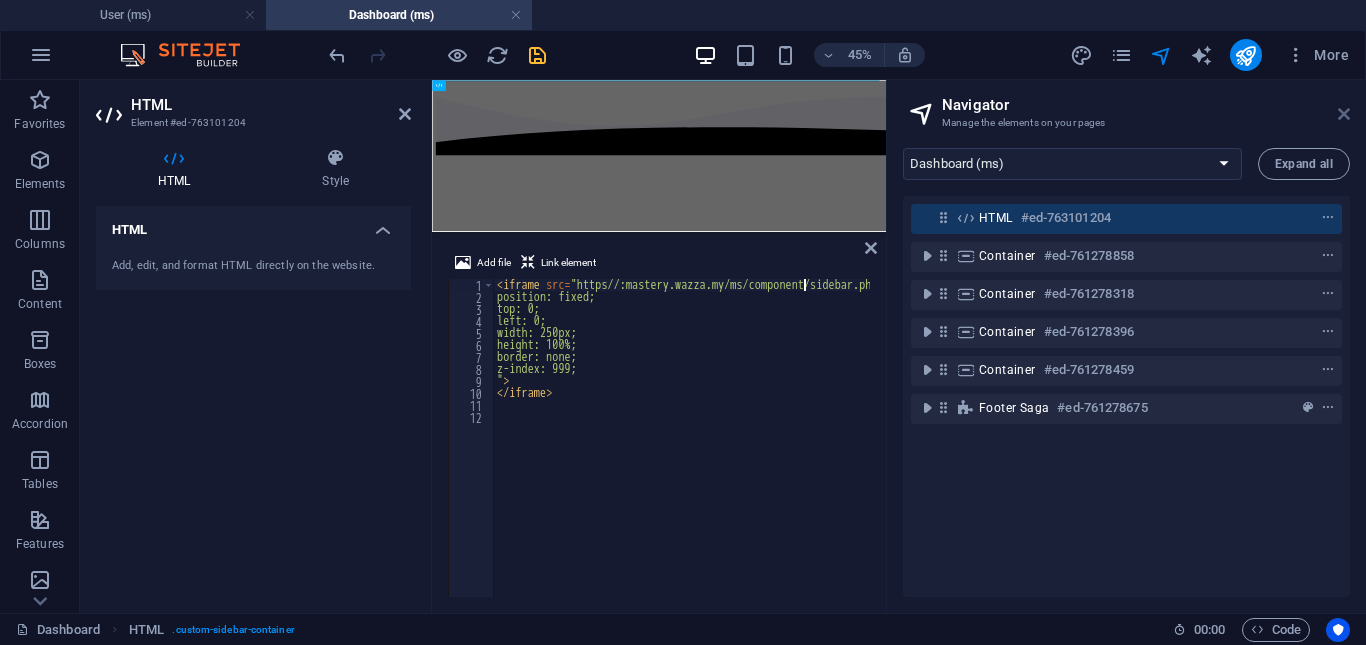 type on "<iframe src="https//:mastery.wazza.my/ms/component/sidebar.php" style="" 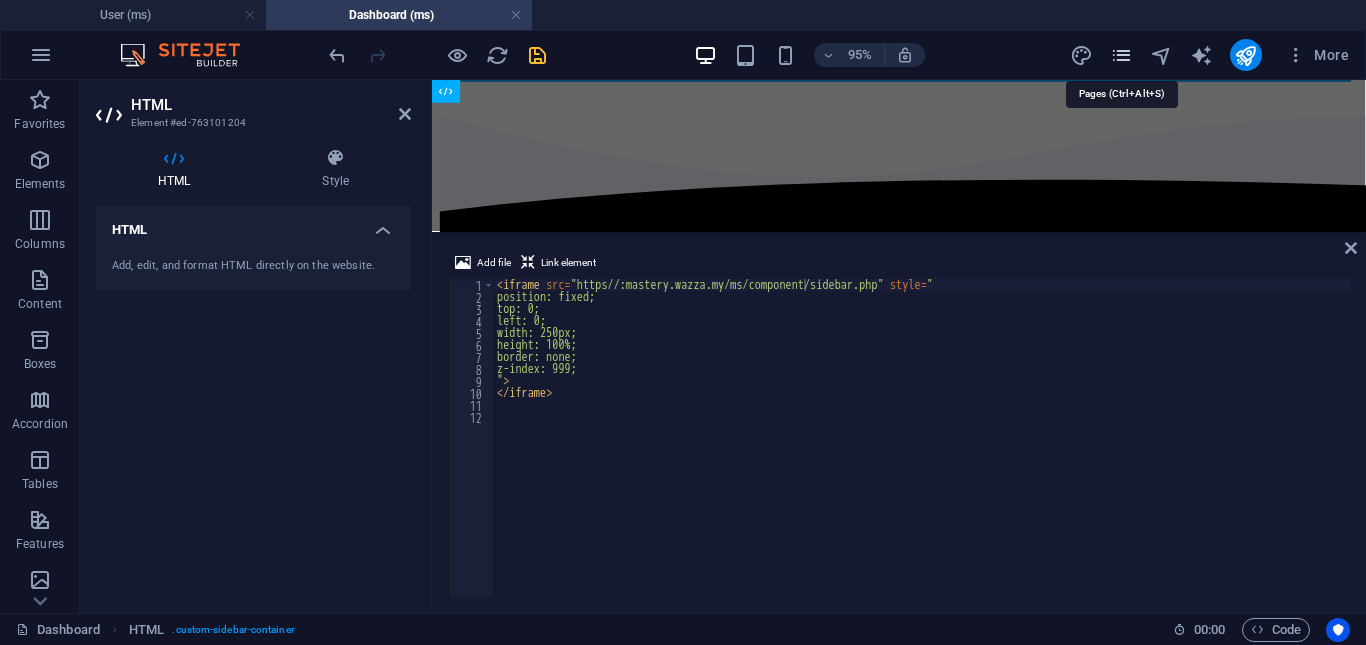 click at bounding box center [1121, 55] 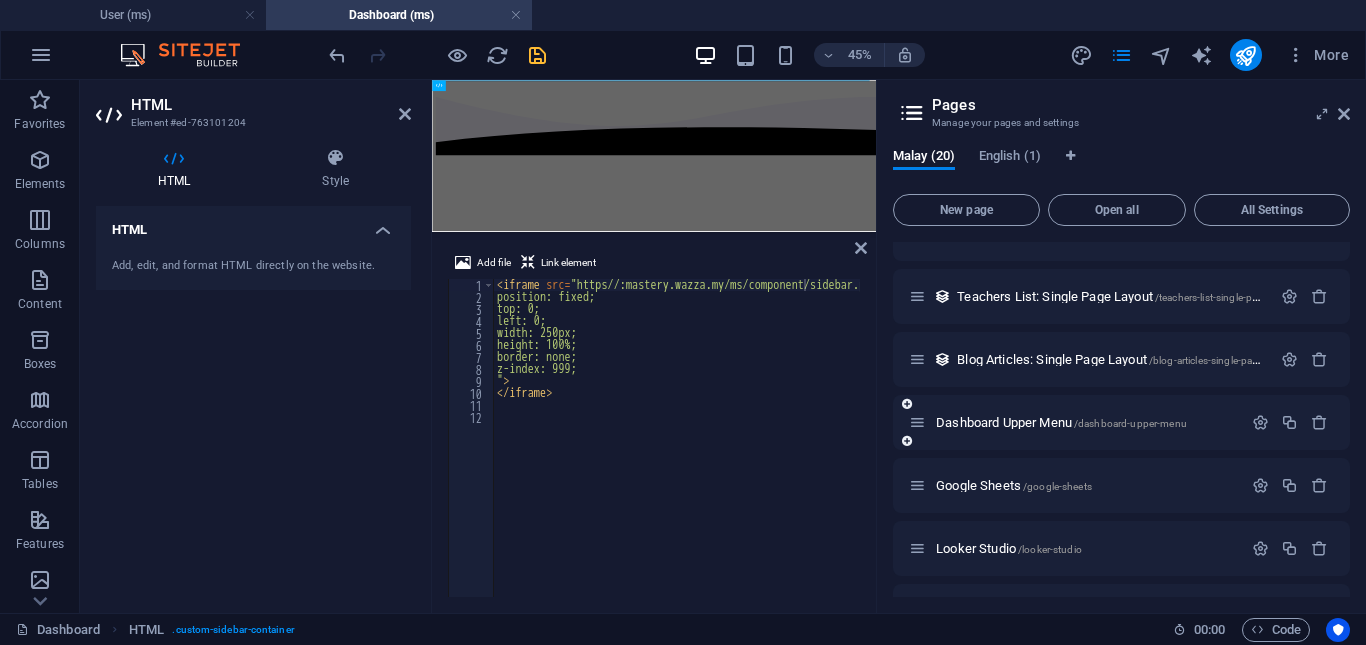 scroll, scrollTop: 700, scrollLeft: 0, axis: vertical 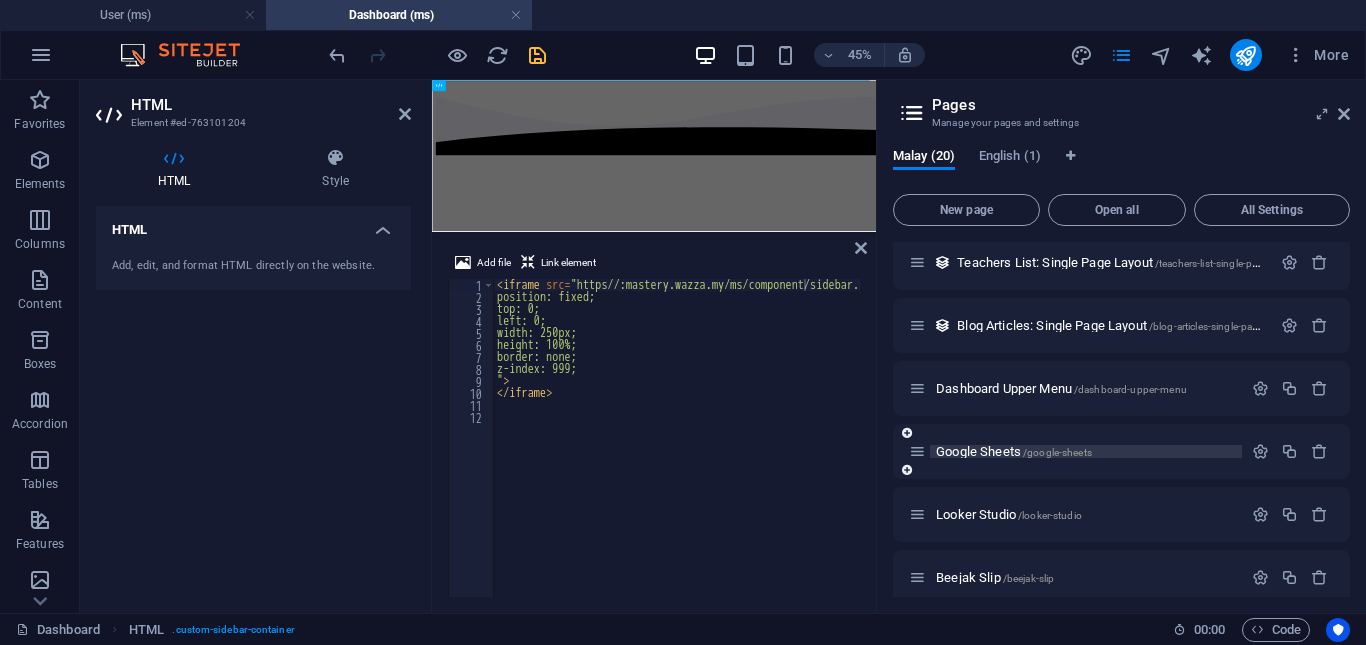 click on "Google Sheets /google-sheets" at bounding box center [1014, 451] 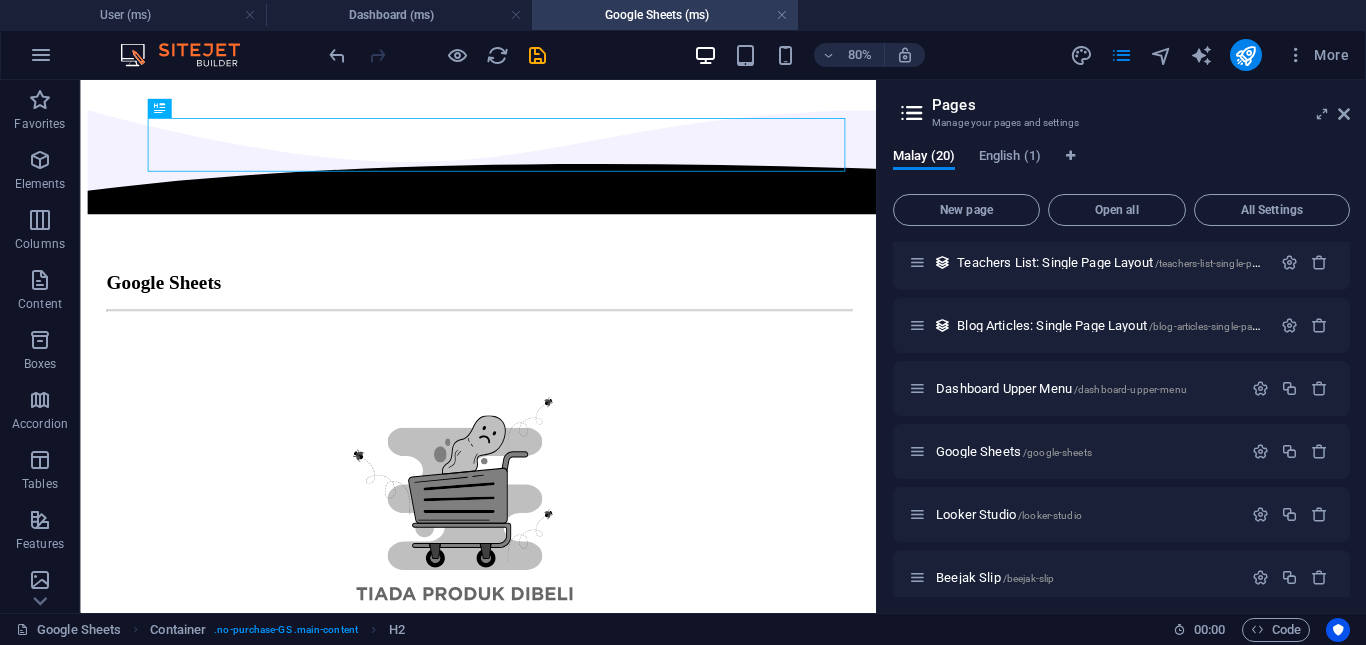 scroll, scrollTop: 0, scrollLeft: 0, axis: both 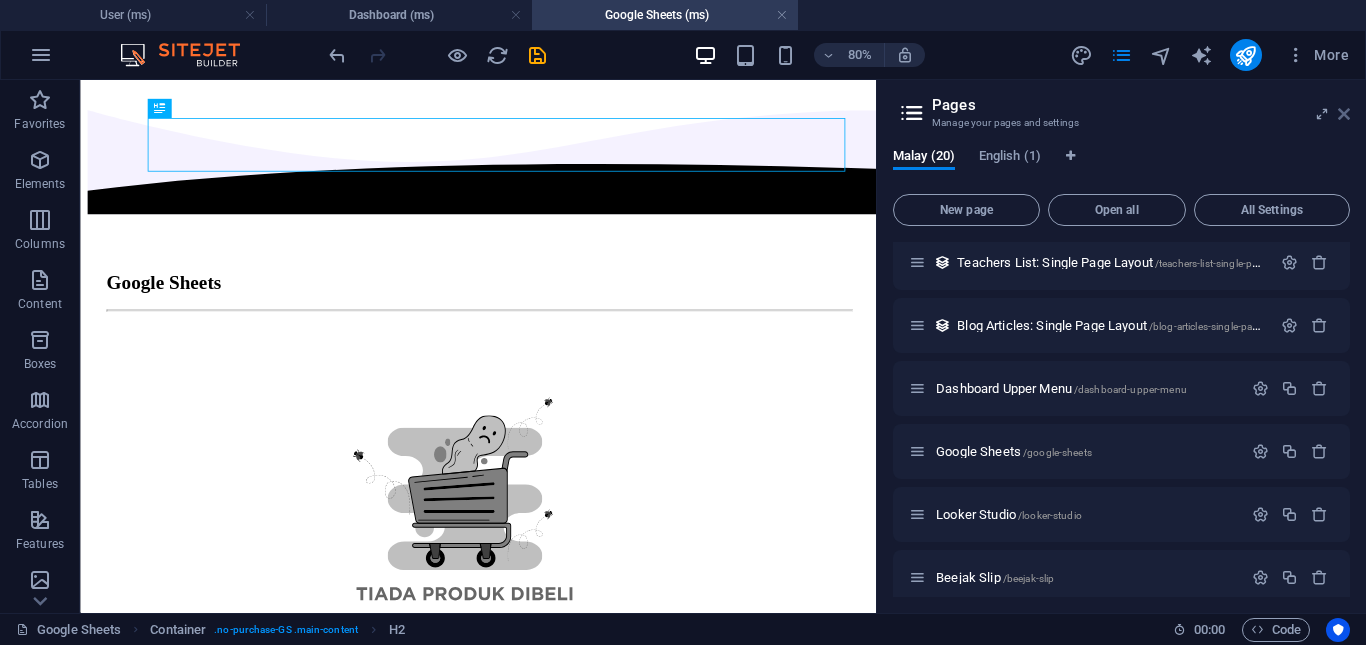 click at bounding box center [1344, 114] 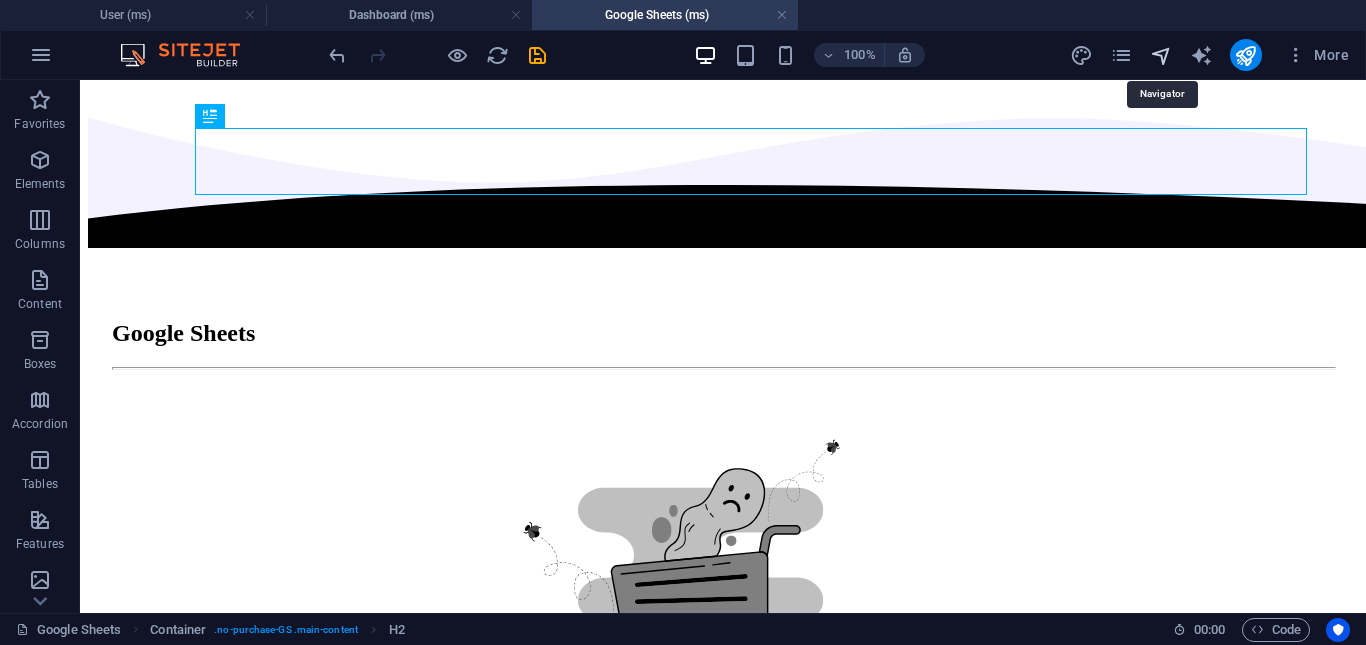 click at bounding box center (1161, 55) 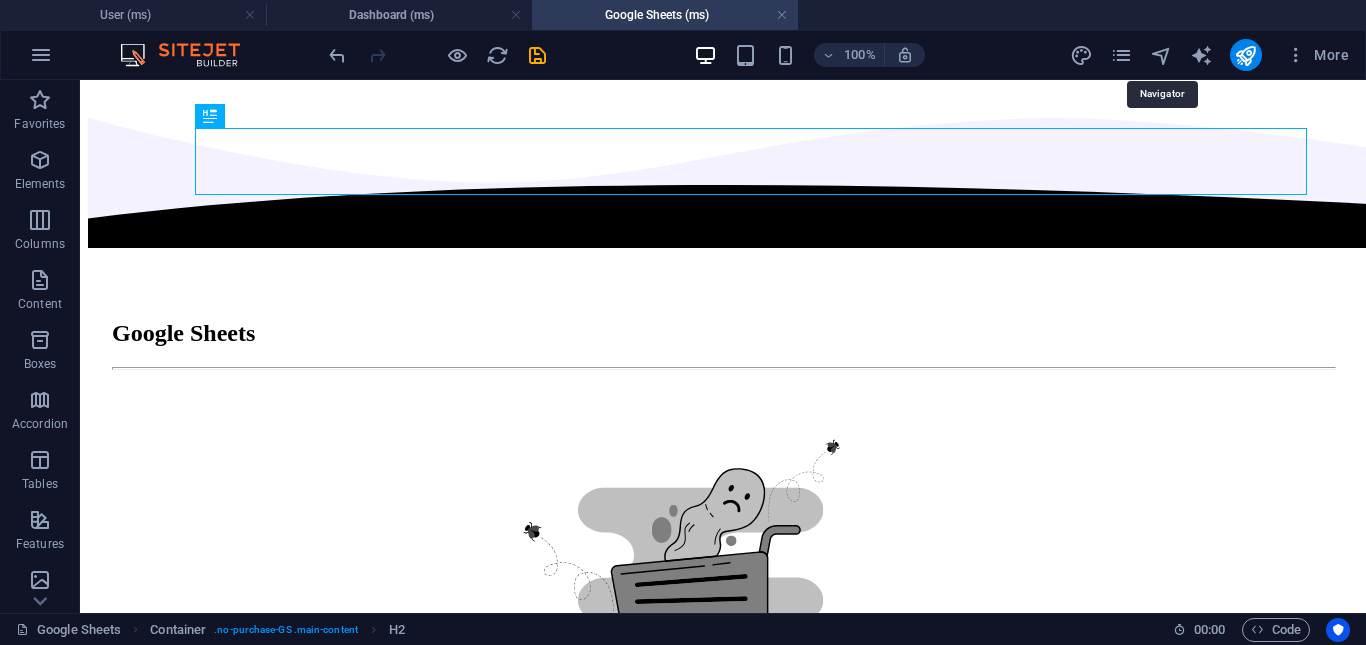 select on "14781859-ms" 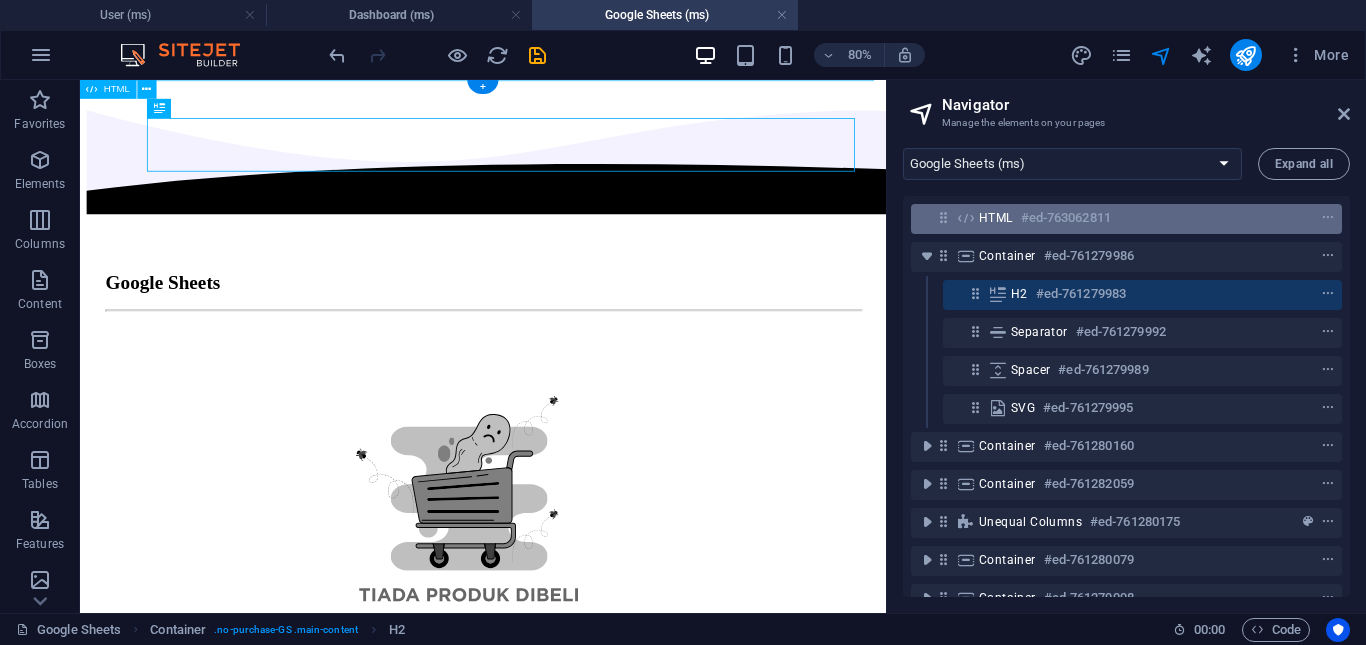 click on "HTML" at bounding box center [996, 218] 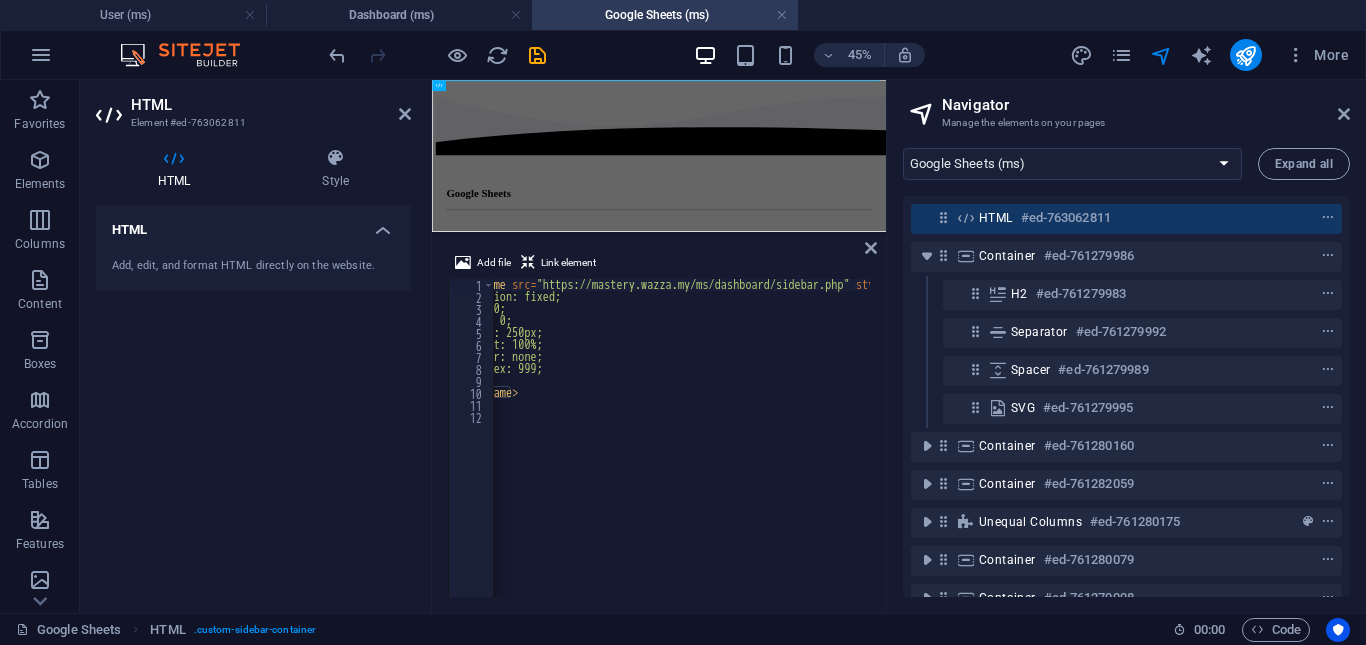 scroll, scrollTop: 0, scrollLeft: 34, axis: horizontal 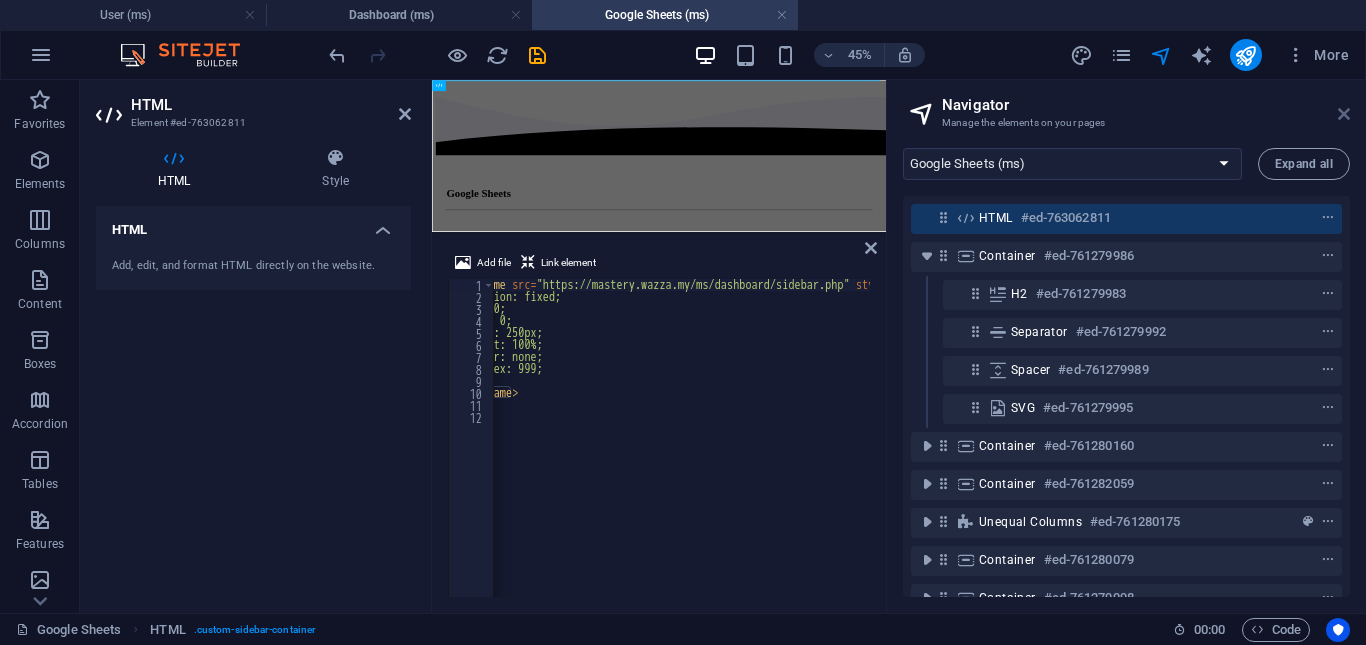 click at bounding box center (1344, 114) 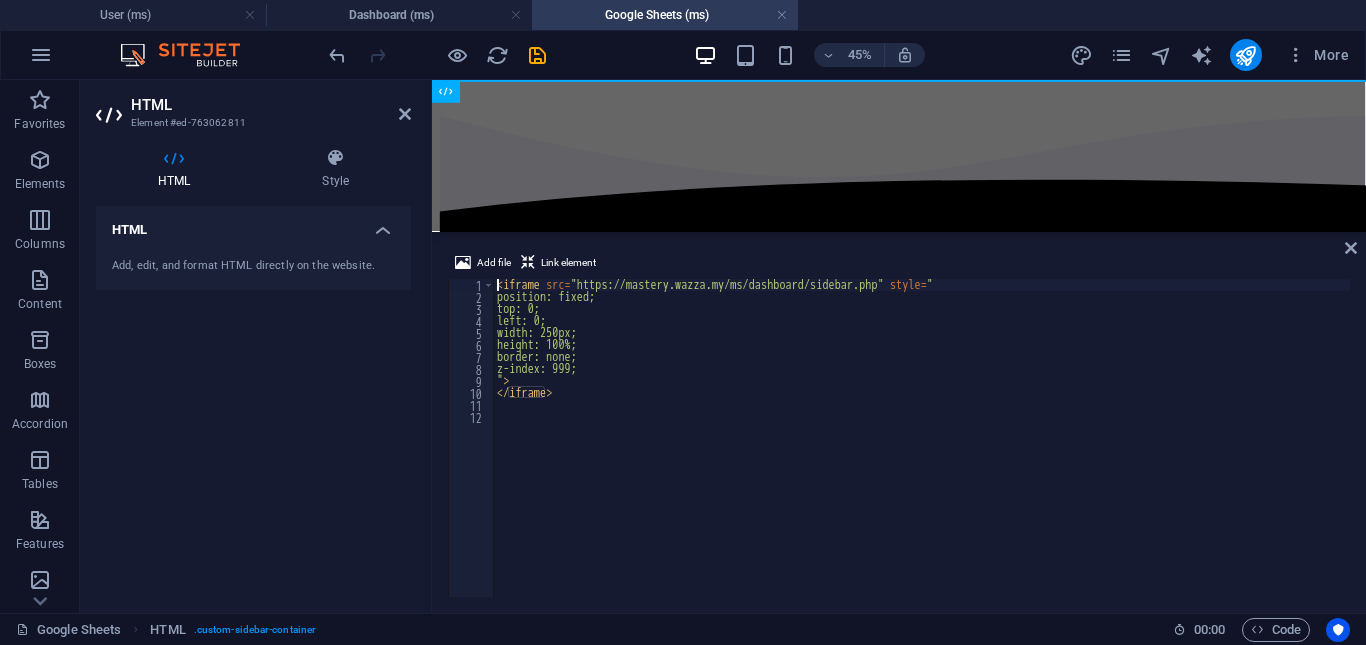scroll, scrollTop: 0, scrollLeft: 0, axis: both 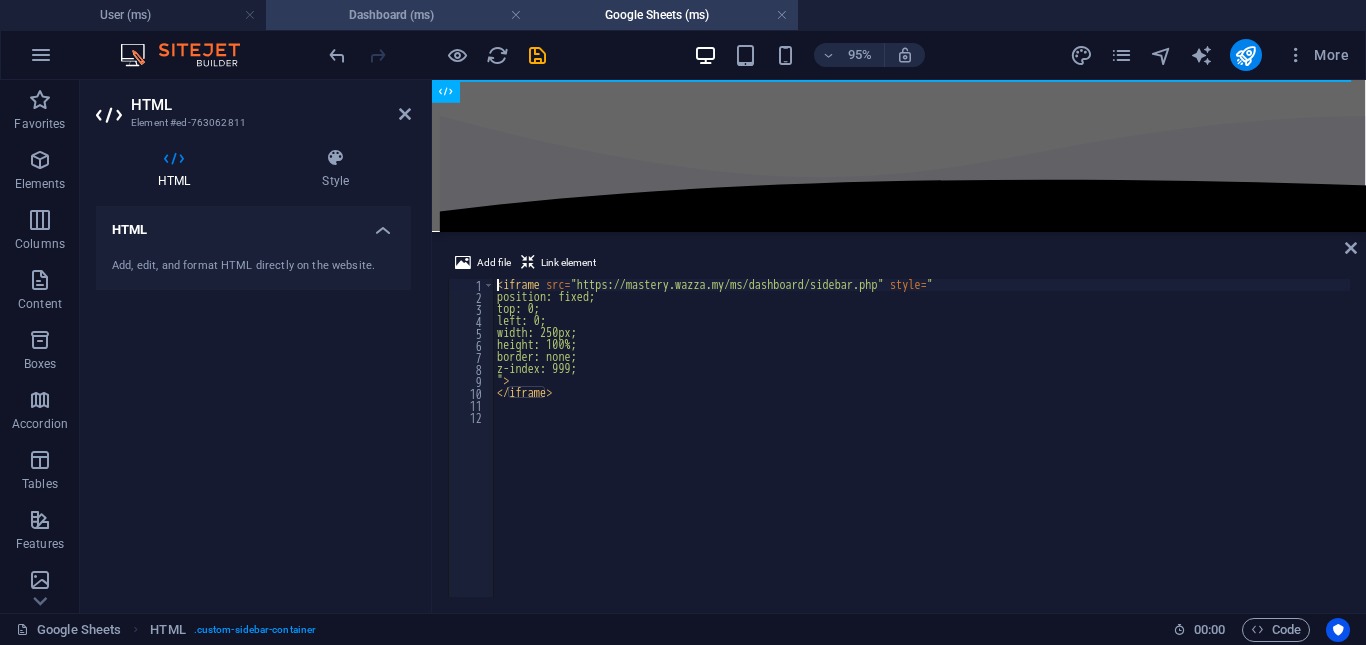 click on "Dashboard (ms)" at bounding box center (399, 15) 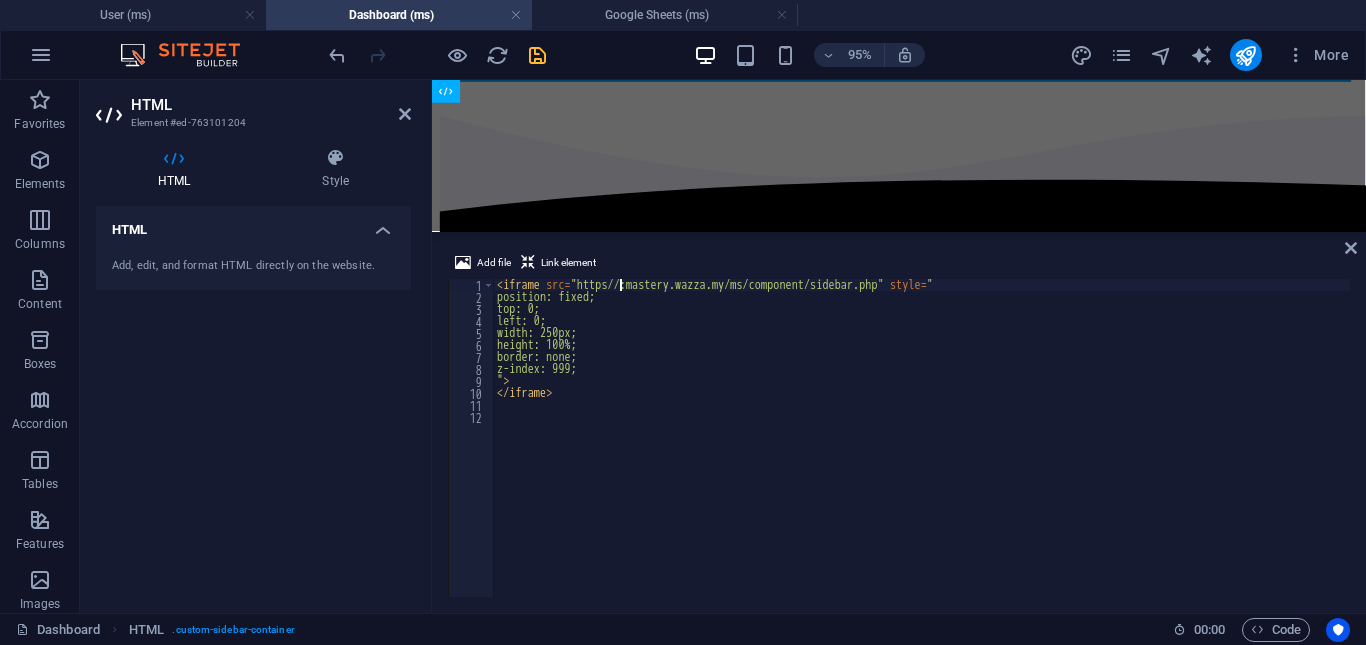 click on "< iframe   src = "https//:mastery.wazza.my/ms/component/sidebar.php"   style = "     position: fixed;     top: 0;     left: 0;     width: 250px;     height: 100%;     border: none;     z-index: 999;   " > </ iframe >" at bounding box center [921, 448] 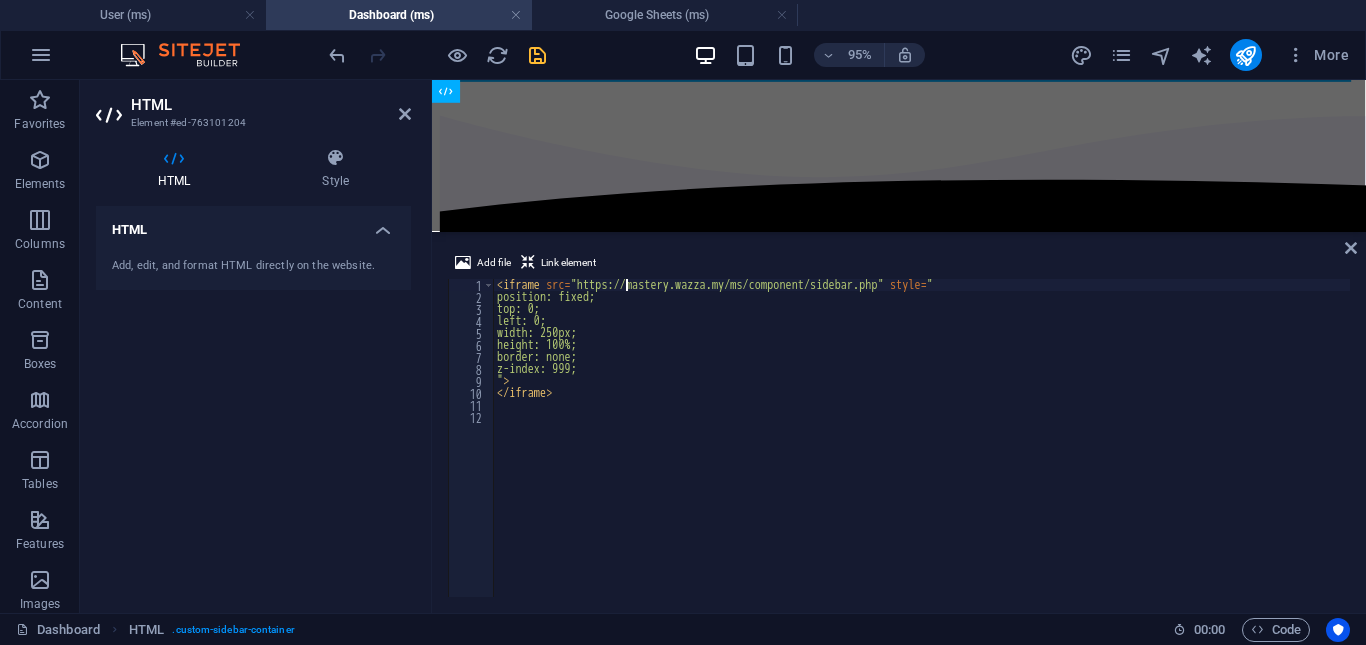 scroll, scrollTop: 0, scrollLeft: 11, axis: horizontal 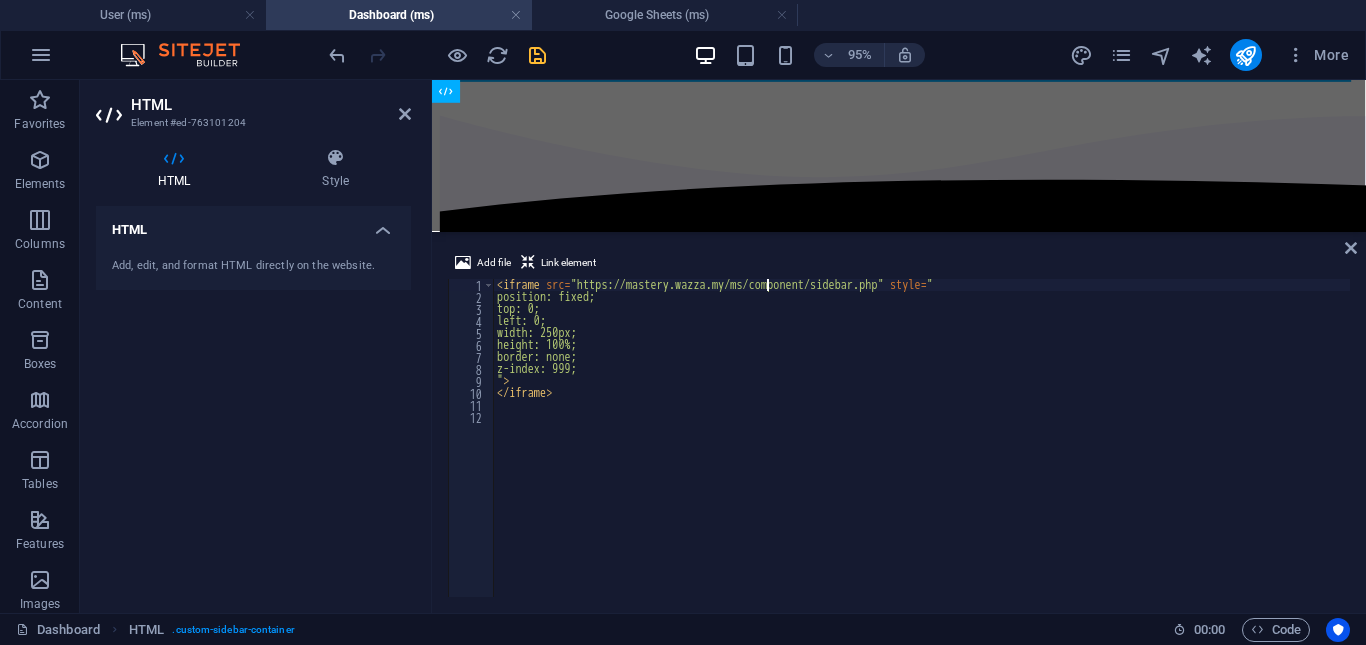 click on "< iframe   src = "https://mastery.wazza.my/ms/component/sidebar.php"   style = "     position: fixed;     top: 0;     left: 0;     width: 250px;     height: 100%;     border: none;     z-index: 999;   " > </ iframe >" at bounding box center (921, 448) 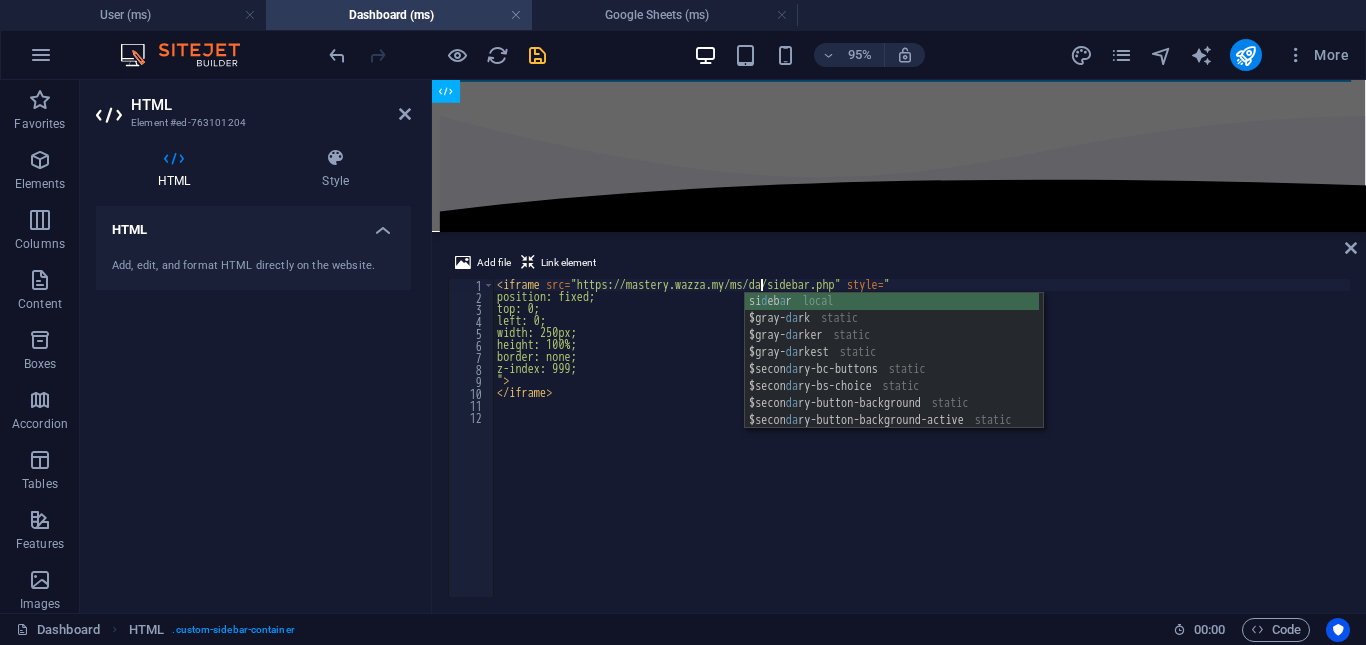 scroll, scrollTop: 0, scrollLeft: 22, axis: horizontal 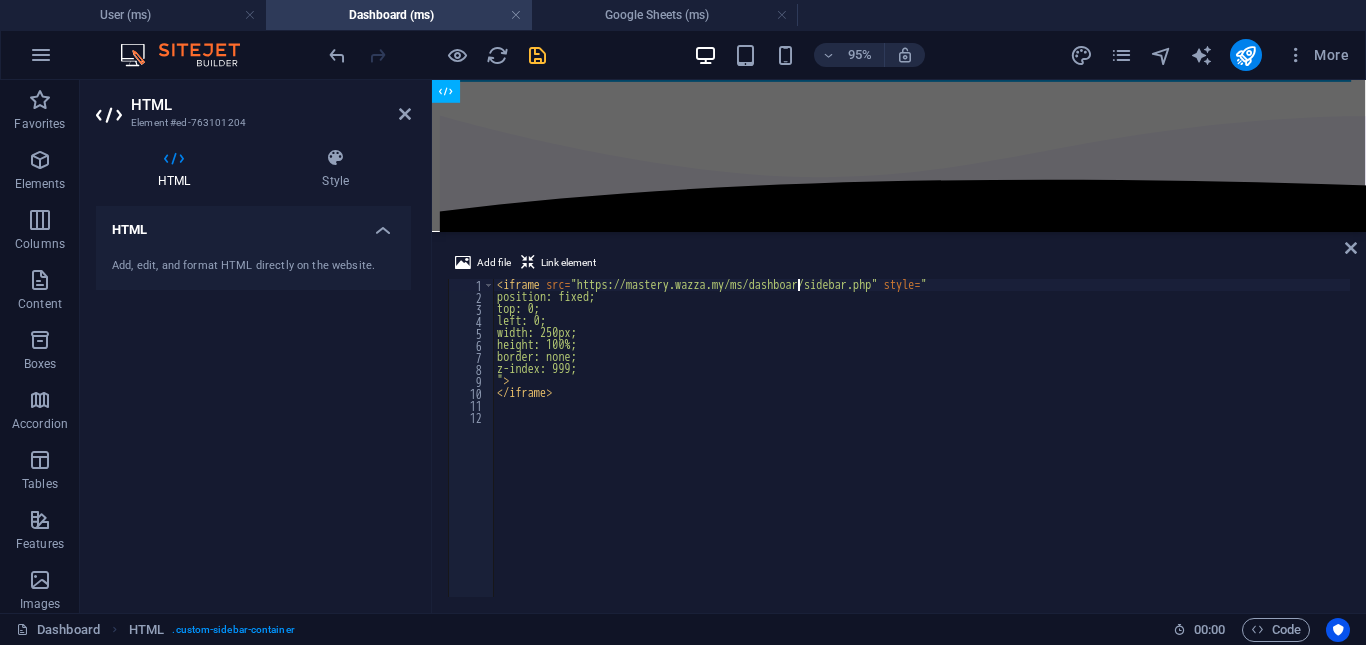 type on "<iframe src="https://mastery.wazza.my/ms/dashboard/sidebar.php" style="" 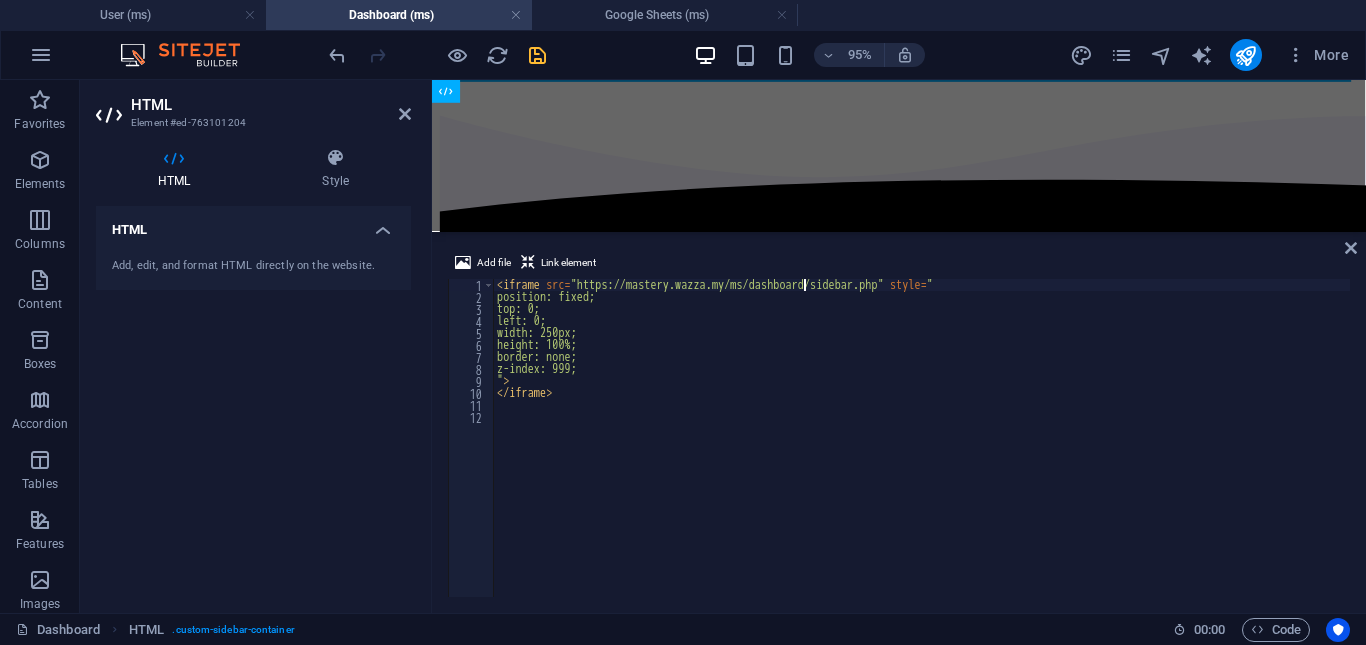scroll, scrollTop: 0, scrollLeft: 25, axis: horizontal 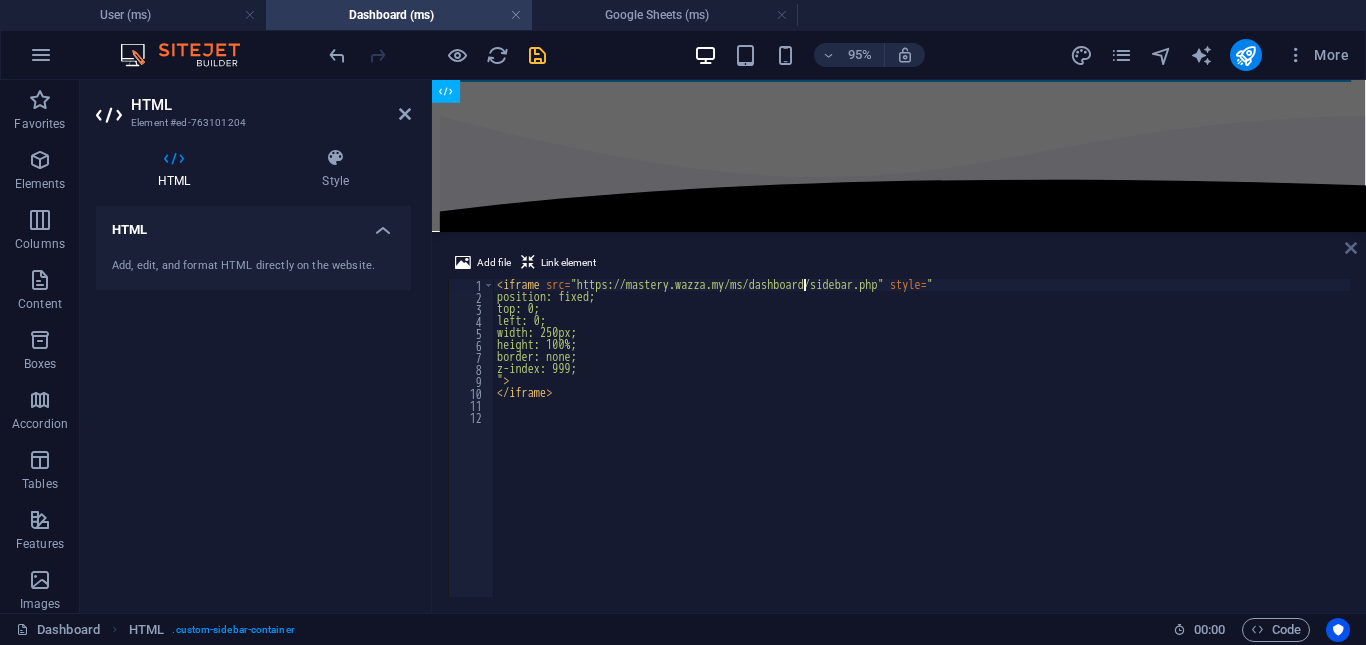 click at bounding box center (1351, 248) 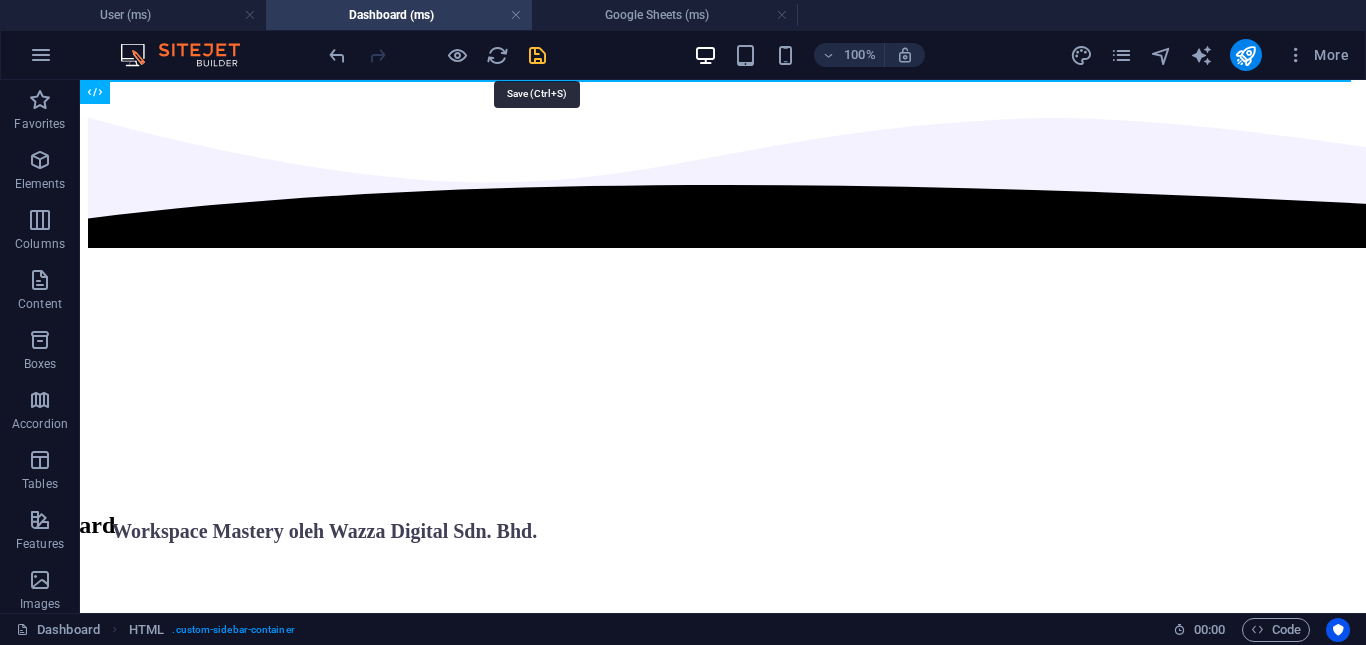 click at bounding box center (537, 55) 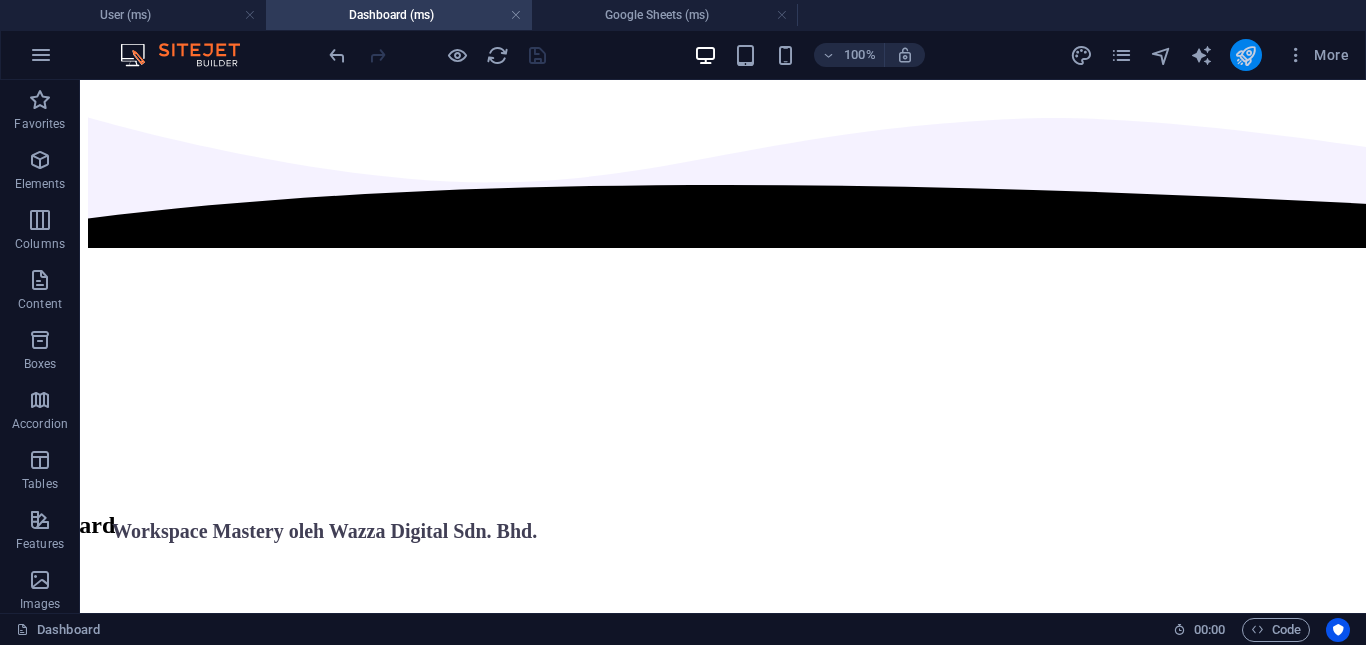 click at bounding box center [1246, 55] 